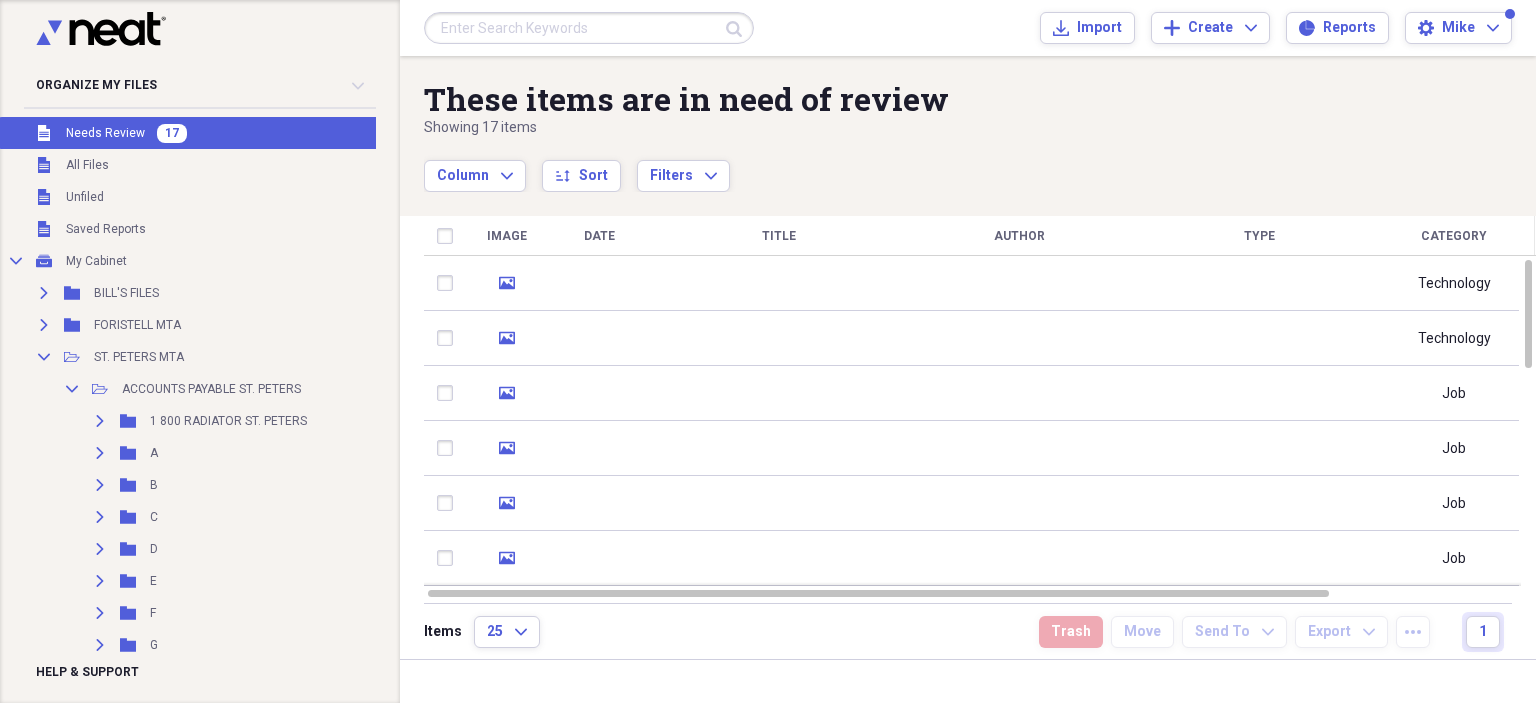 scroll, scrollTop: 0, scrollLeft: 0, axis: both 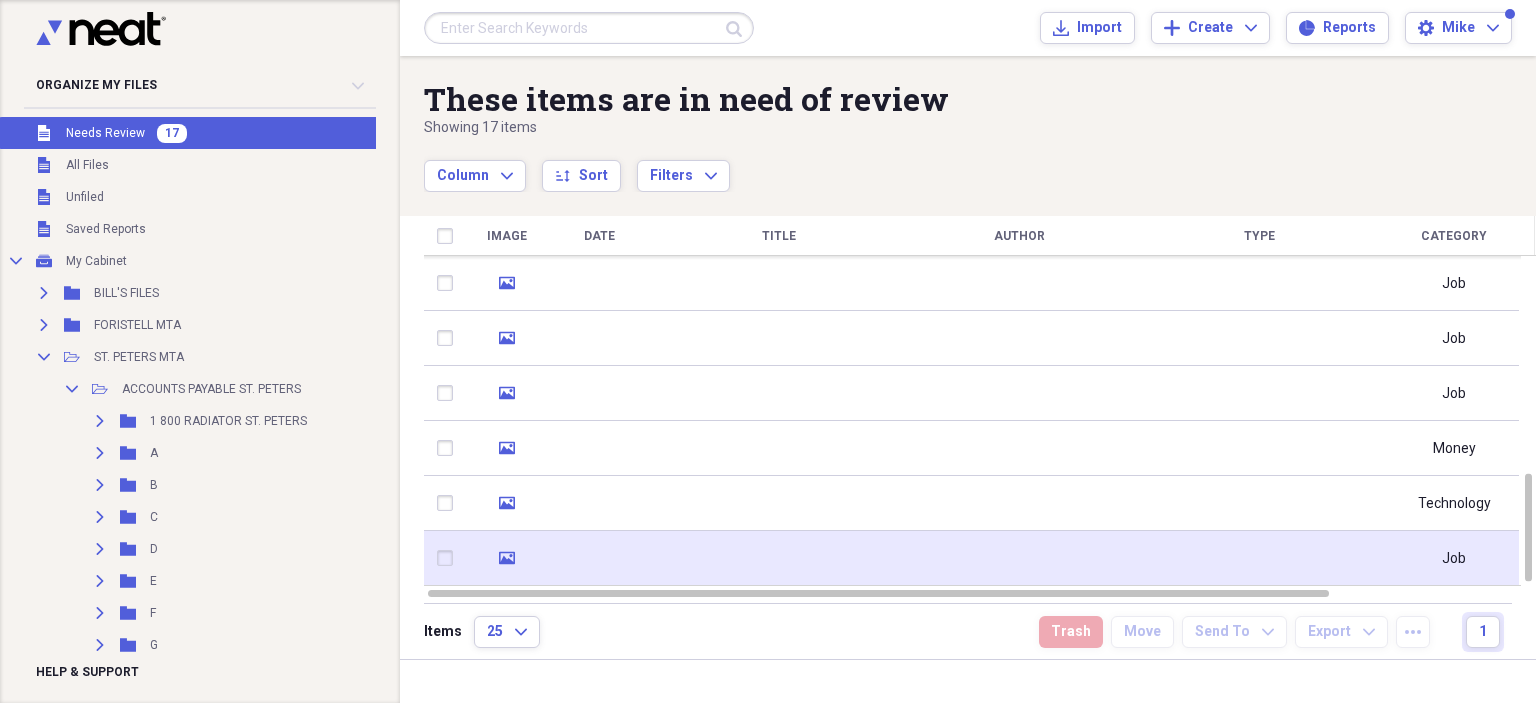 click at bounding box center (1019, 558) 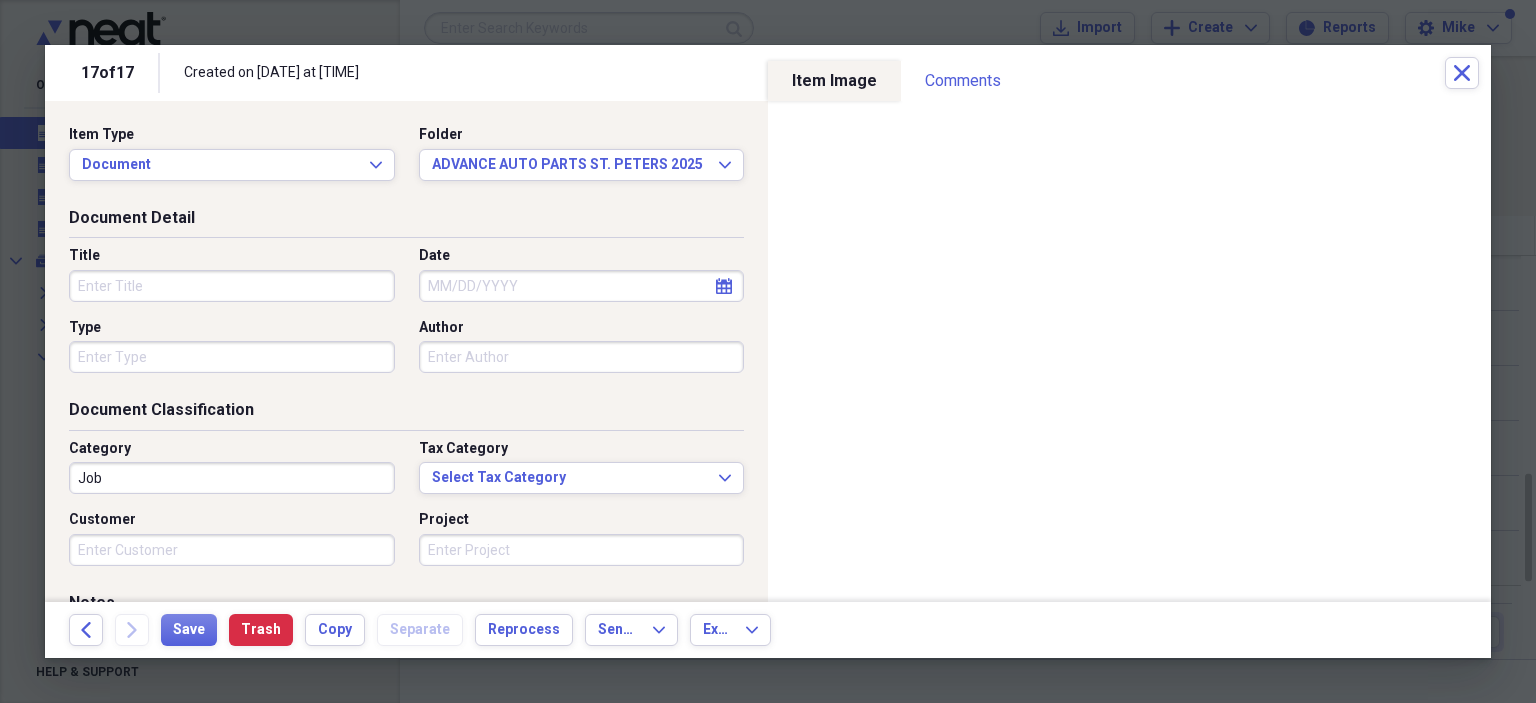 click on "Title" at bounding box center [232, 286] 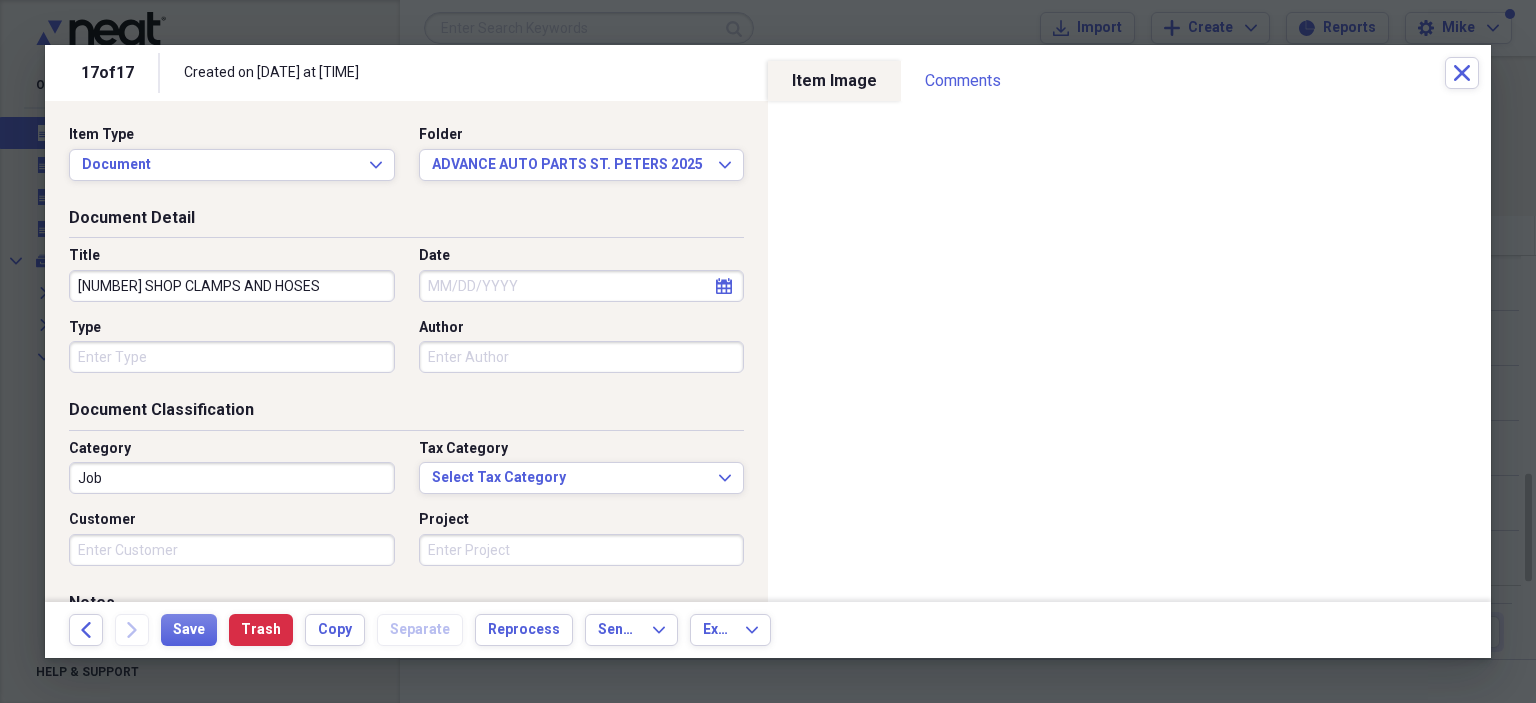 type on "[NUMBER] SHOP CLAMPS AND HOSES" 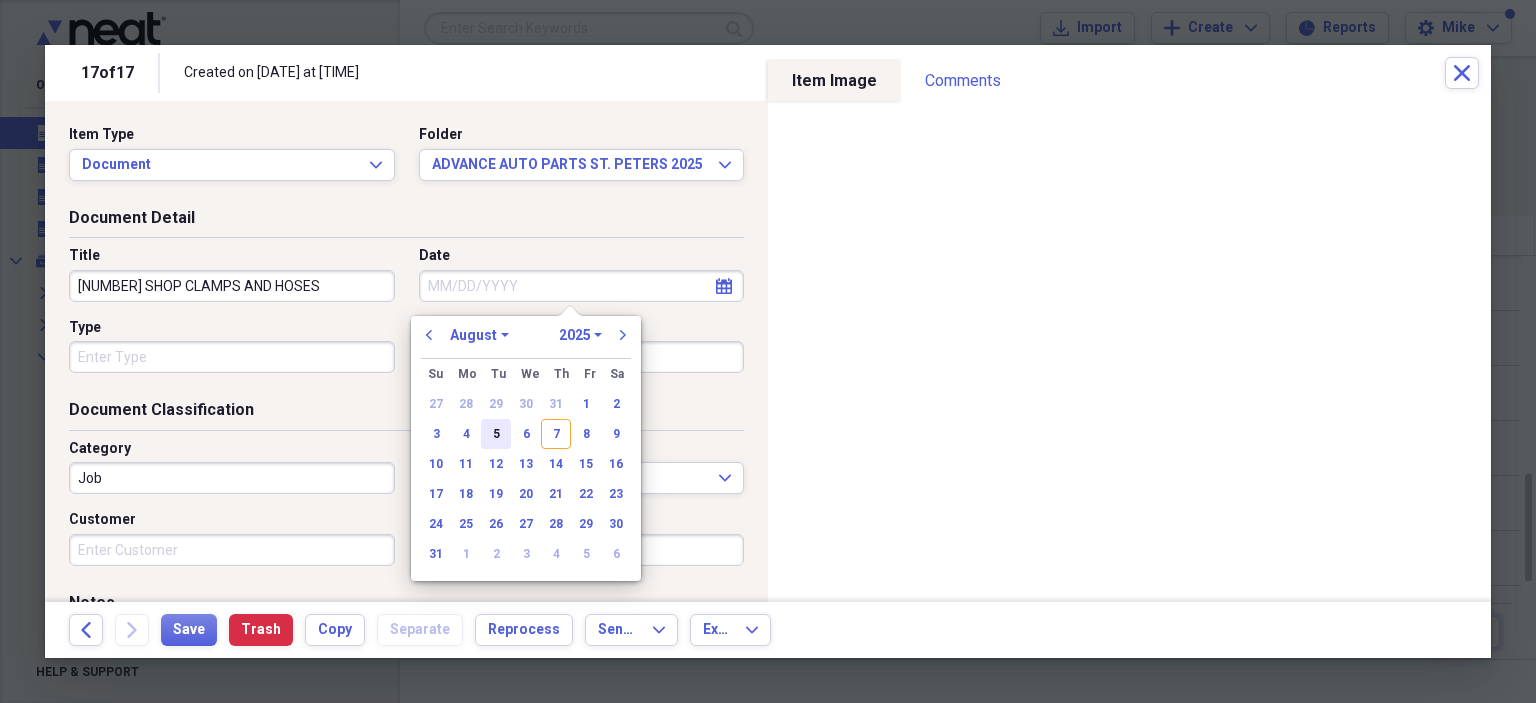 click on "6" at bounding box center (526, 434) 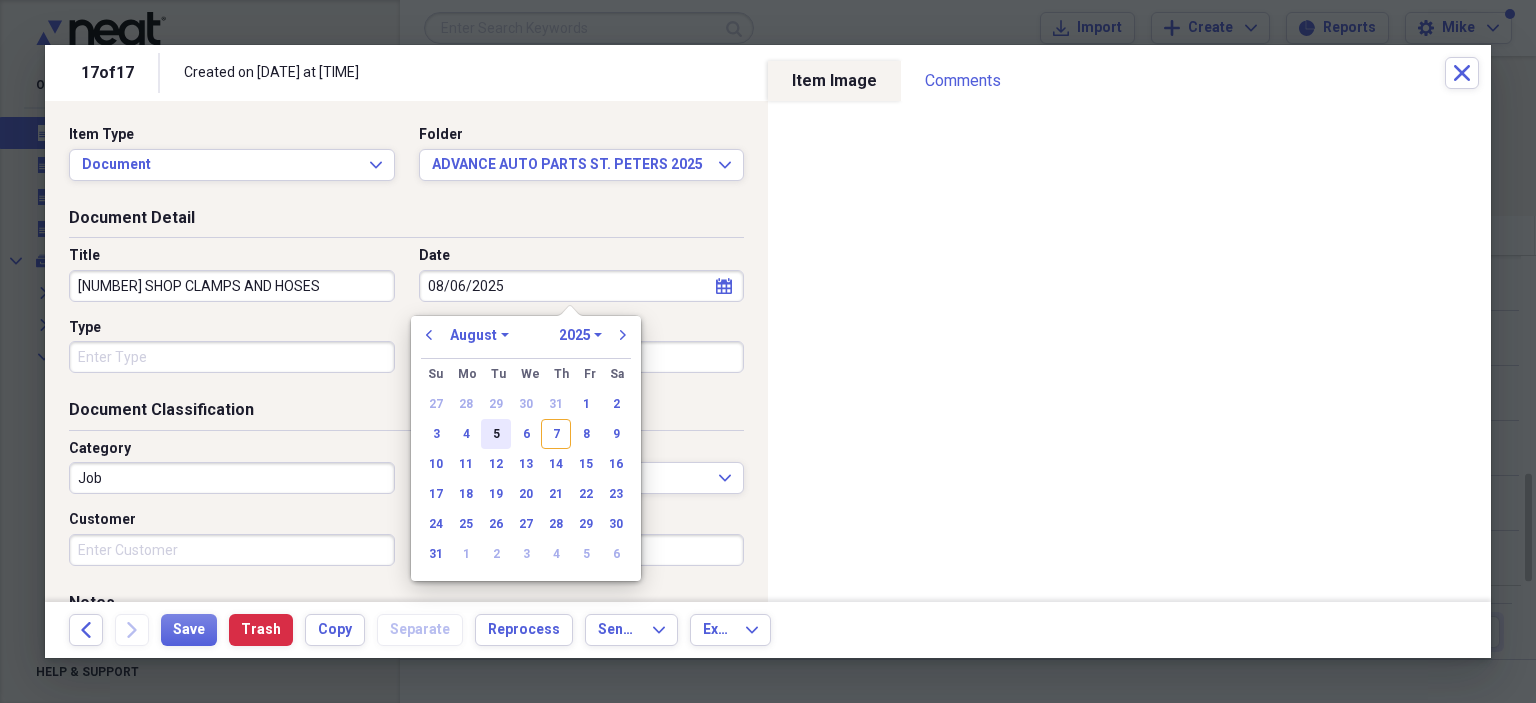 type on "08/06/2025" 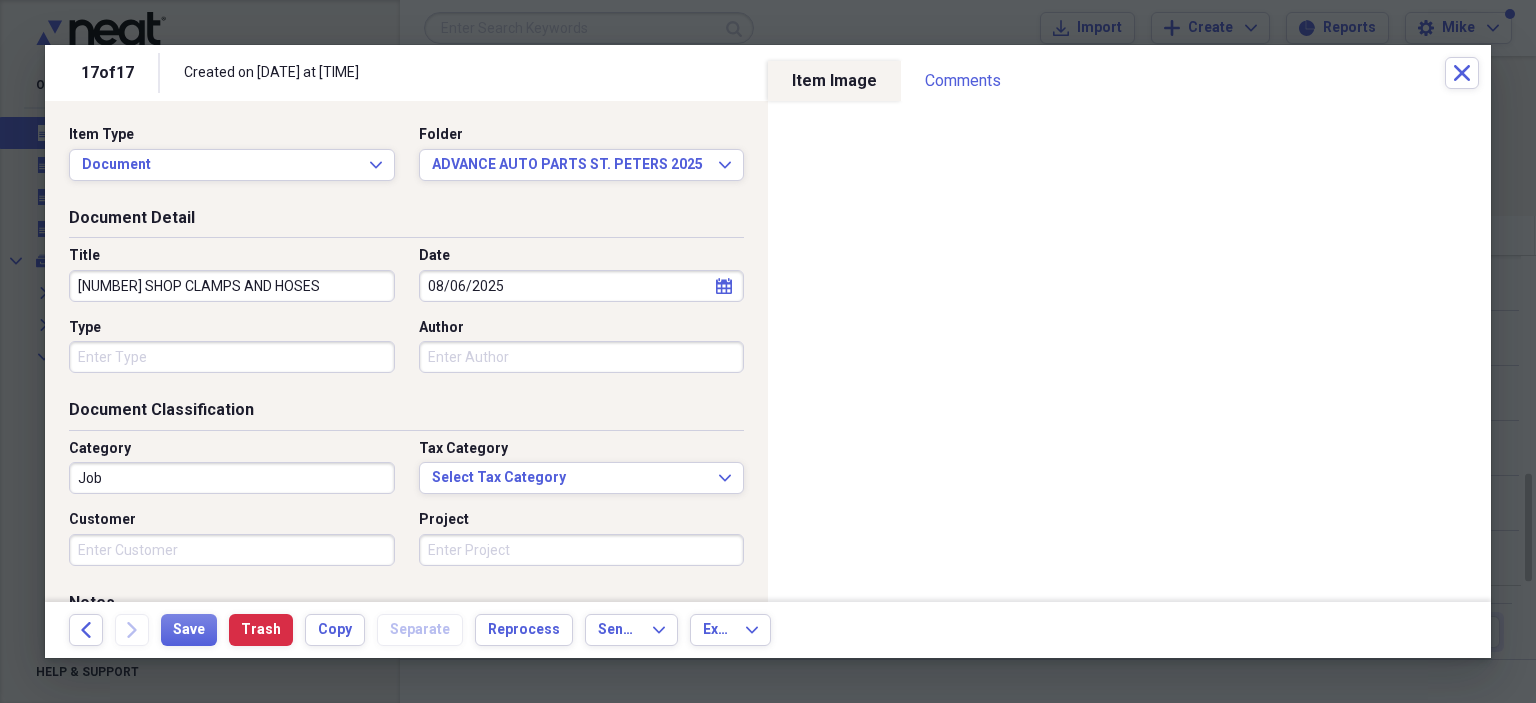 drag, startPoint x: 236, startPoint y: 359, endPoint x: 221, endPoint y: 371, distance: 19.209373 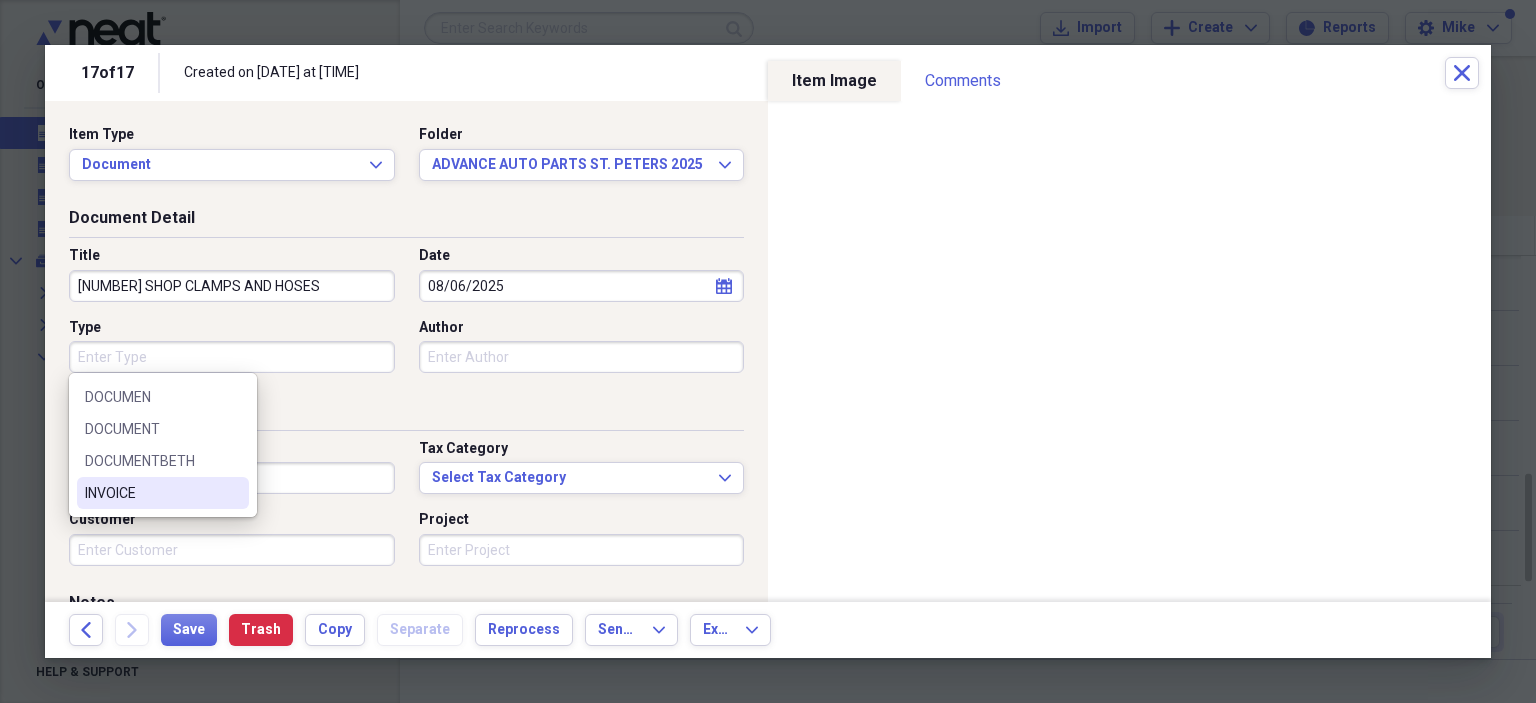 click on "INVOICE" at bounding box center [151, 493] 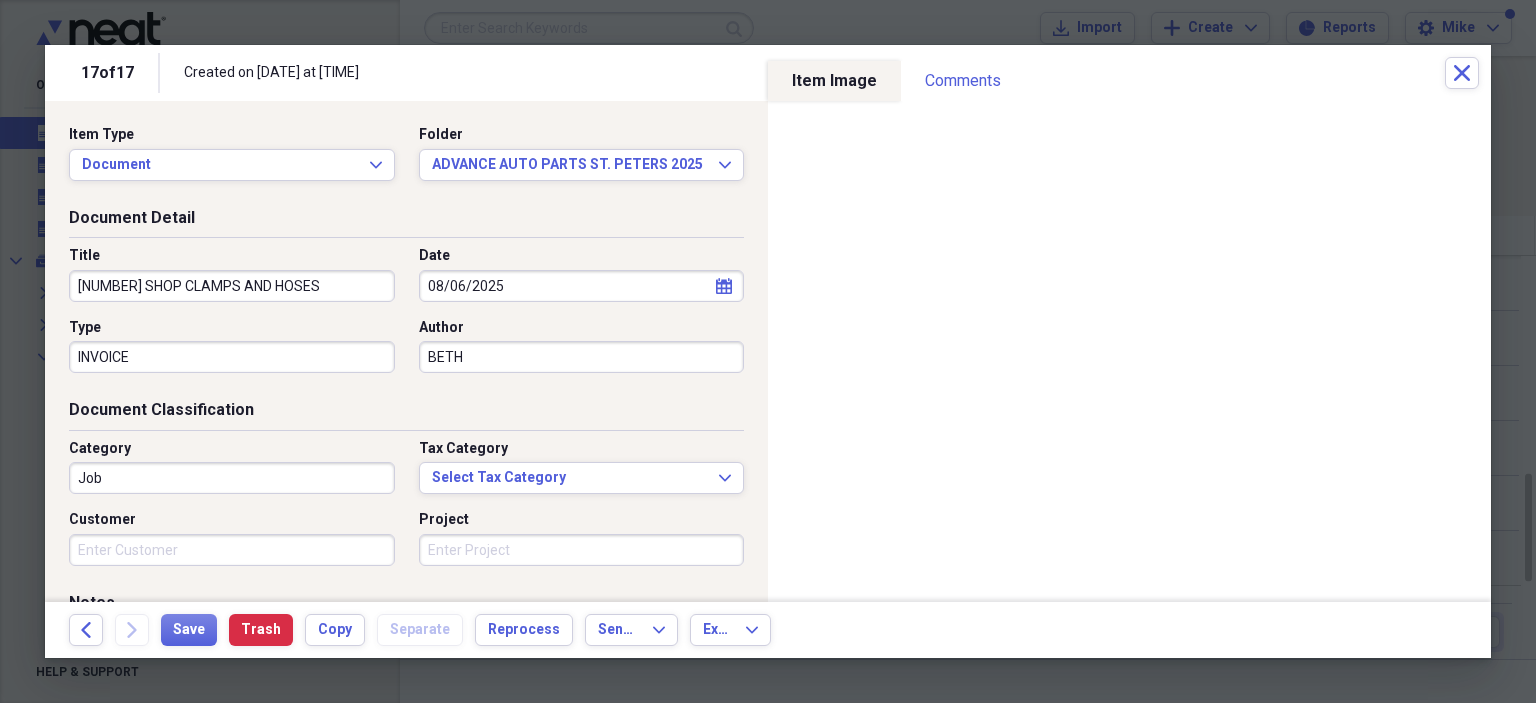 type on "BETH" 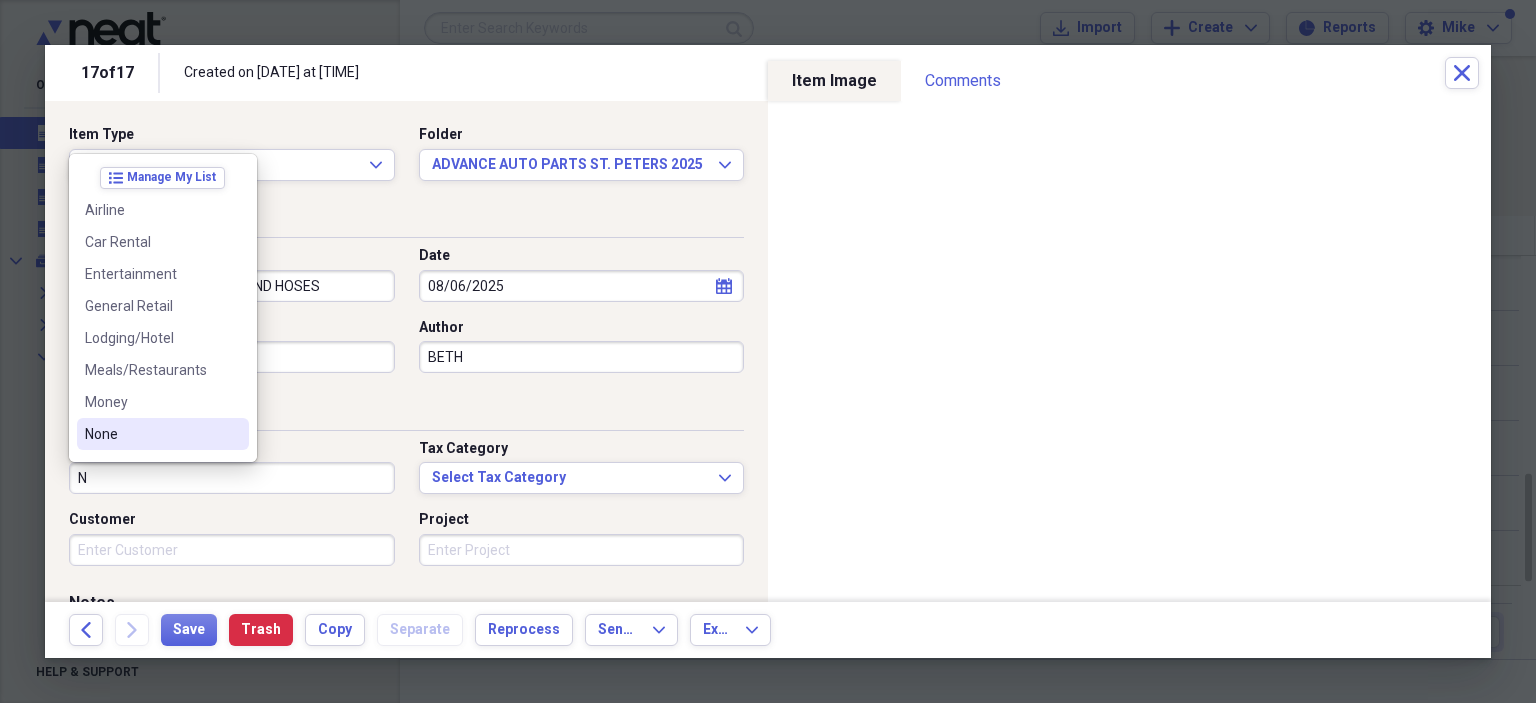 click on "None" at bounding box center (163, 434) 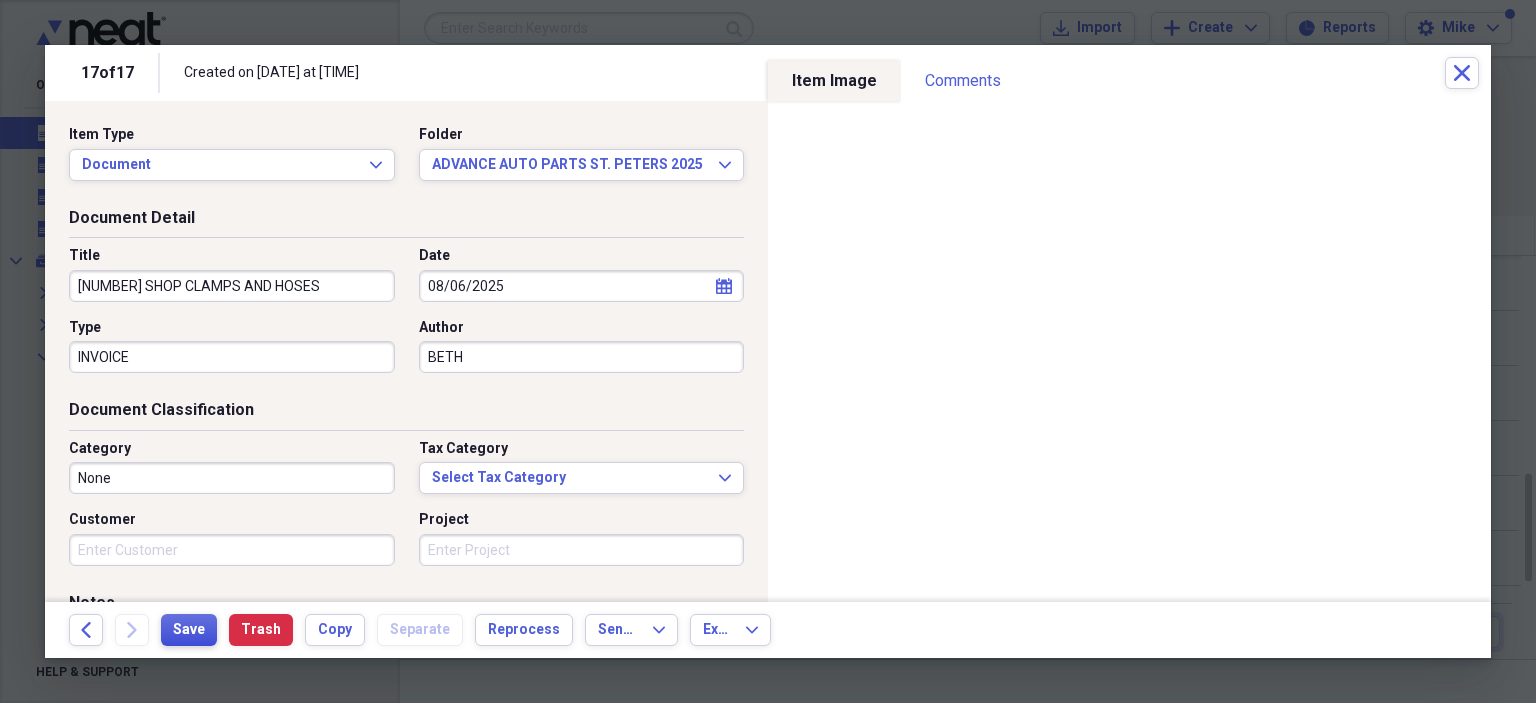 click on "Save" at bounding box center [189, 630] 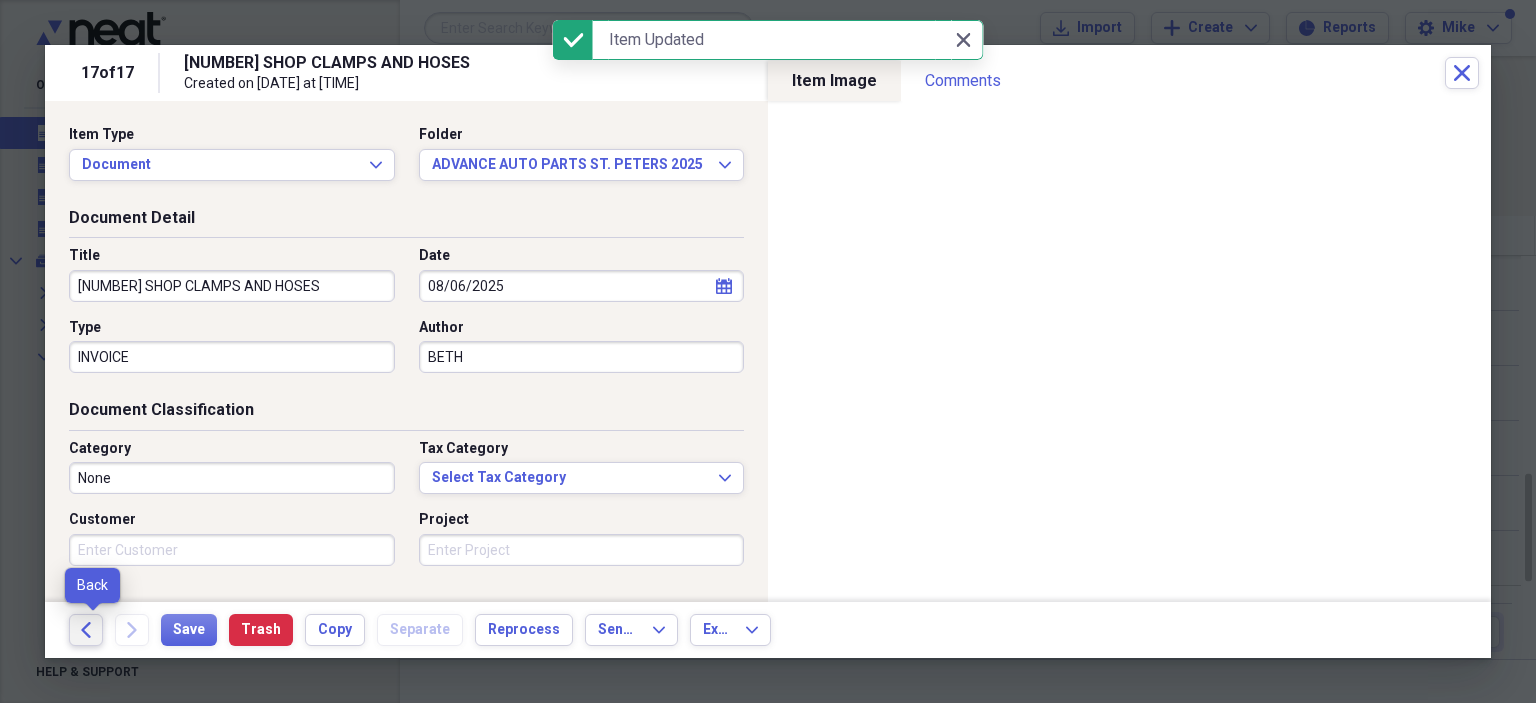 click on "Back" at bounding box center (86, 630) 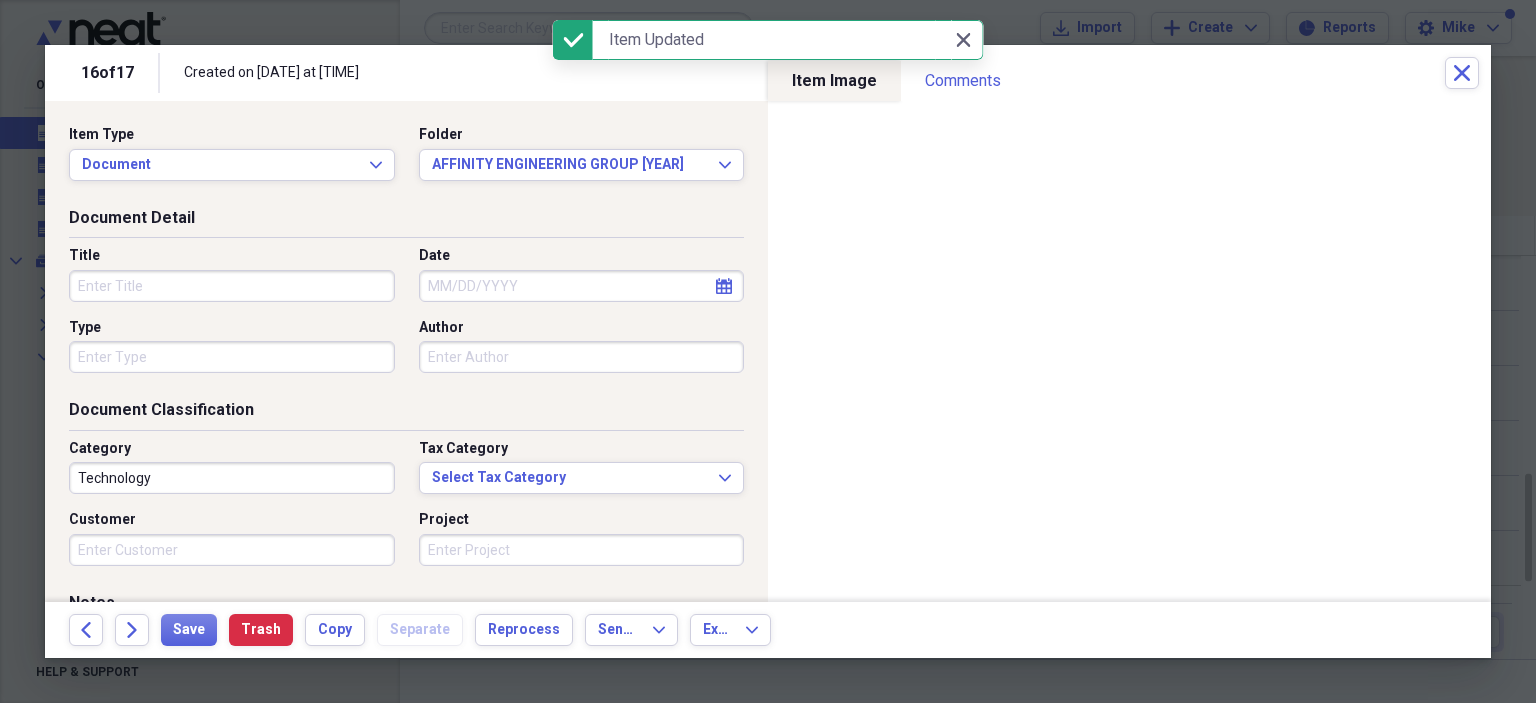 click on "Title" at bounding box center (232, 286) 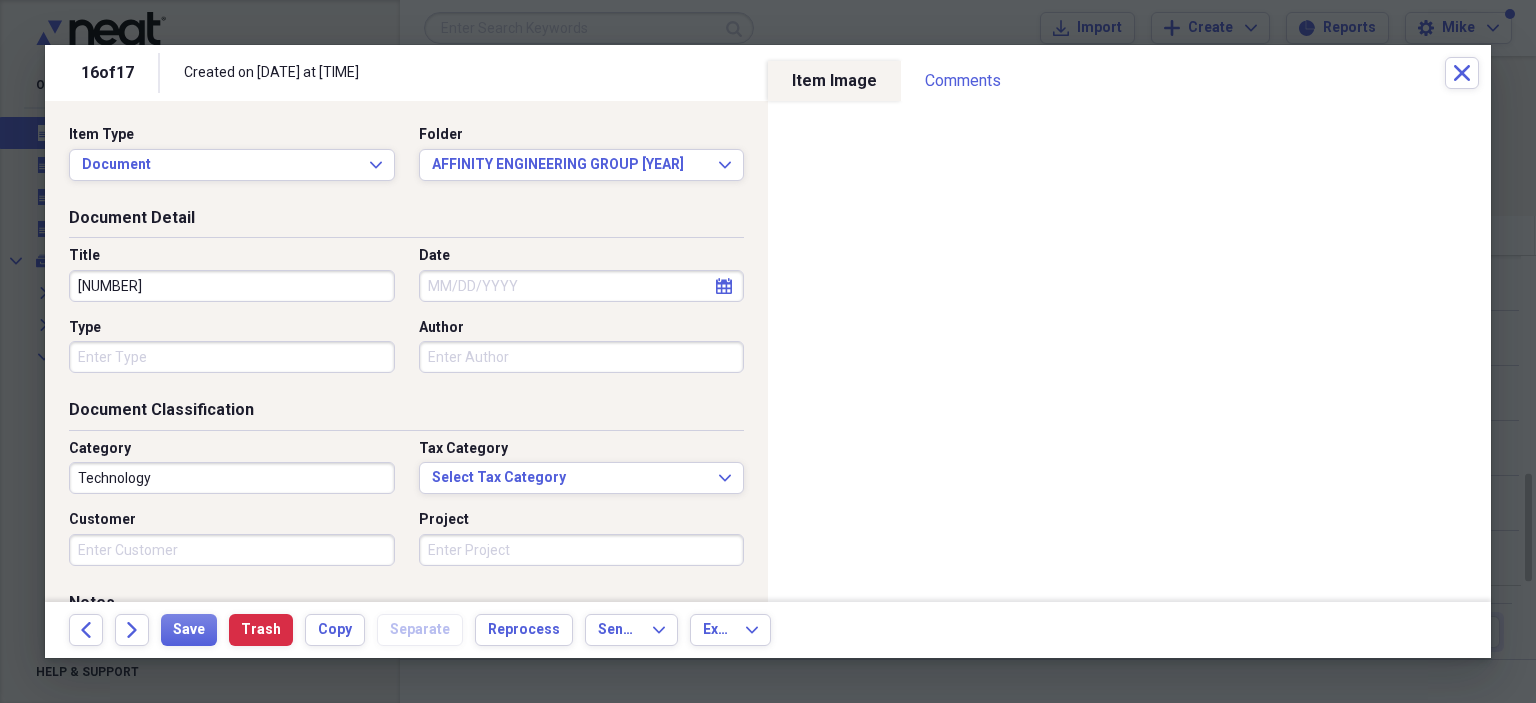 type on "[NUMBER]" 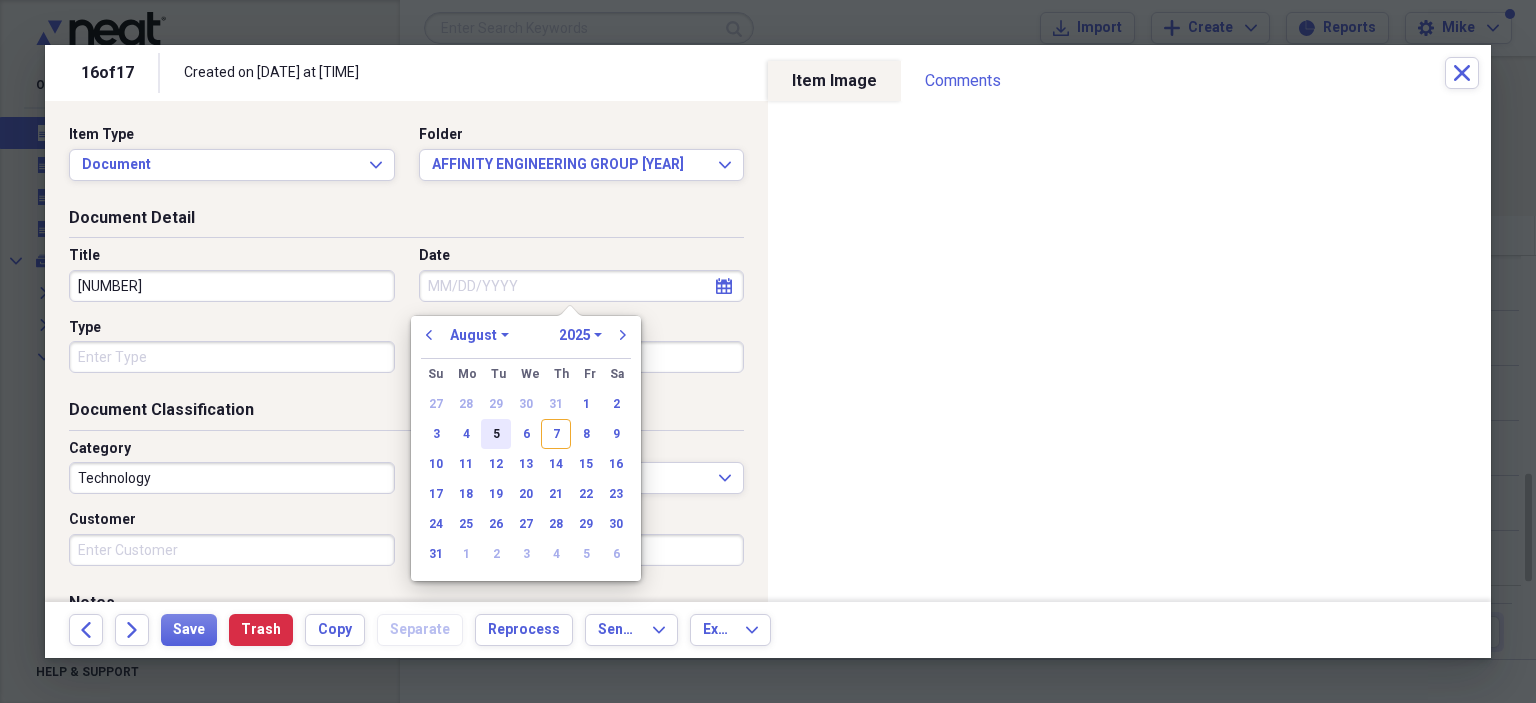 click on "5" at bounding box center [496, 434] 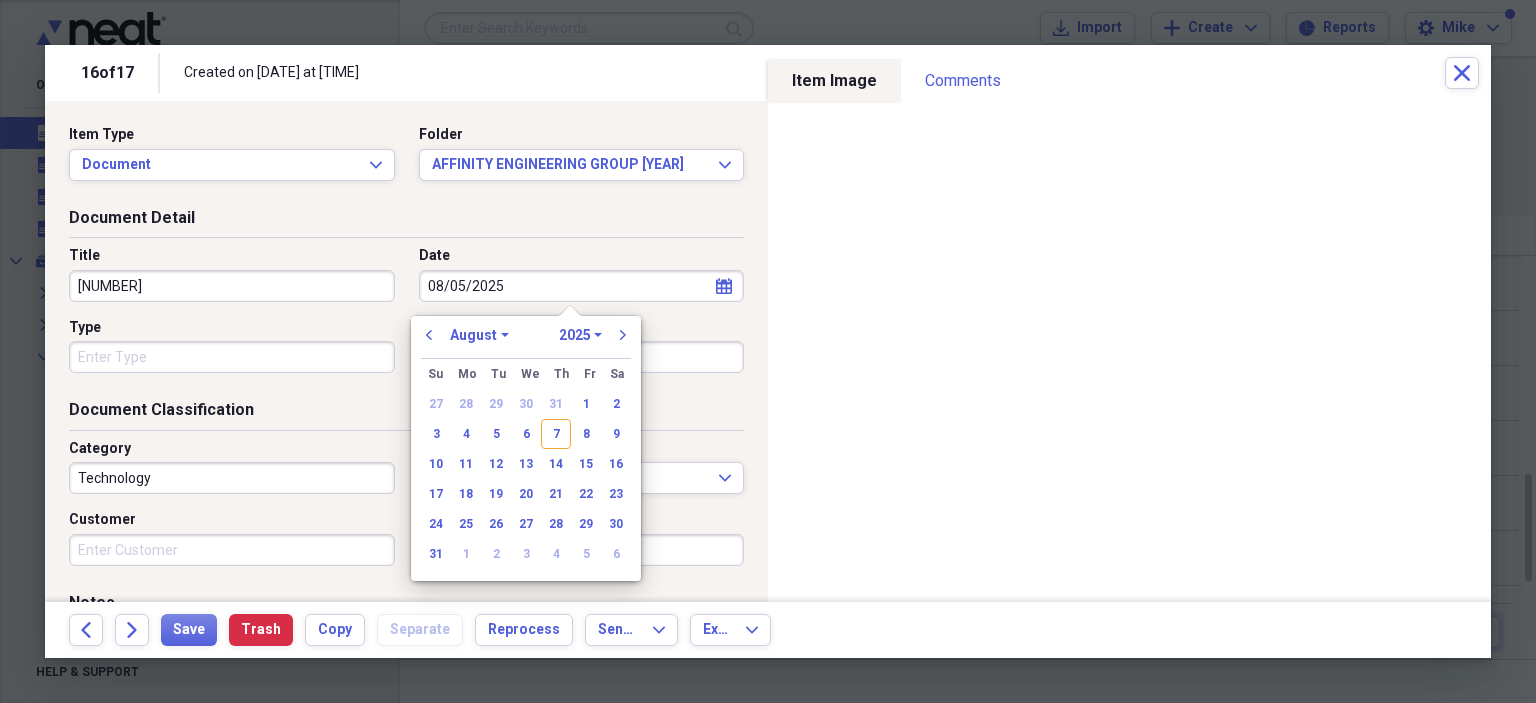 type on "08/05/2025" 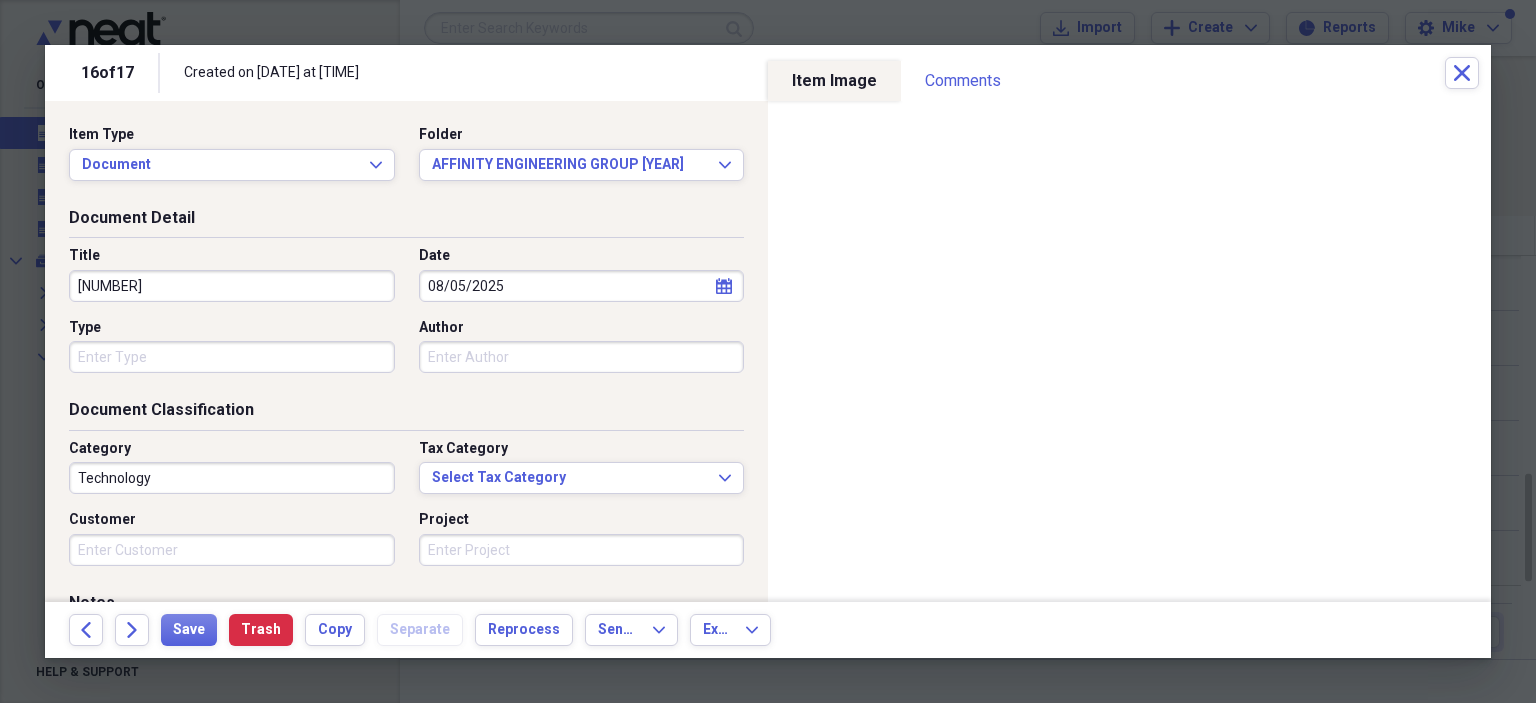 click on "[NUMBER]" at bounding box center (232, 286) 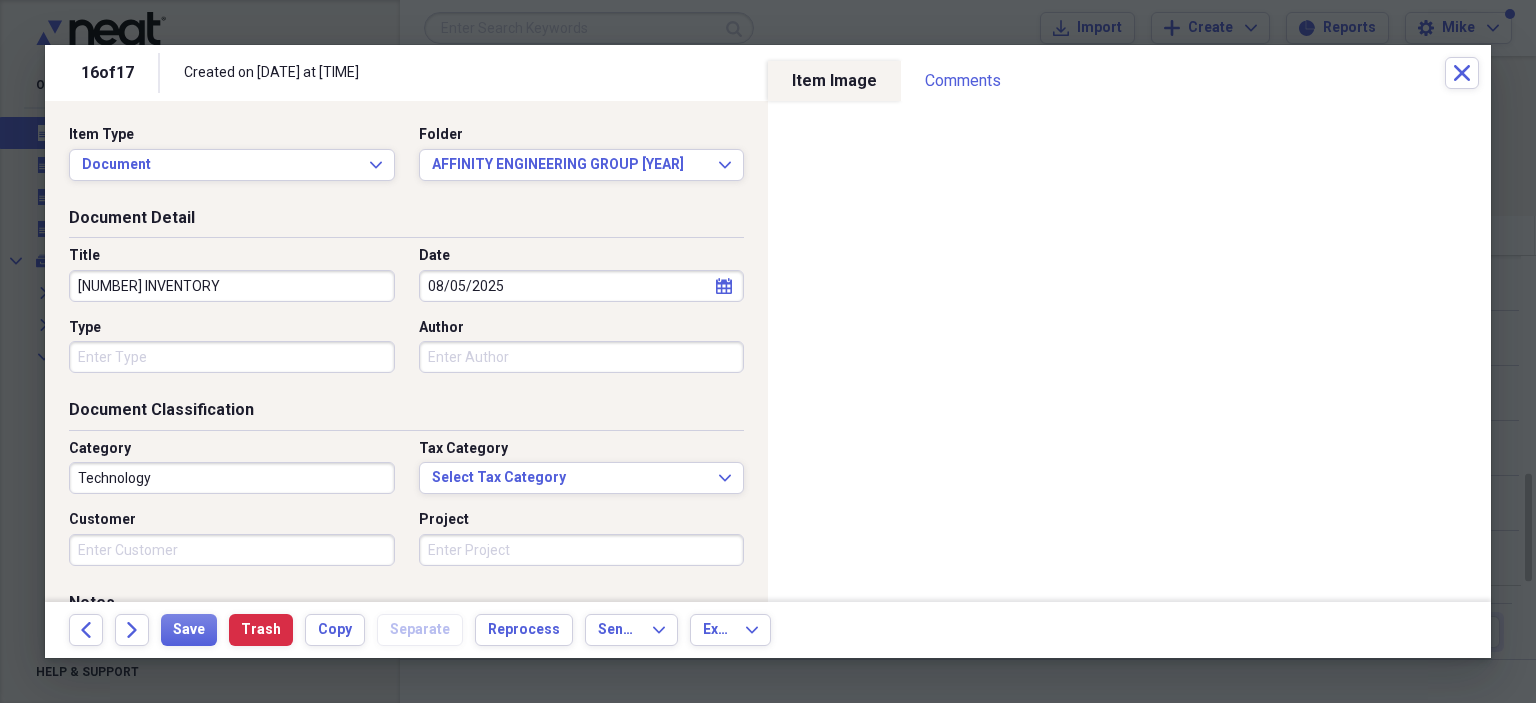 type on "[NUMBER] INVENTORY" 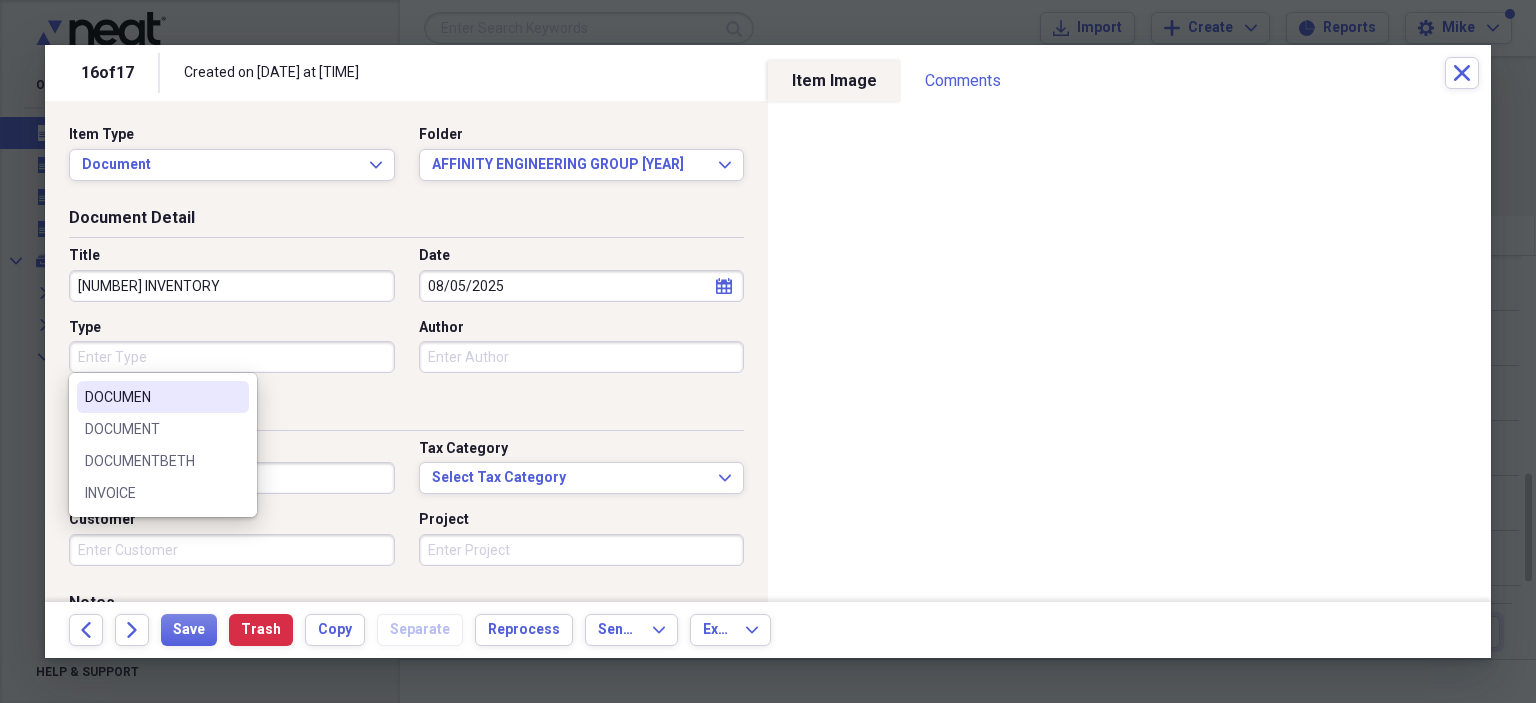 click on "Type" at bounding box center (232, 357) 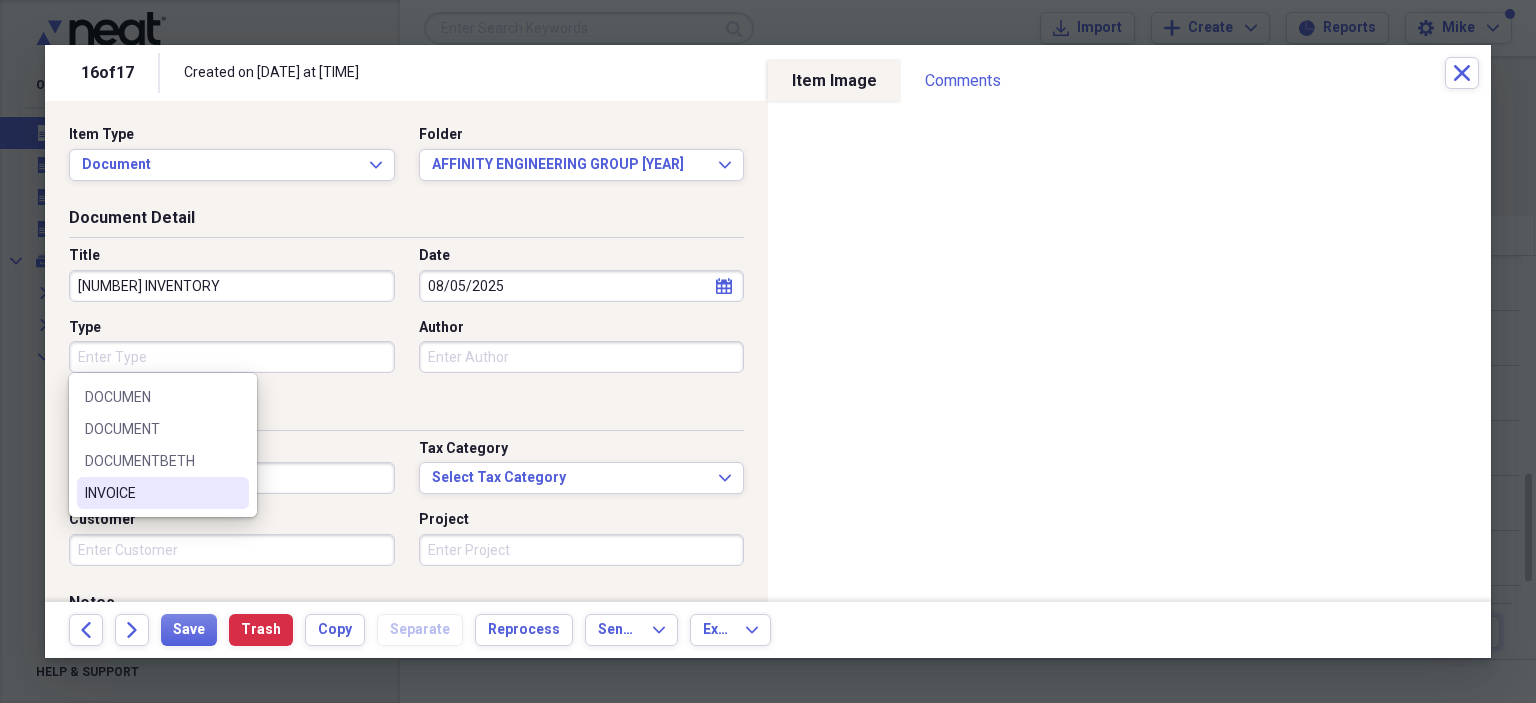 click on "INVOICE" at bounding box center [151, 493] 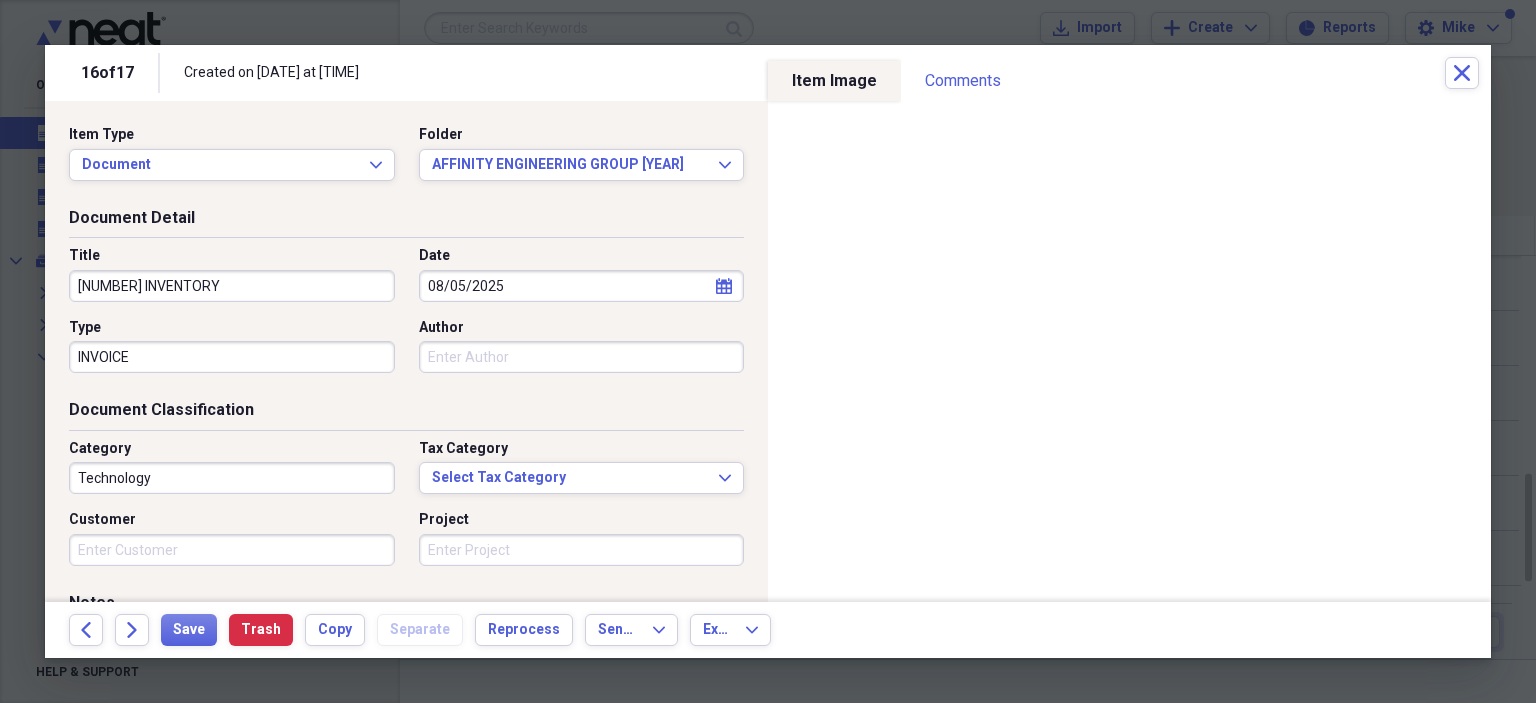 click on "Author" at bounding box center (582, 357) 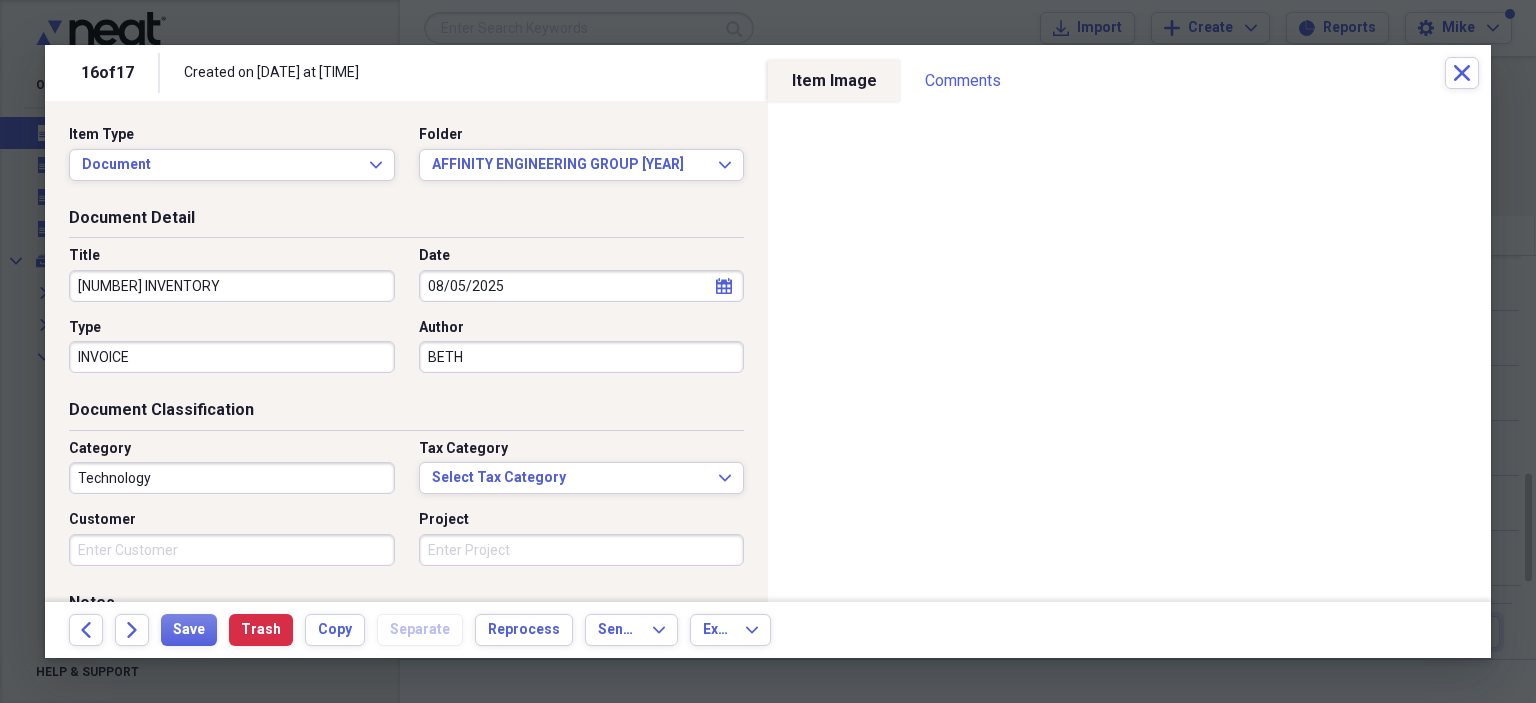 type on "BETH" 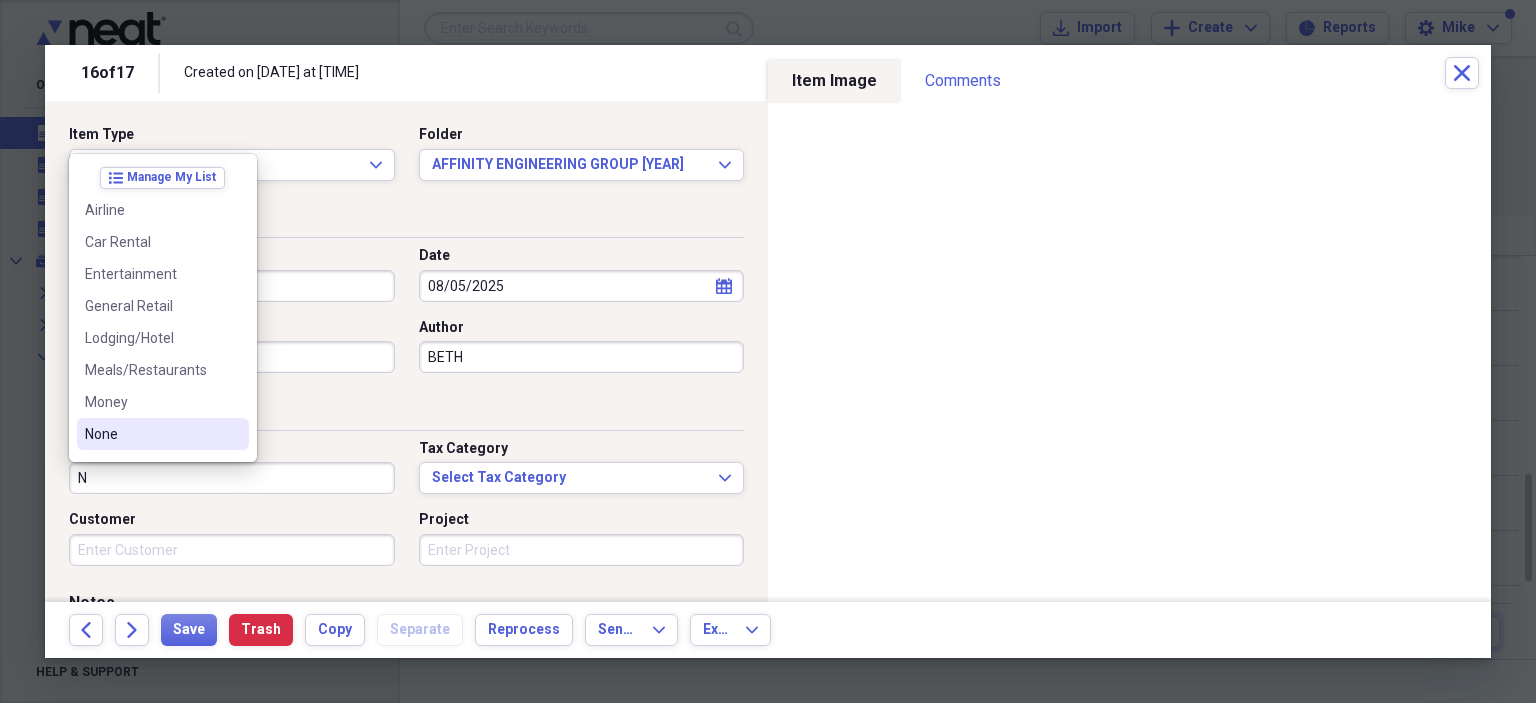 click on "None" at bounding box center (151, 434) 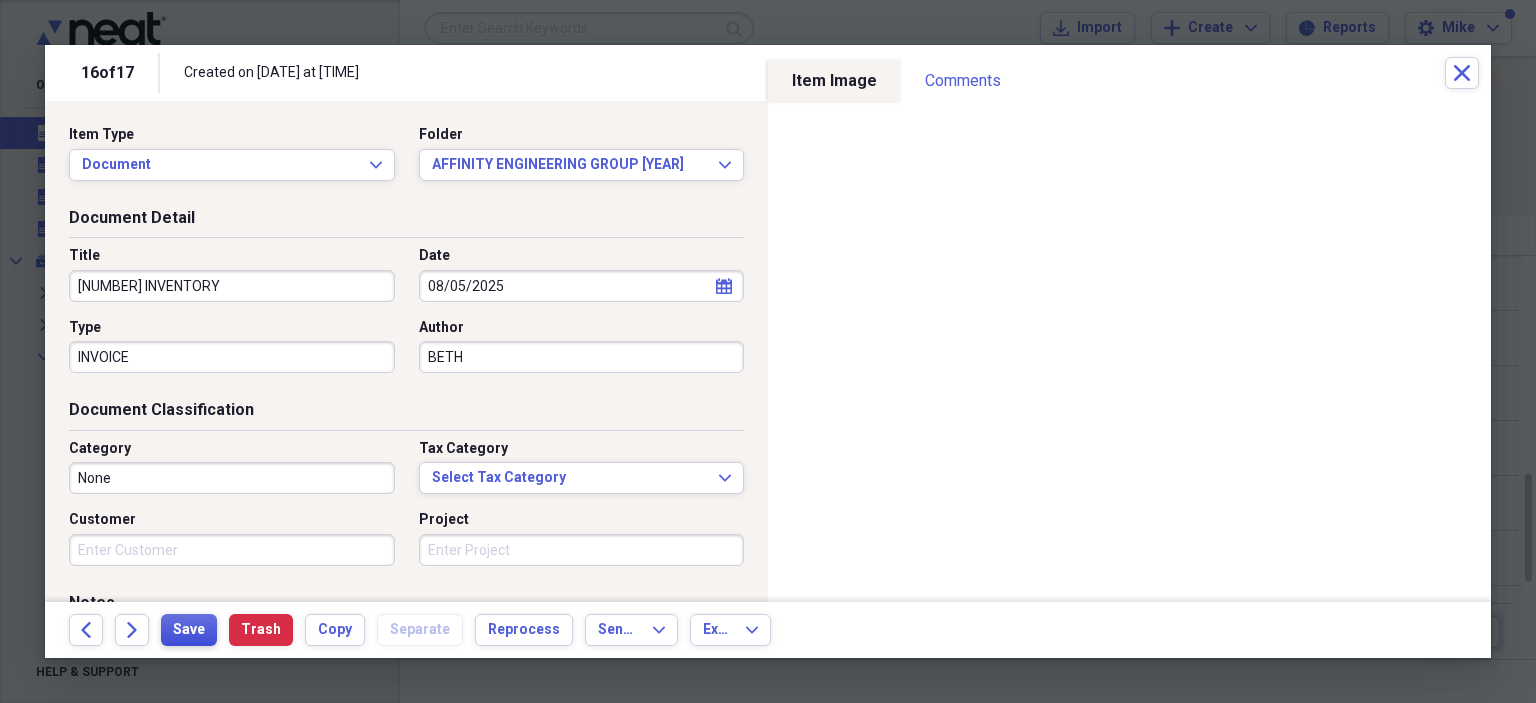 click on "Save" at bounding box center [189, 630] 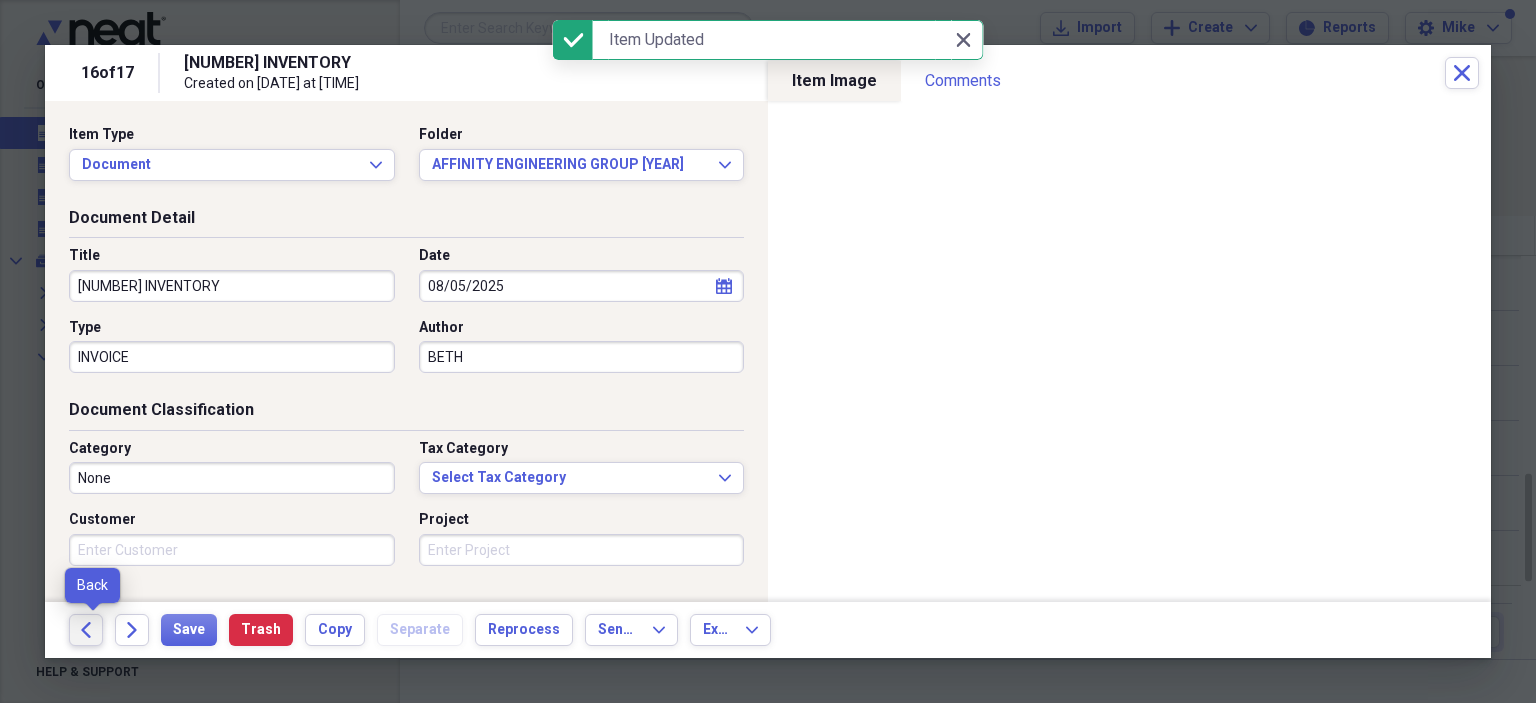 click on "Back" 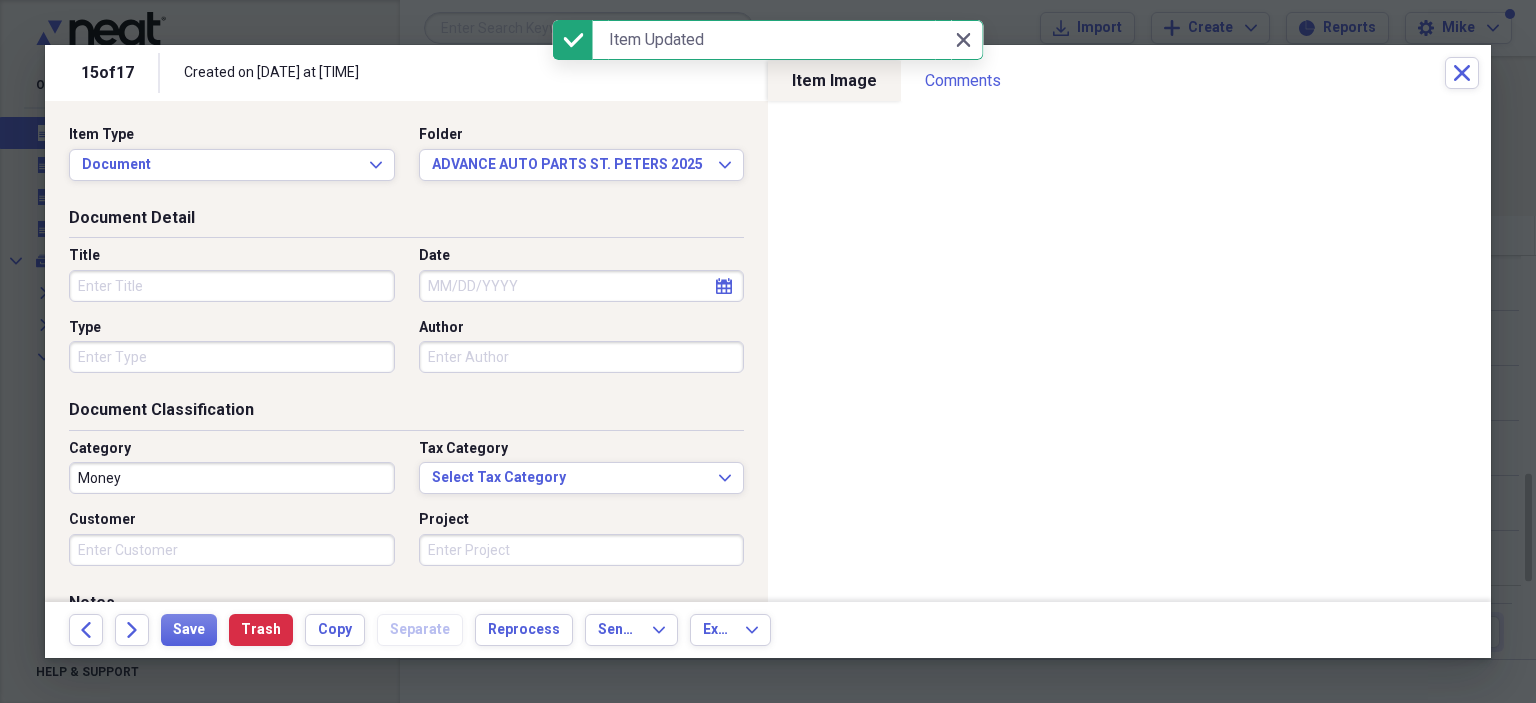 click on "Title" at bounding box center [232, 286] 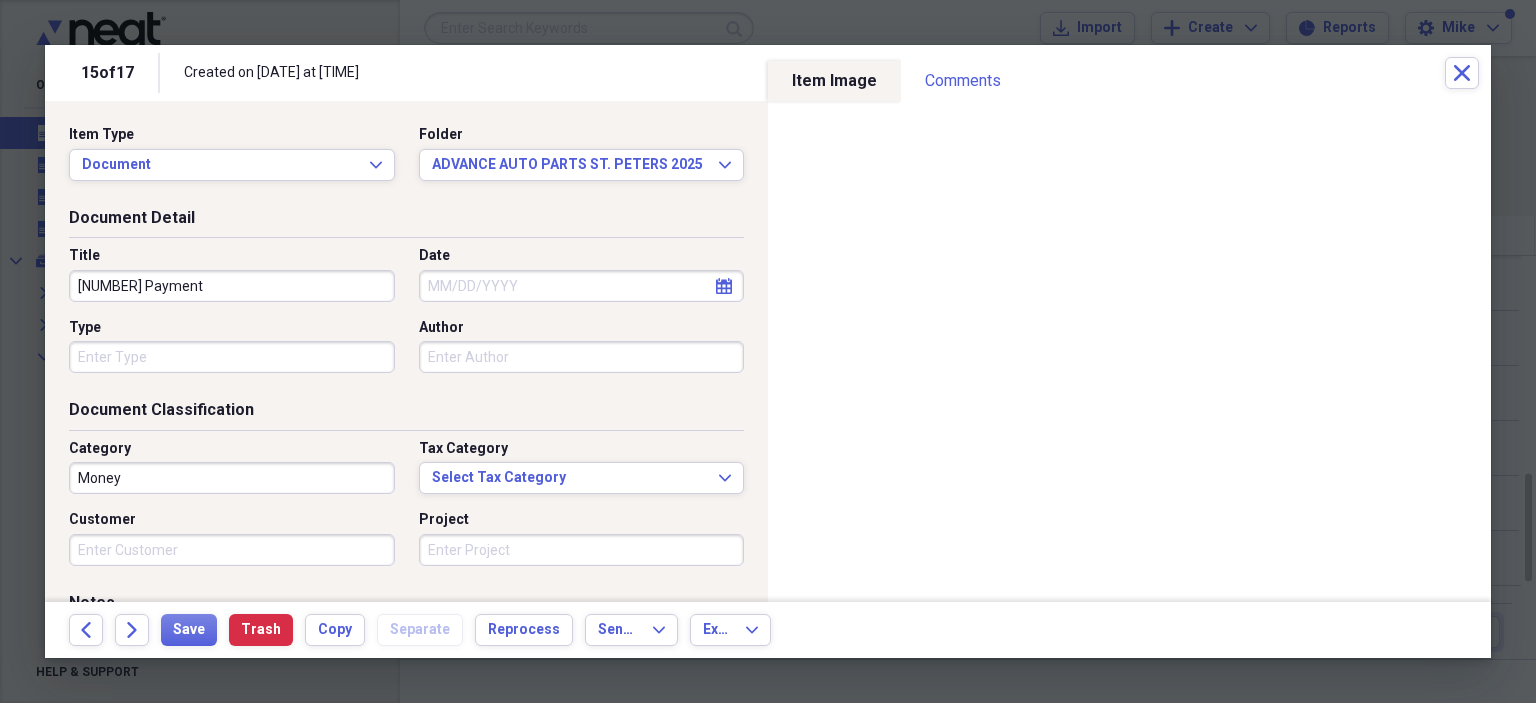 type on "[NUMBER] Payment" 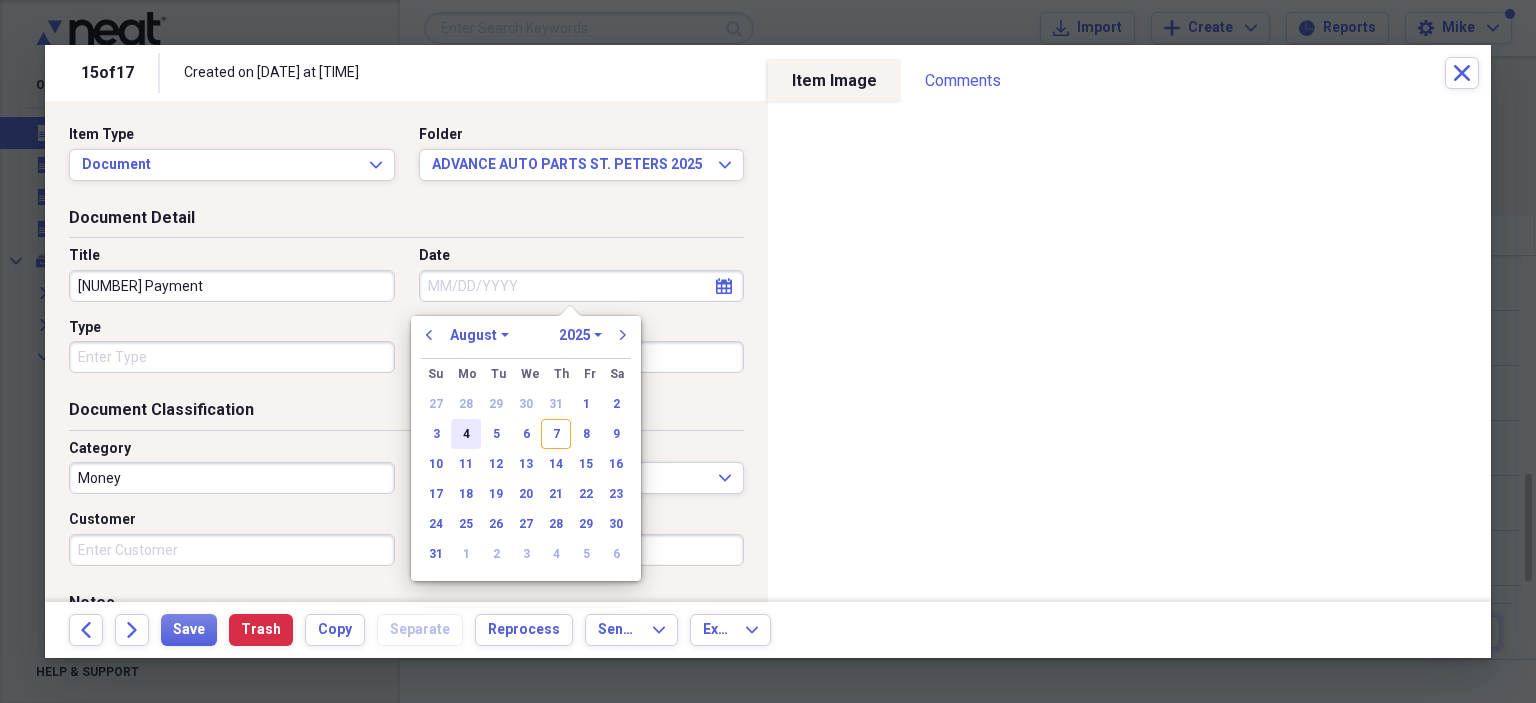 click on "4" at bounding box center [466, 434] 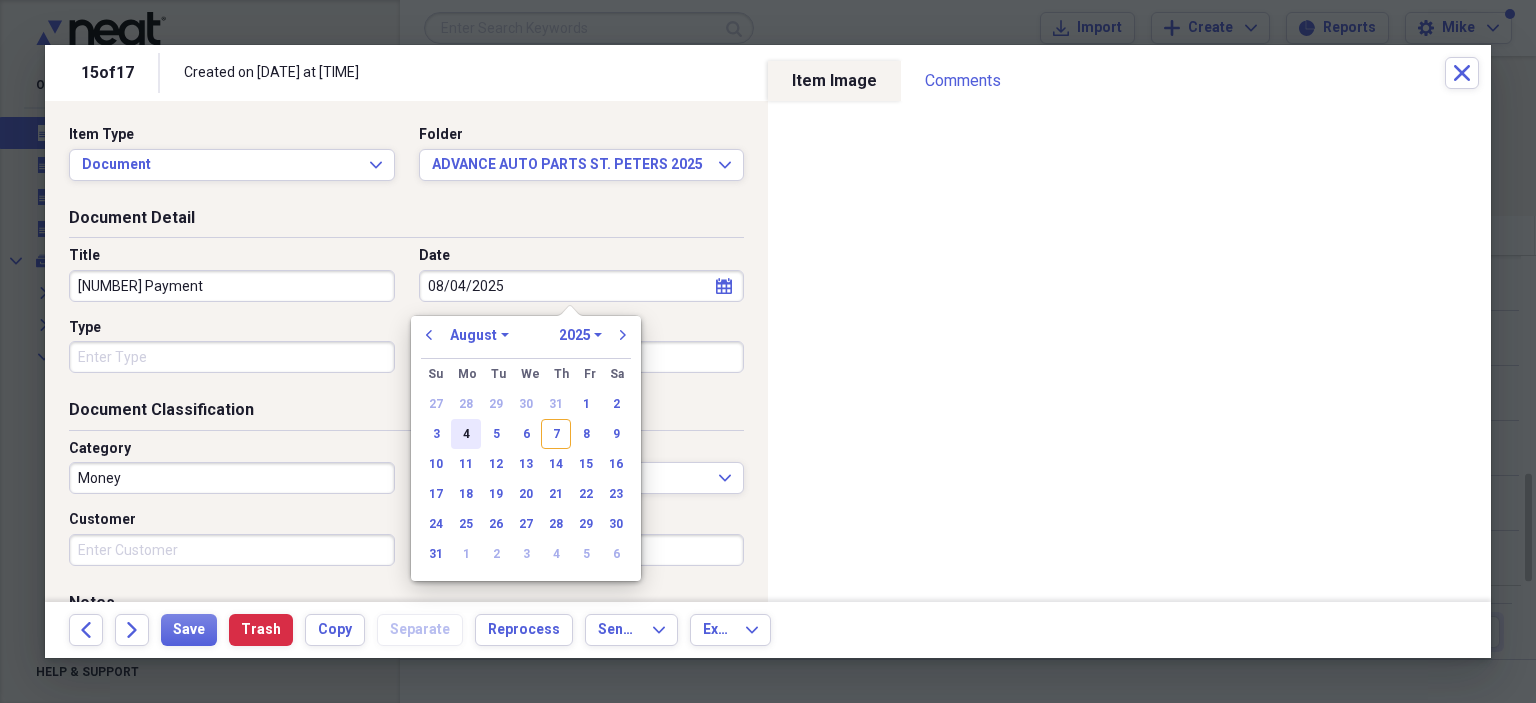 type on "08/04/2025" 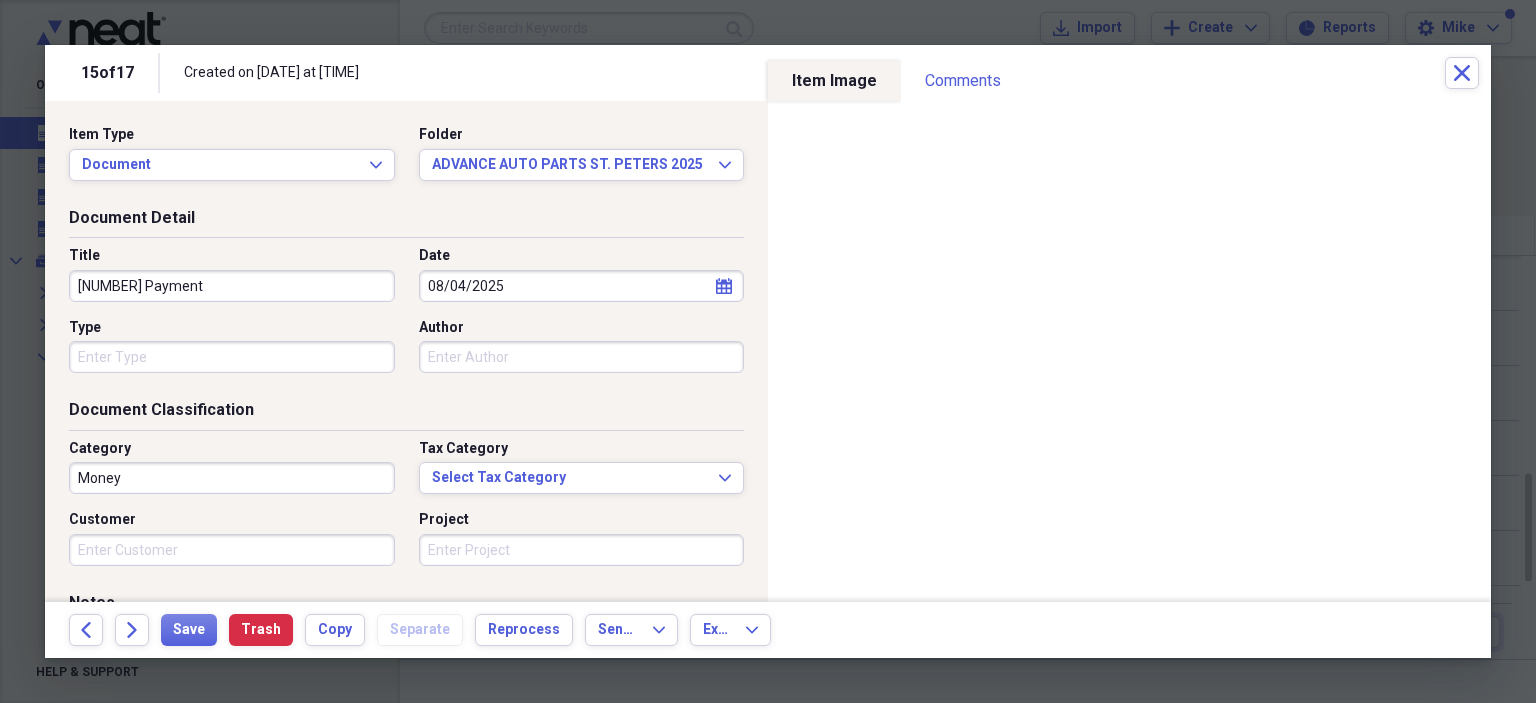 click on "Type" at bounding box center [232, 357] 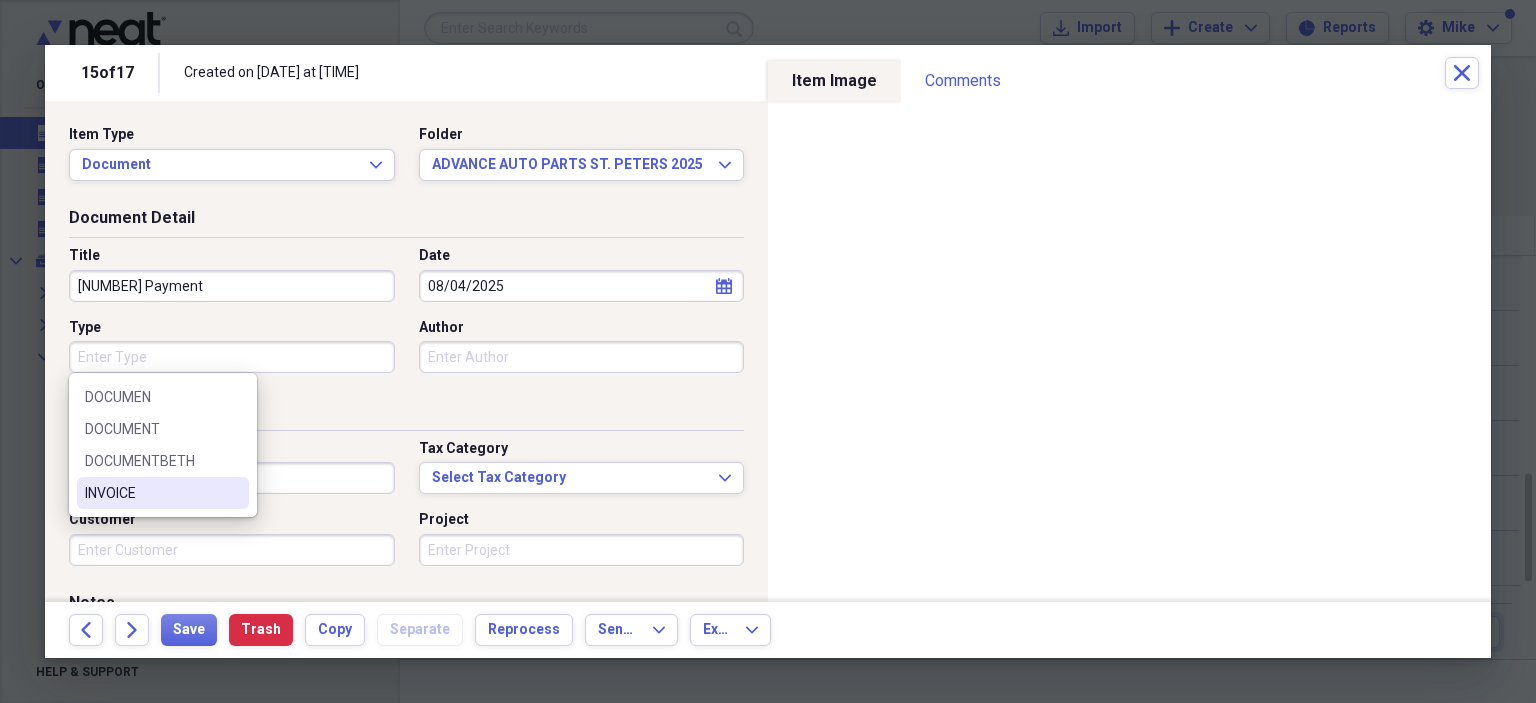 click on "INVOICE" at bounding box center [151, 493] 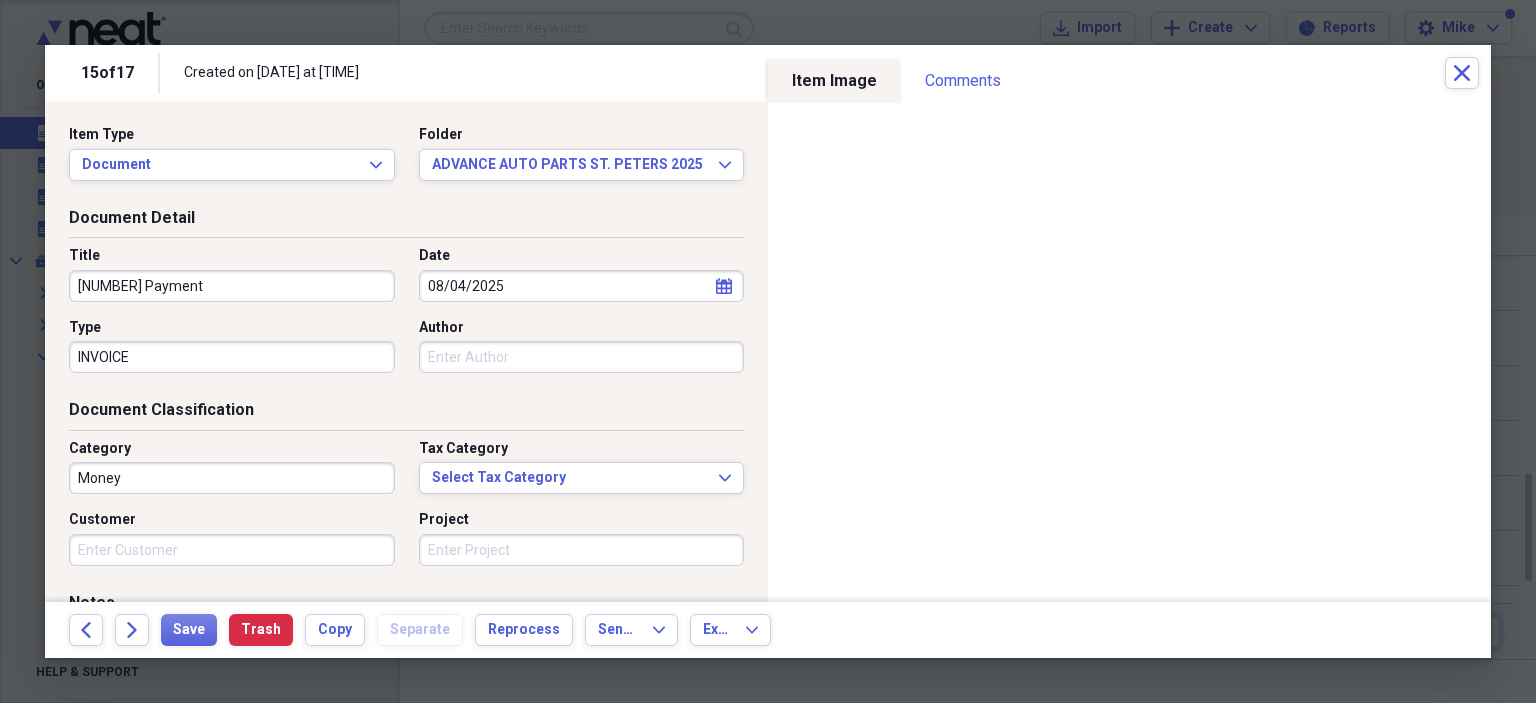 click on "Author" at bounding box center [582, 357] 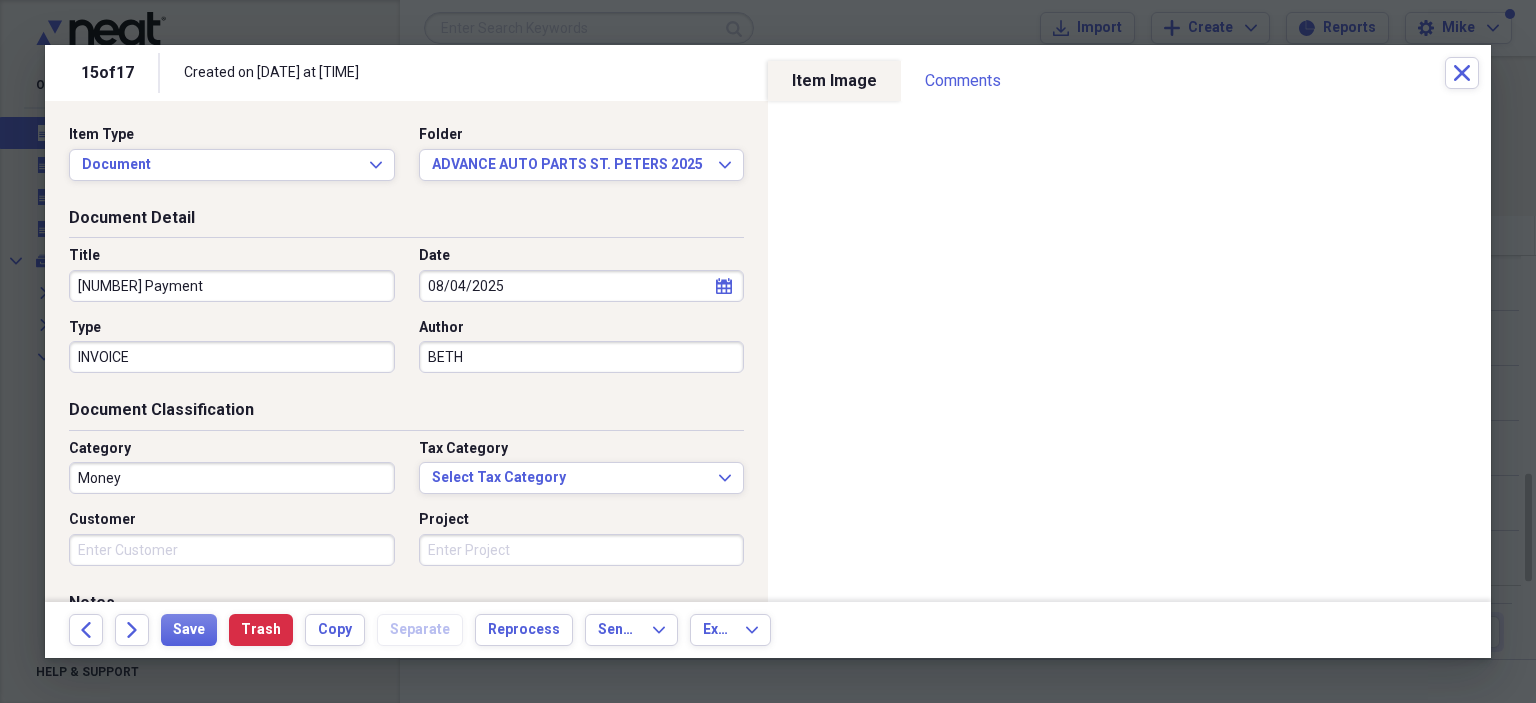 type on "BETH" 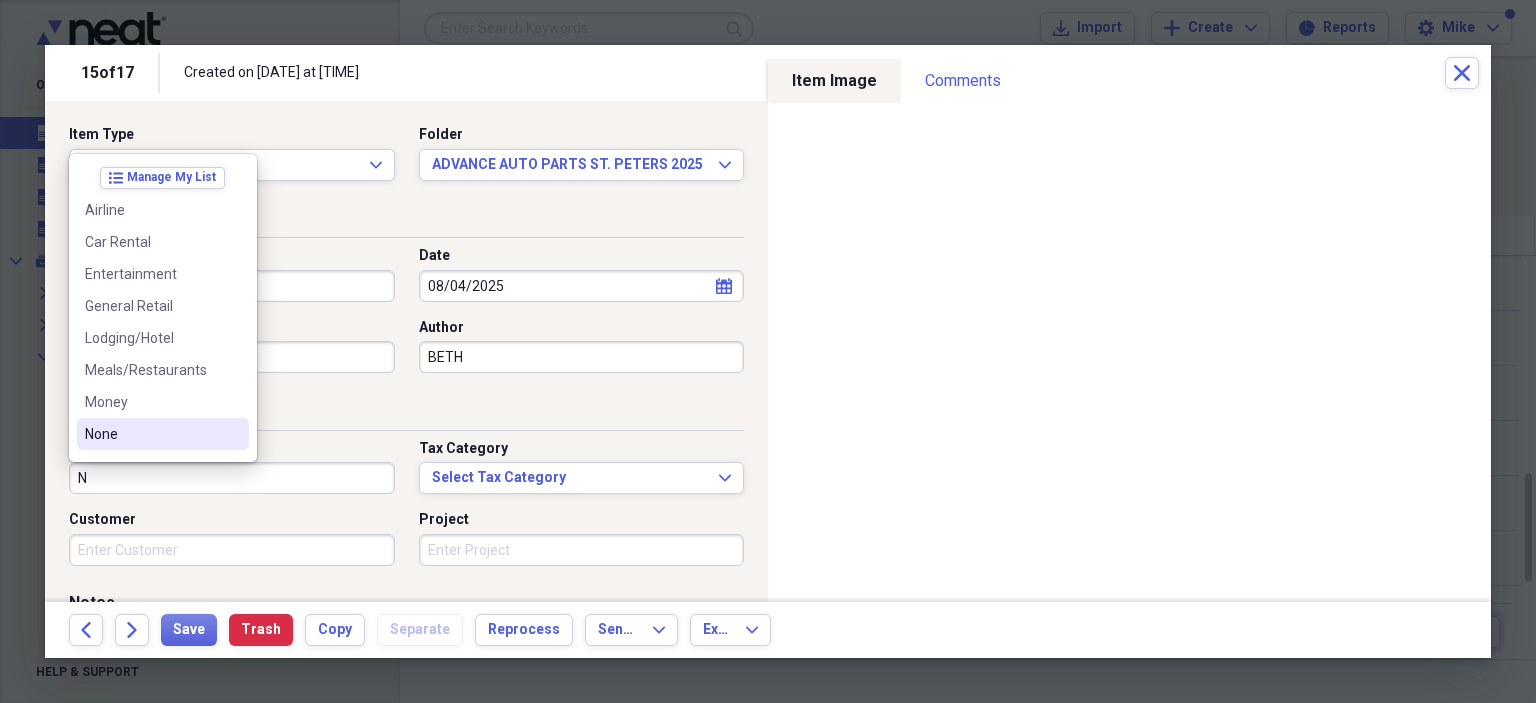 click on "None" at bounding box center [151, 434] 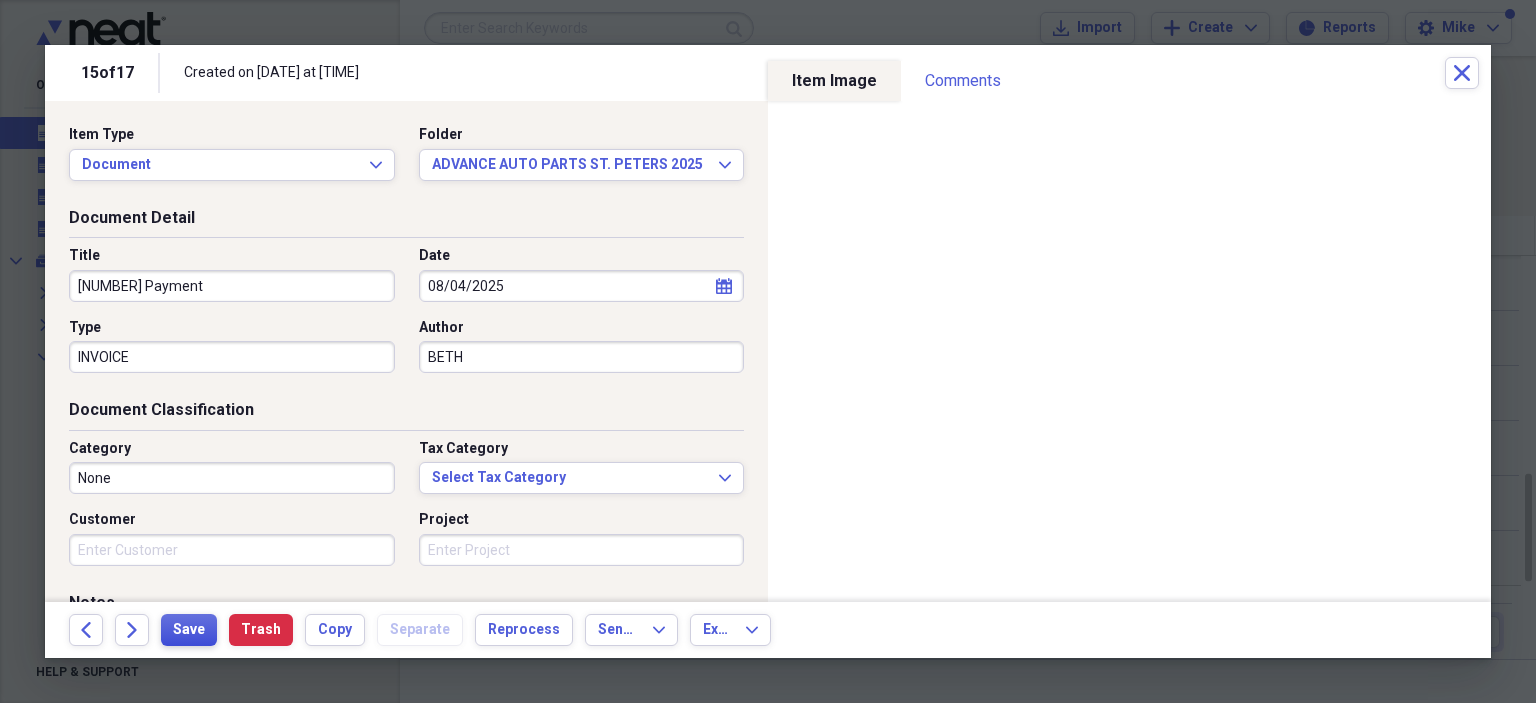click on "Save" at bounding box center (189, 630) 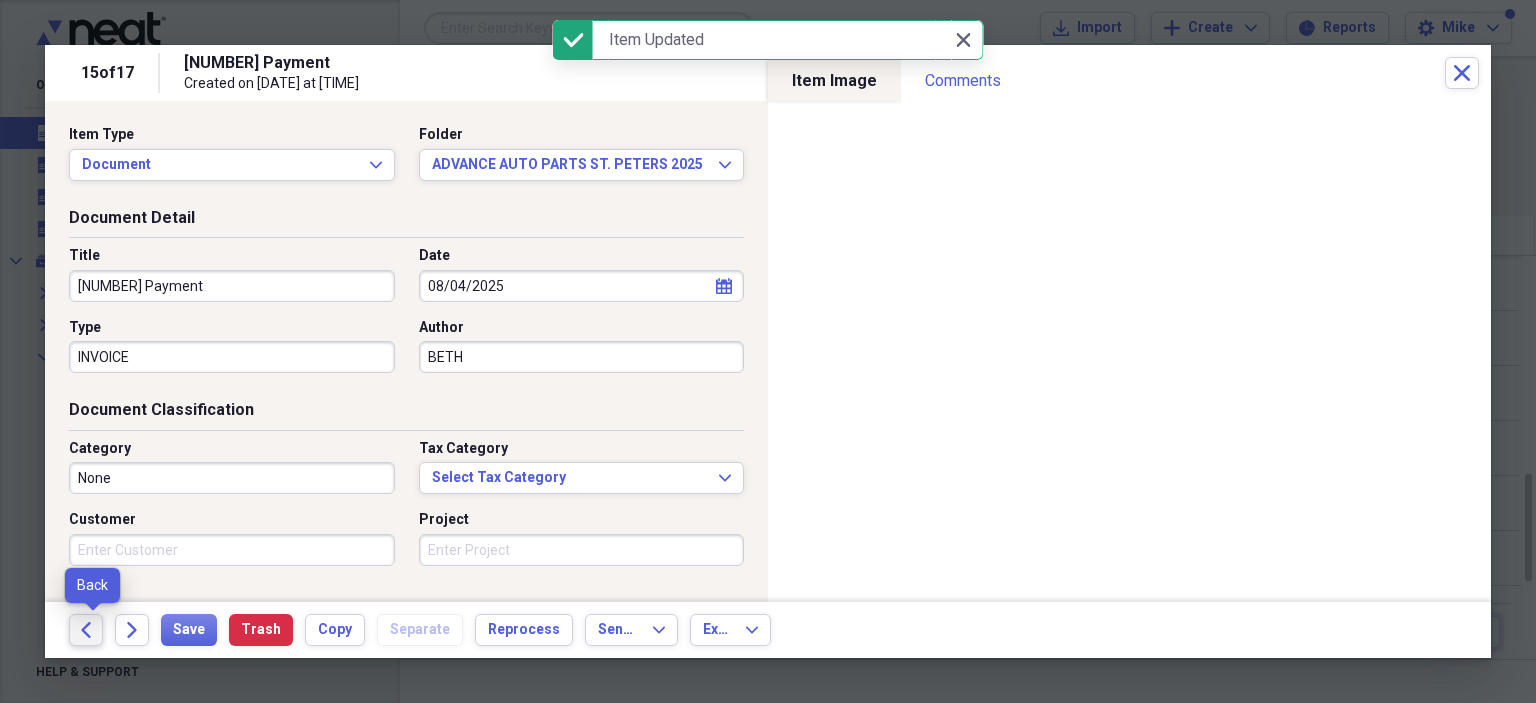 click on "Back" 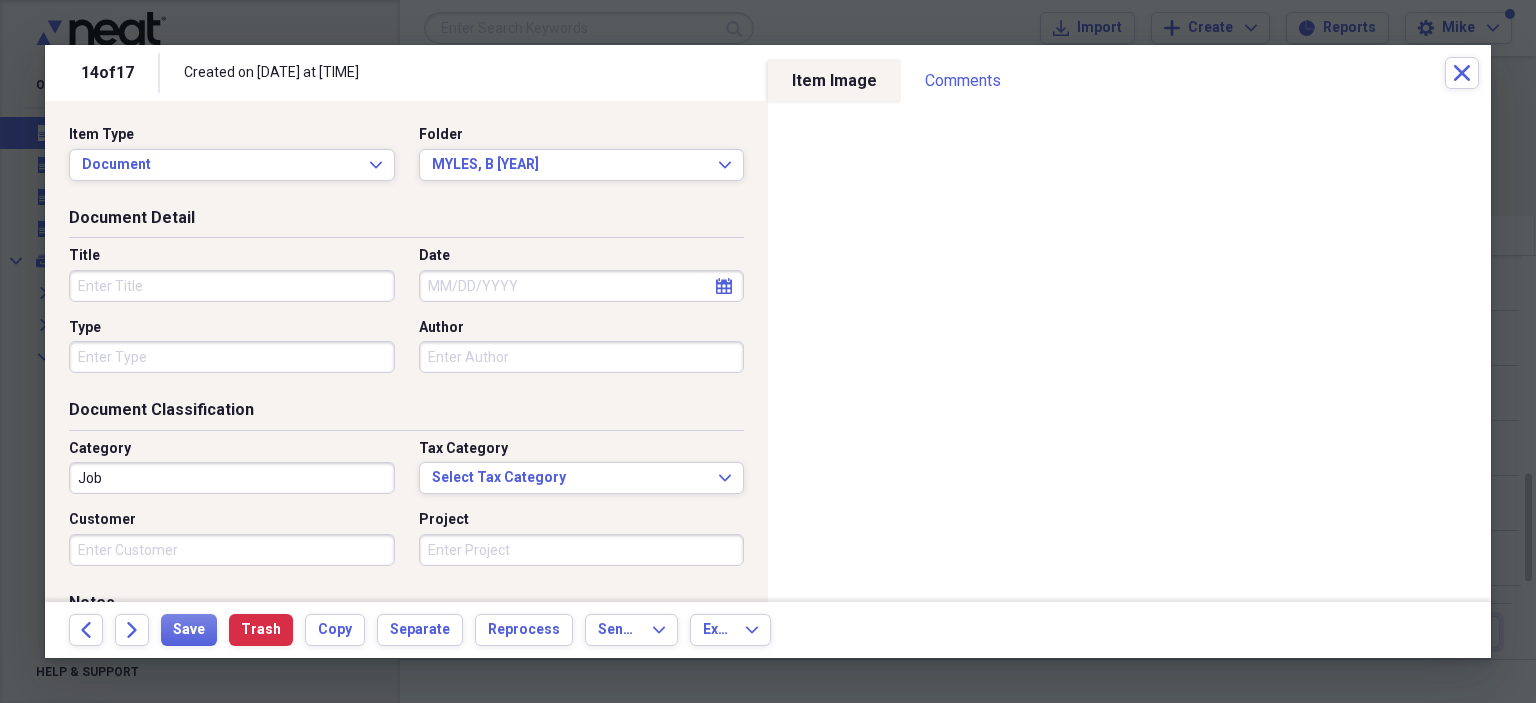 click on "Title" at bounding box center (232, 286) 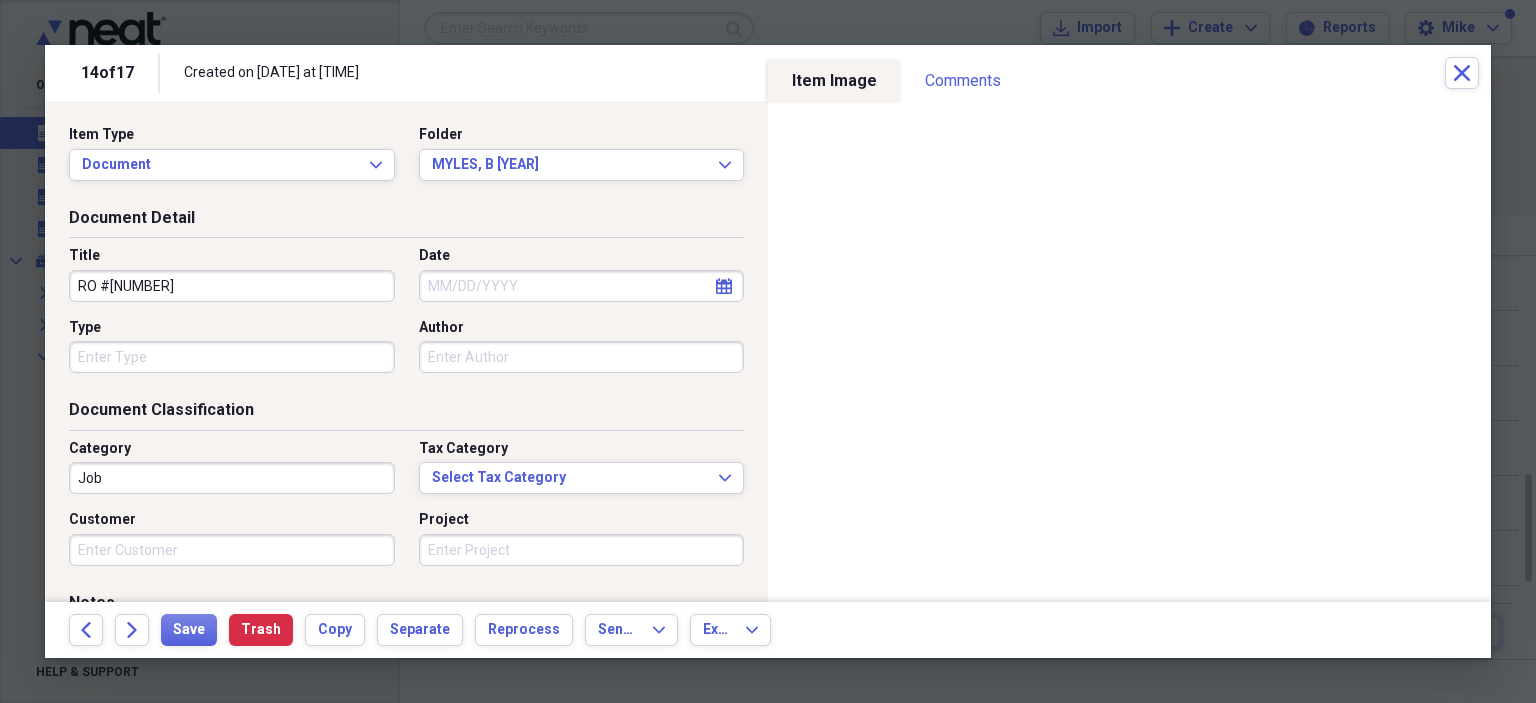 type on "RO #[NUMBER]" 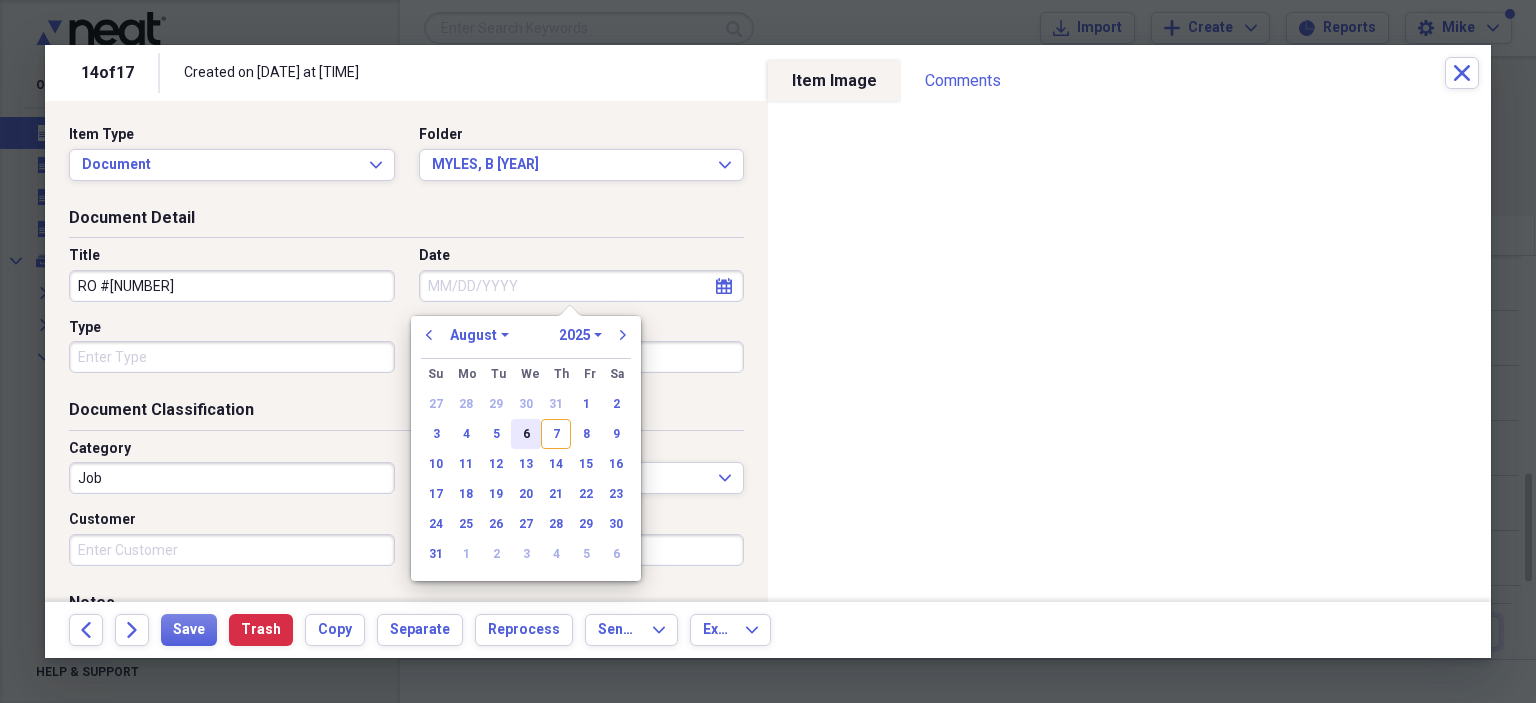click on "6" at bounding box center (526, 434) 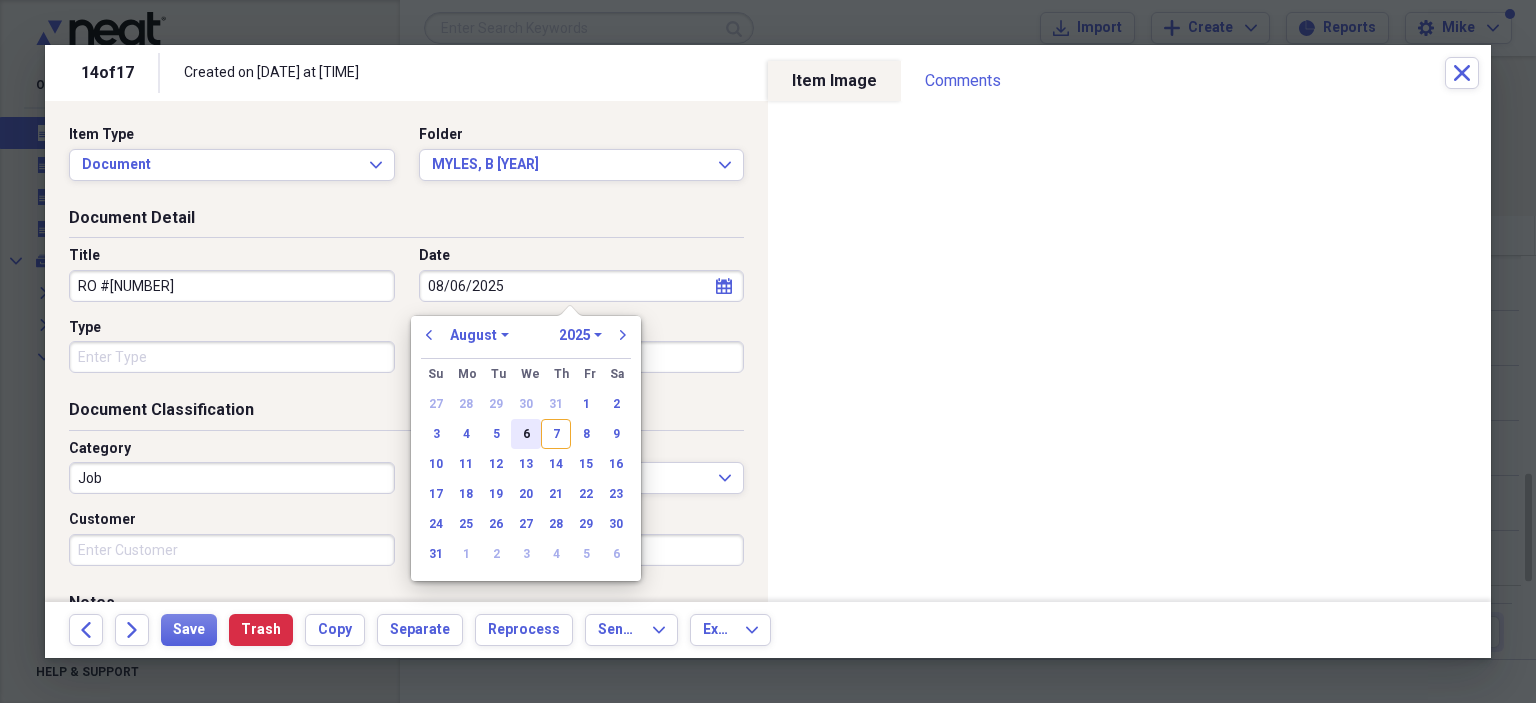 type on "08/06/2025" 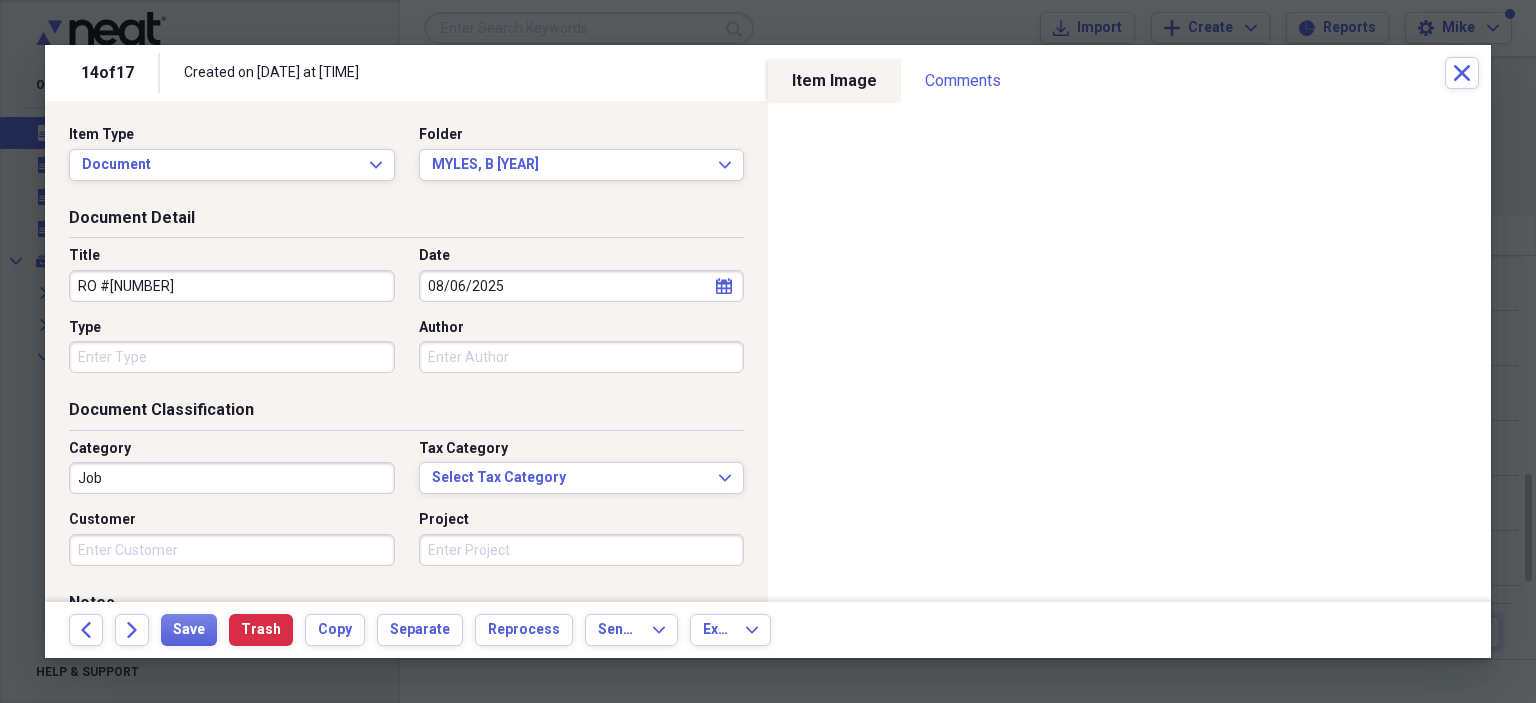 click on "Type" at bounding box center (232, 357) 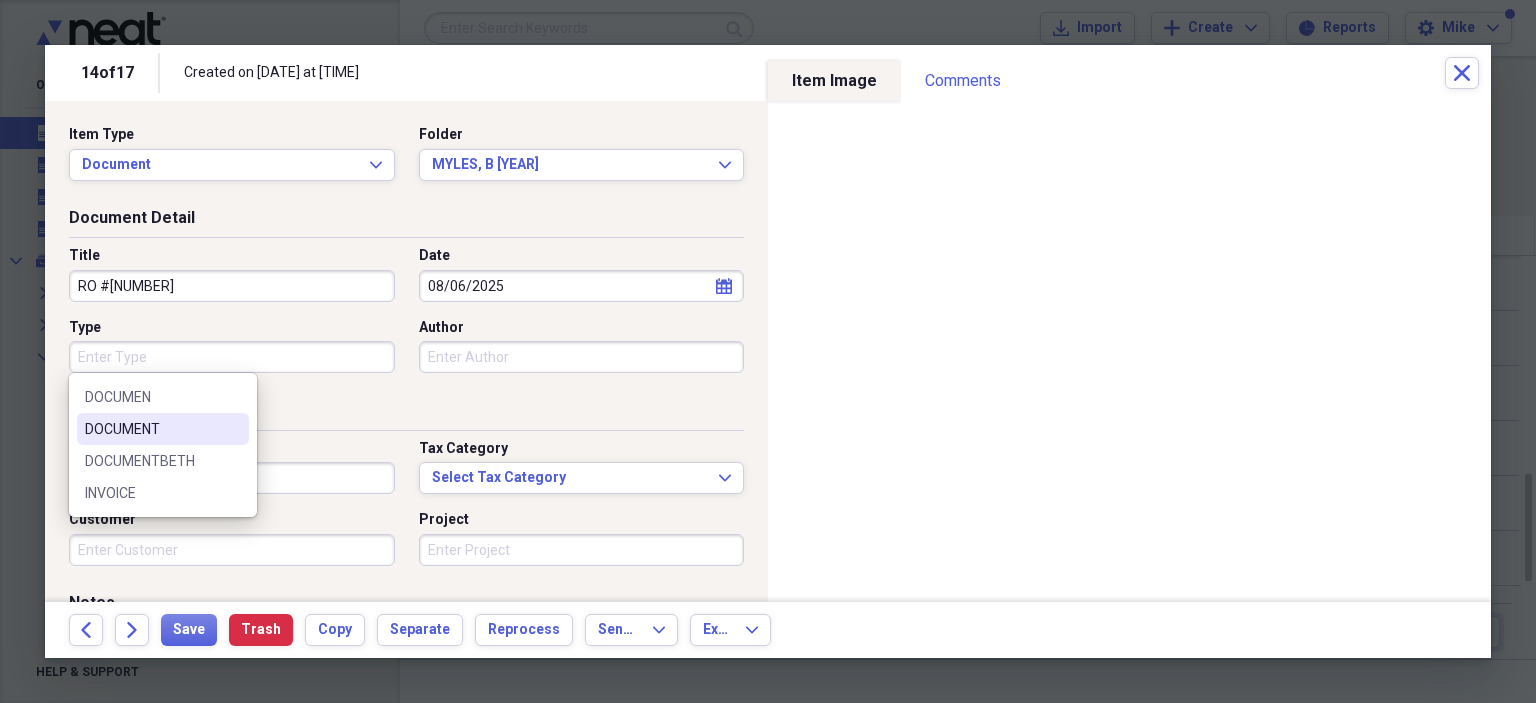 click on "DOCUMENT" at bounding box center (151, 429) 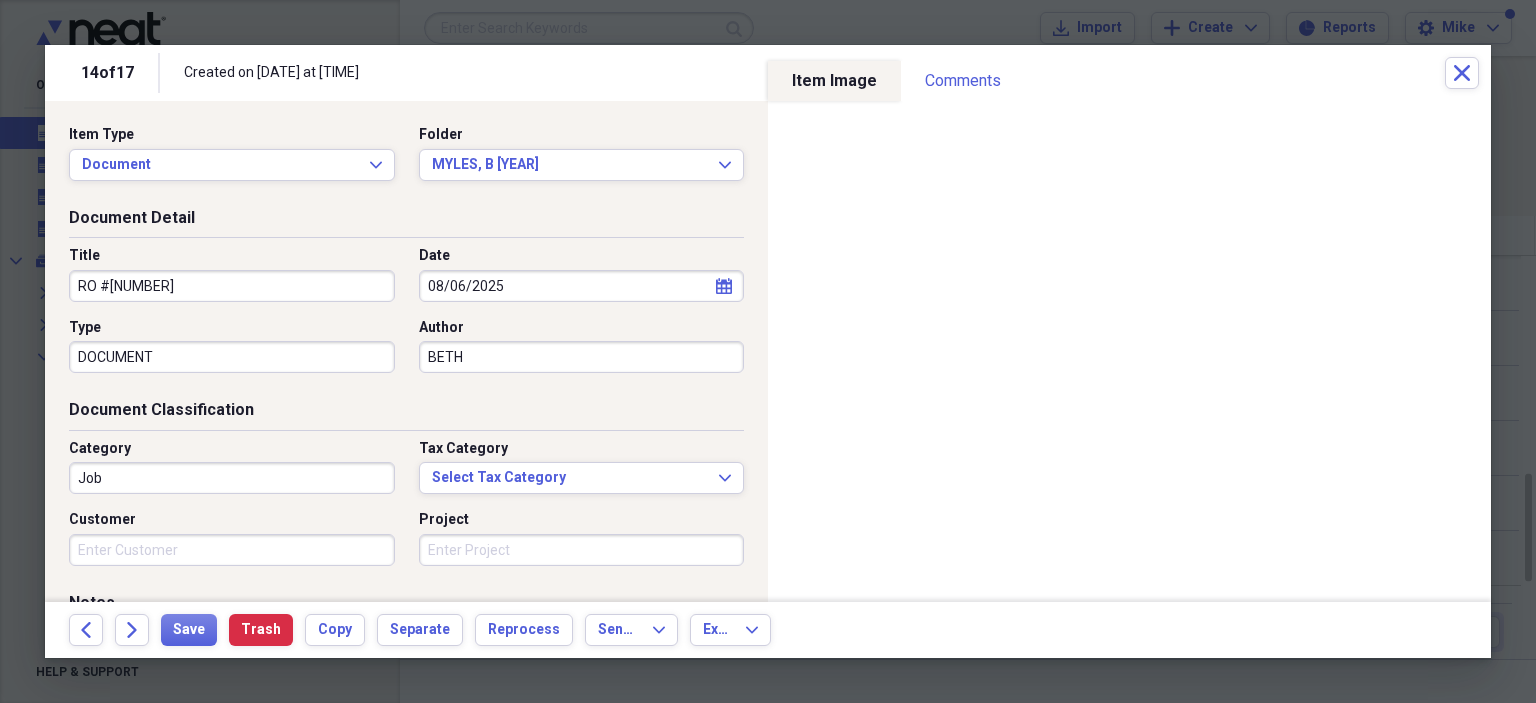 type on "BETH" 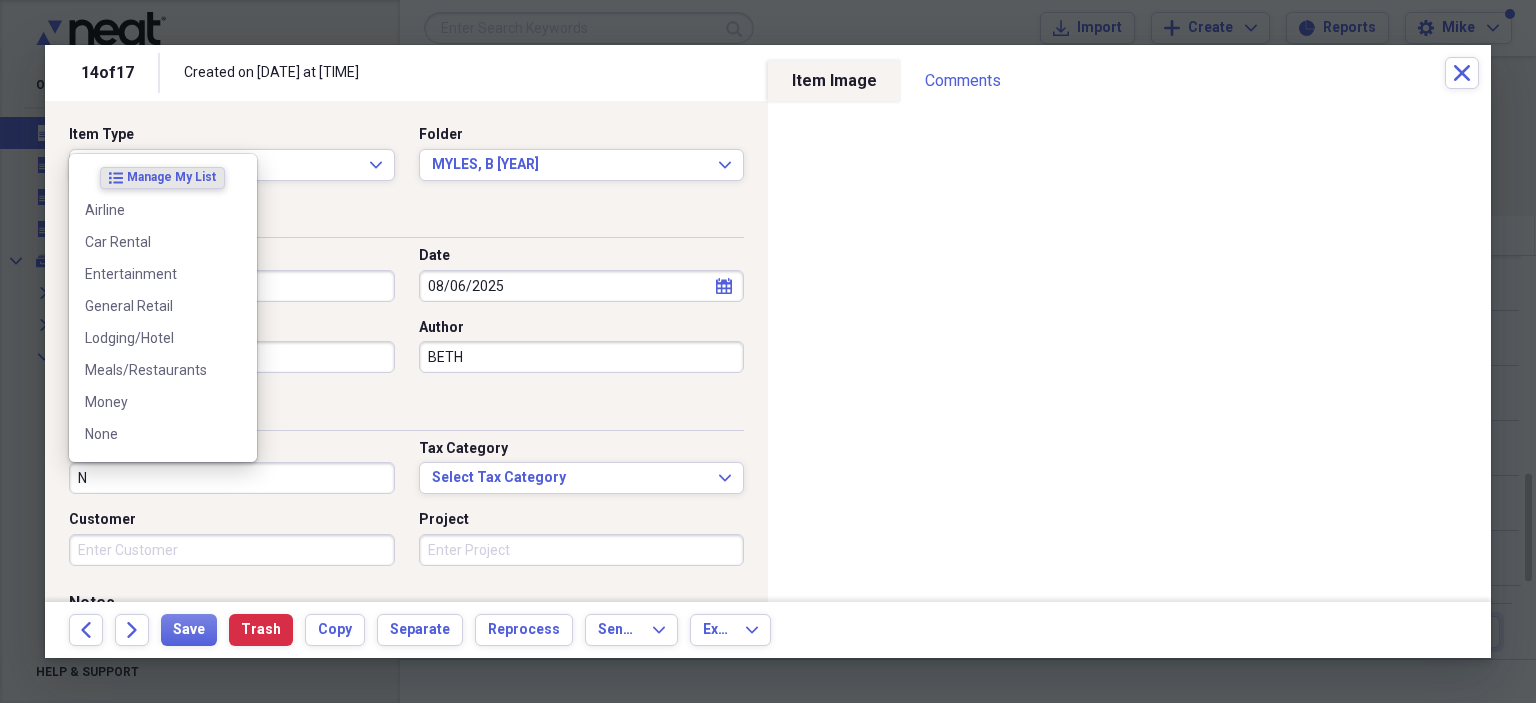 click on "None" at bounding box center (151, 434) 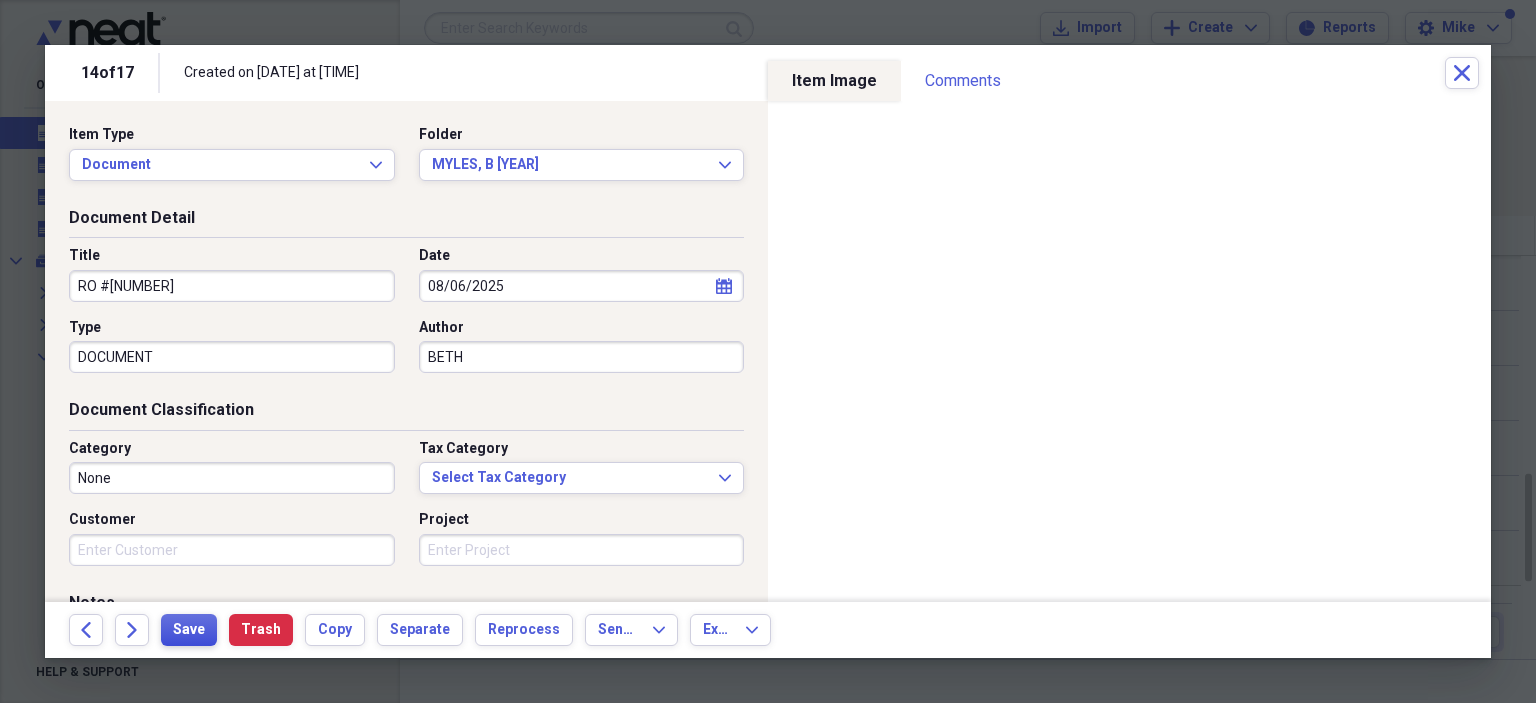 click on "Save" at bounding box center [189, 630] 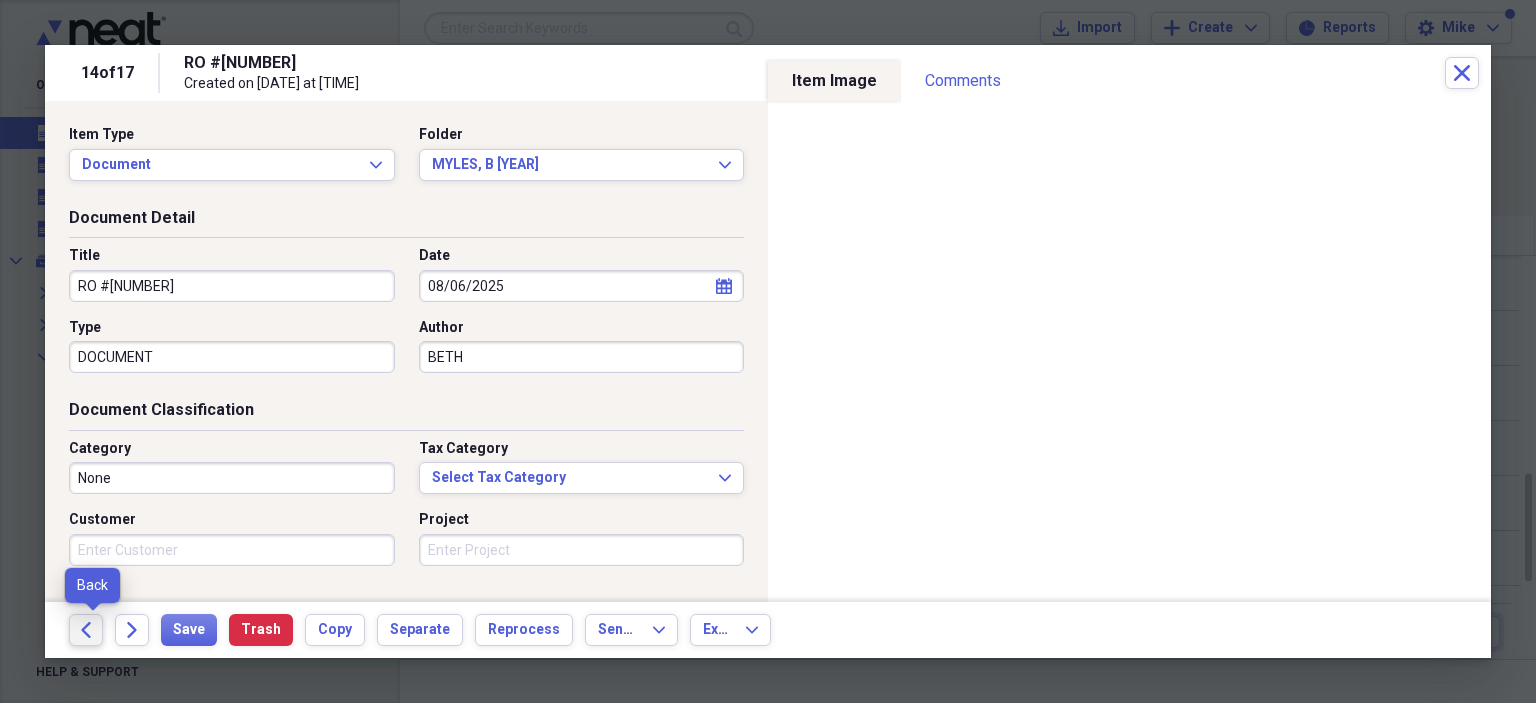 click on "Back" 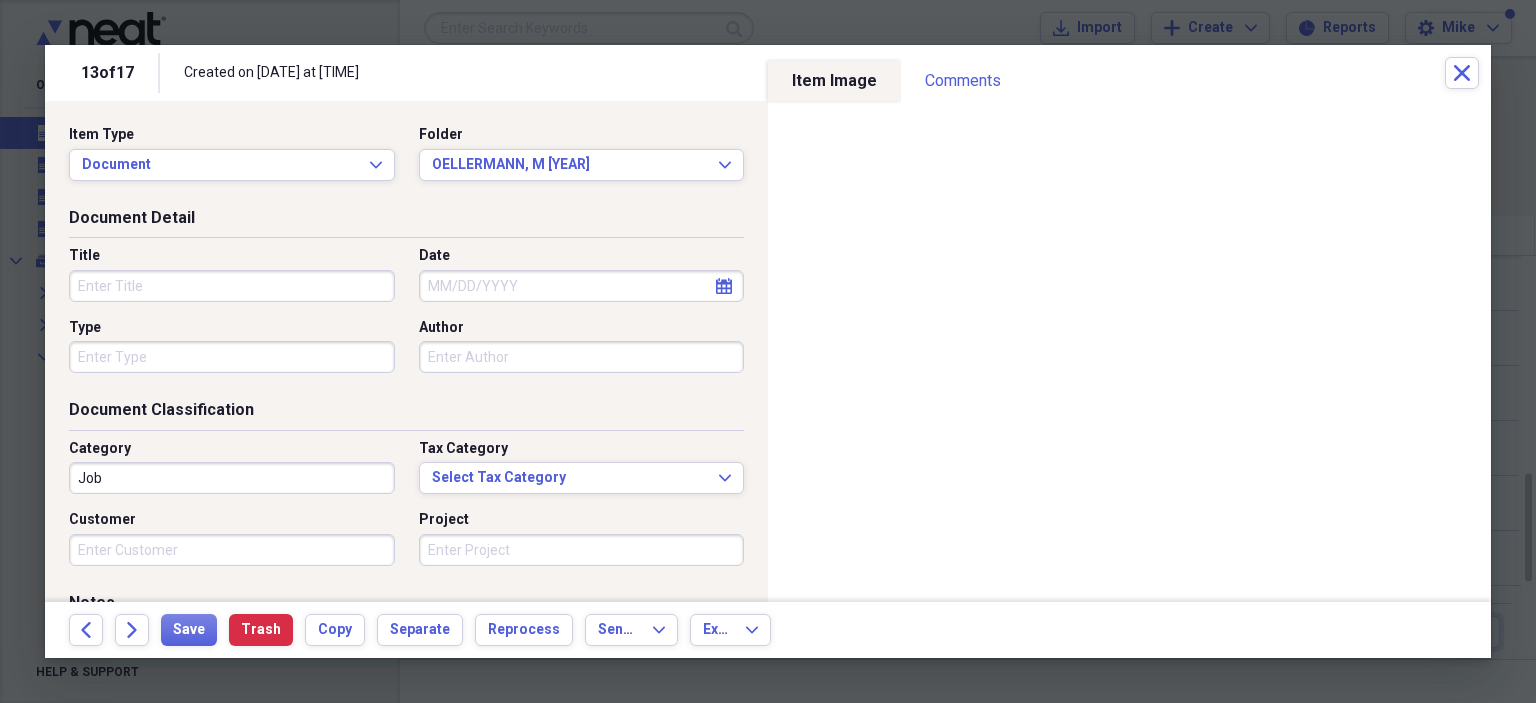 click on "Title" at bounding box center [232, 286] 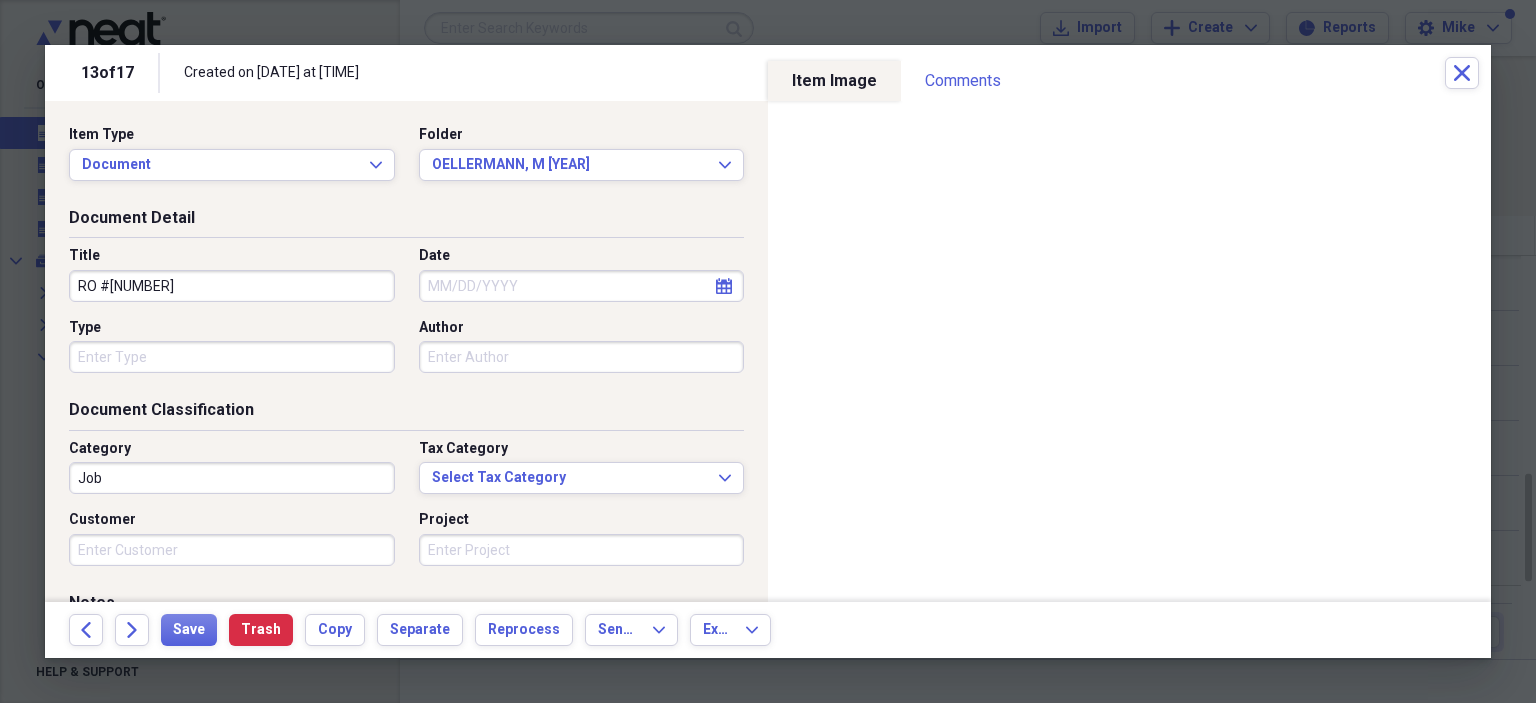 type on "RO #[NUMBER]" 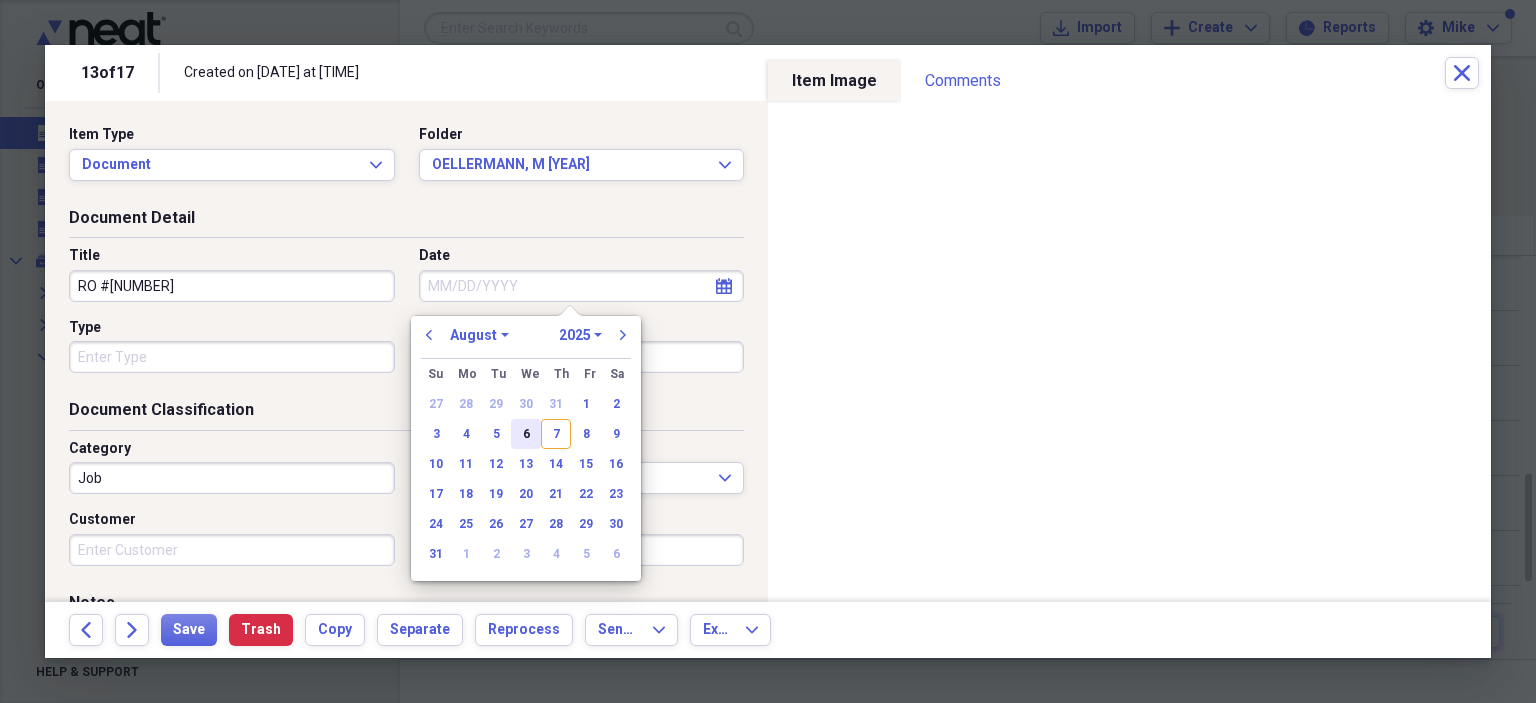 click on "6" at bounding box center (526, 434) 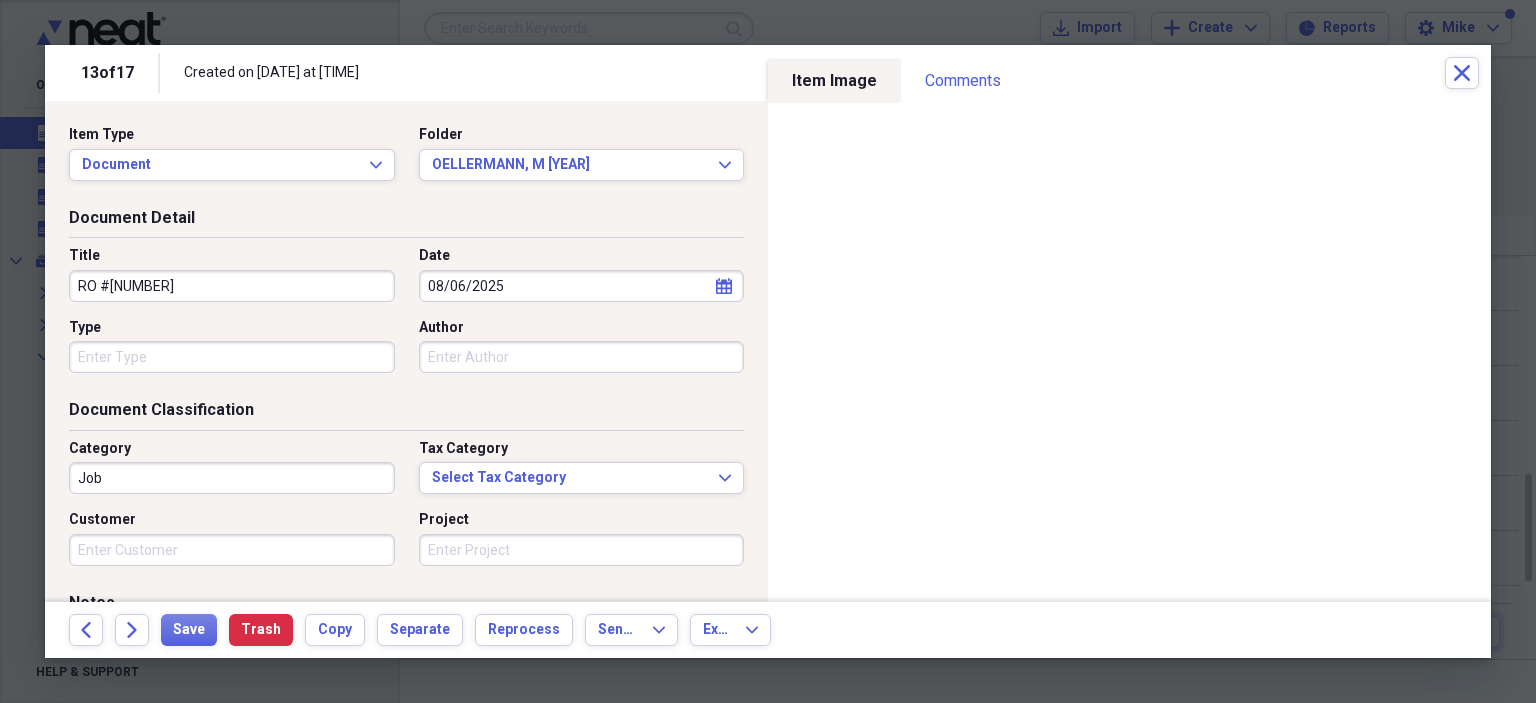 click on "RO #[NUMBER]" at bounding box center (232, 286) 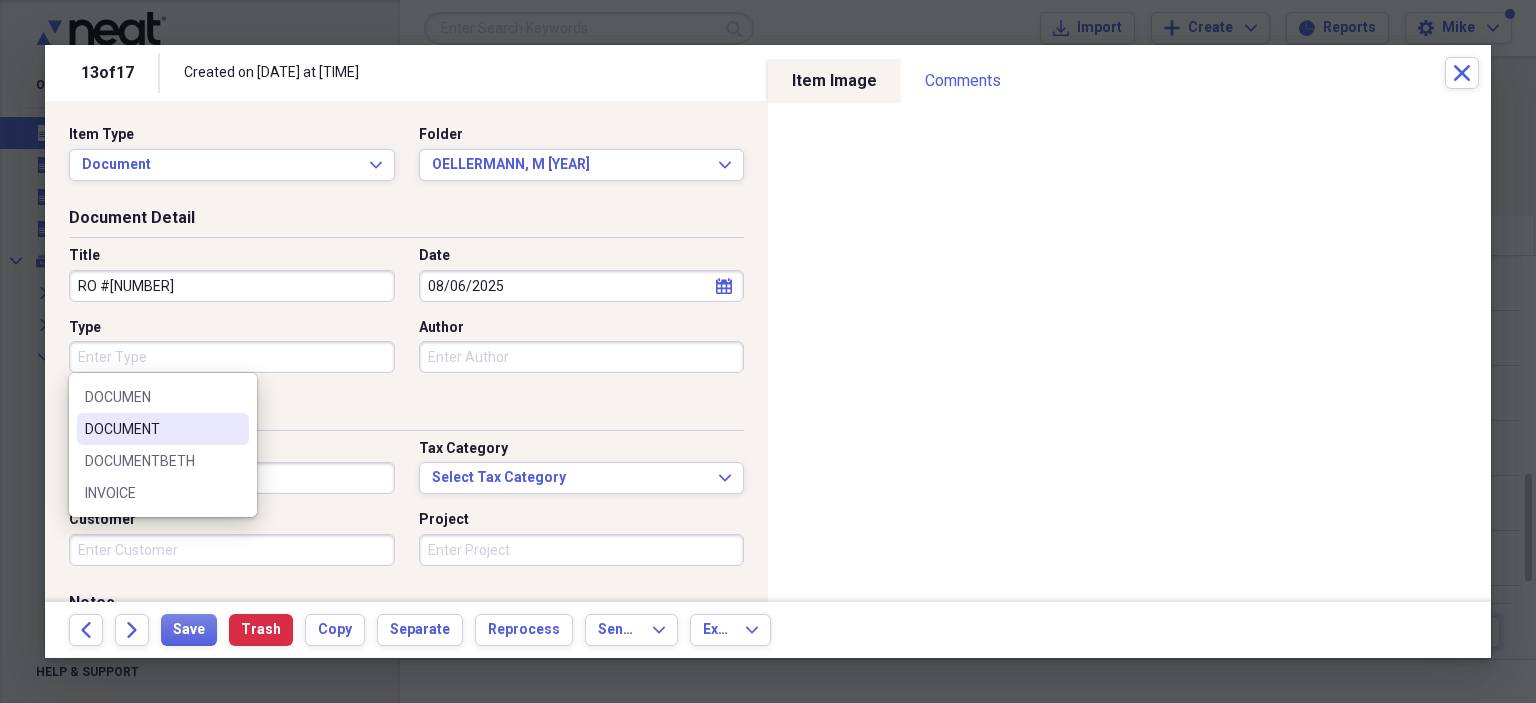 click on "DOCUMENT" at bounding box center (151, 429) 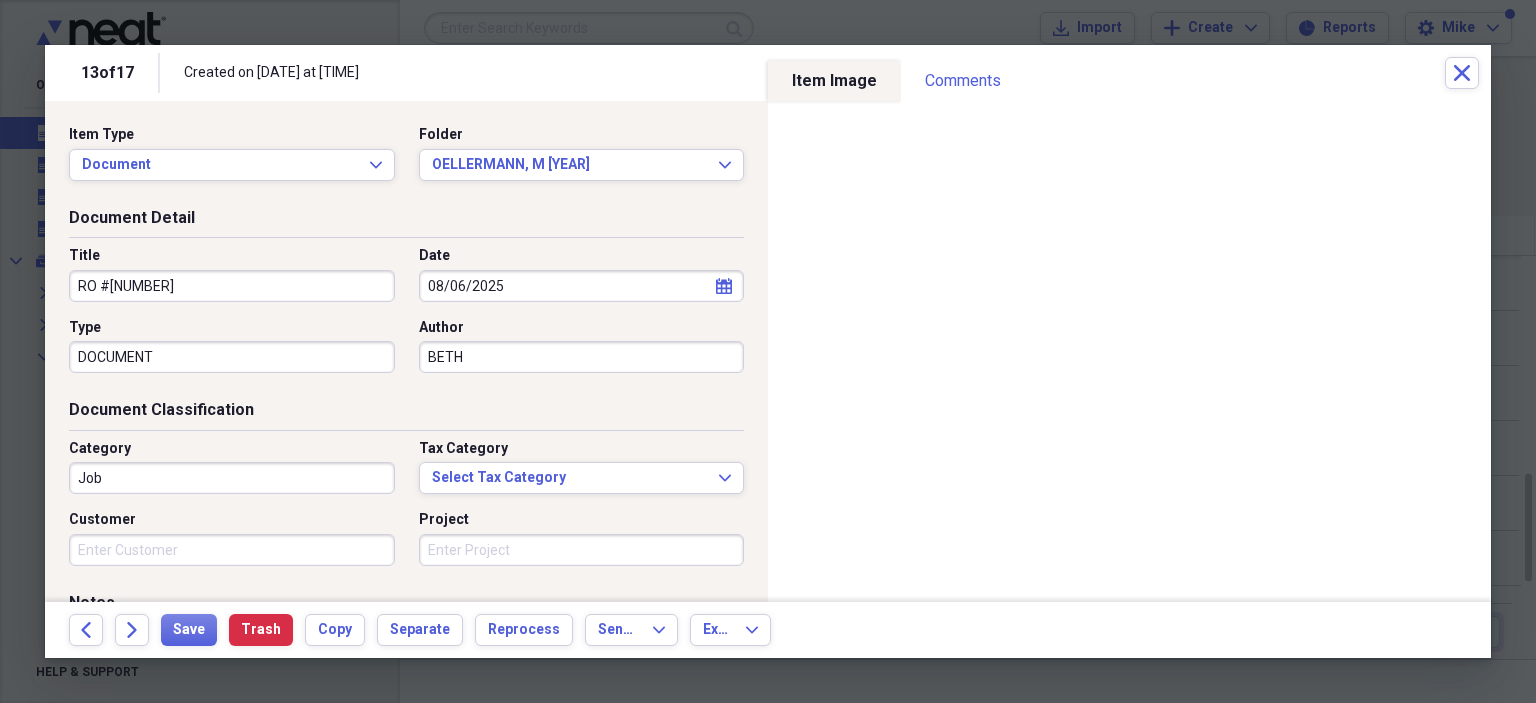 type on "BETH" 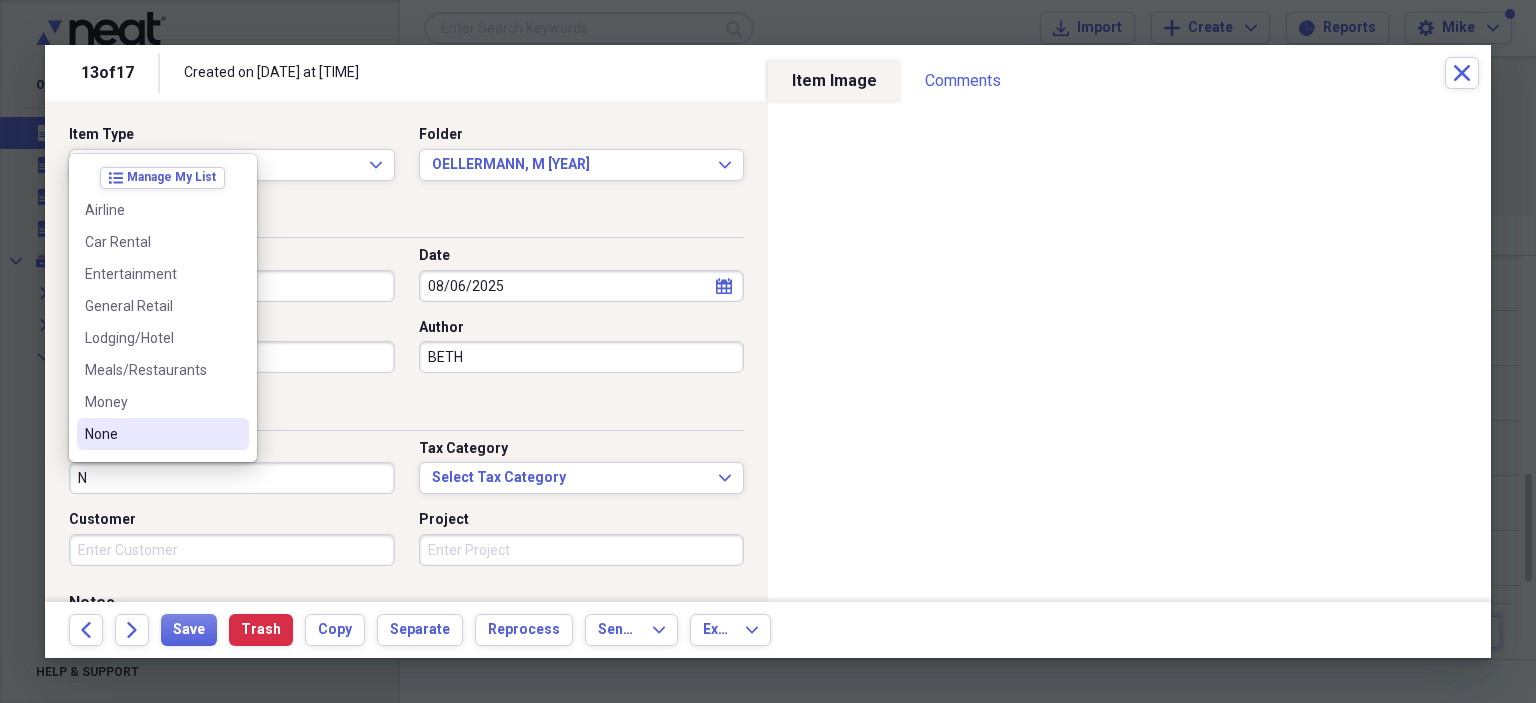click on "None" at bounding box center [151, 434] 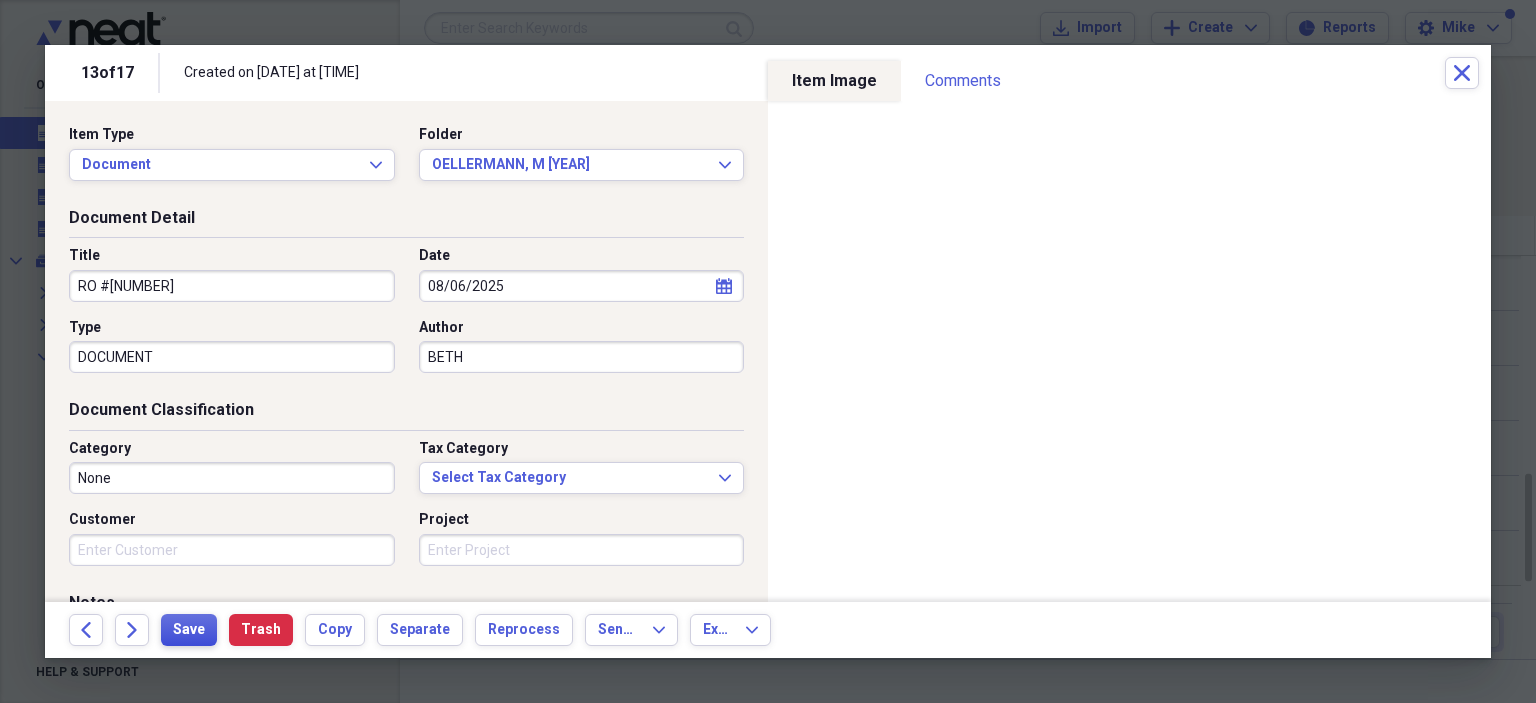 click on "Save" at bounding box center (189, 630) 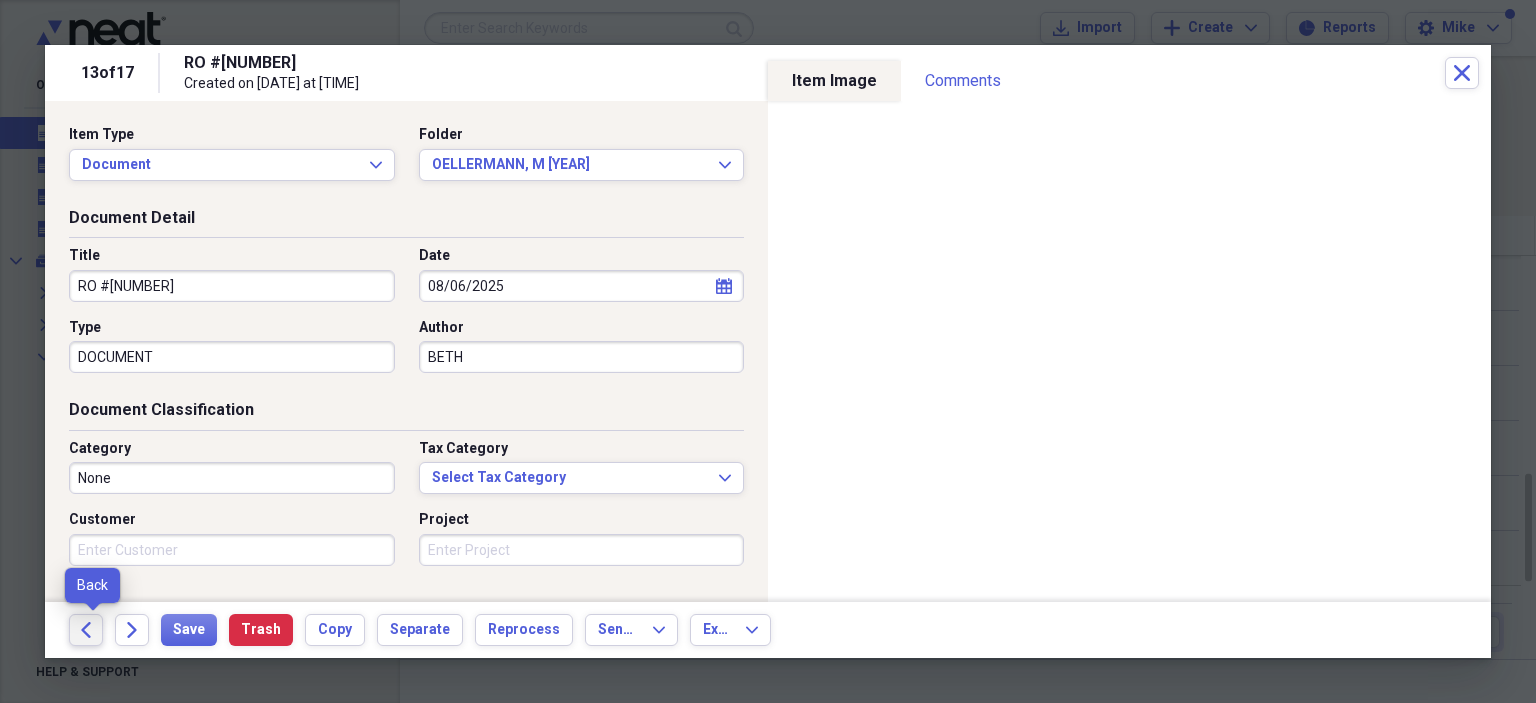 click on "Back" 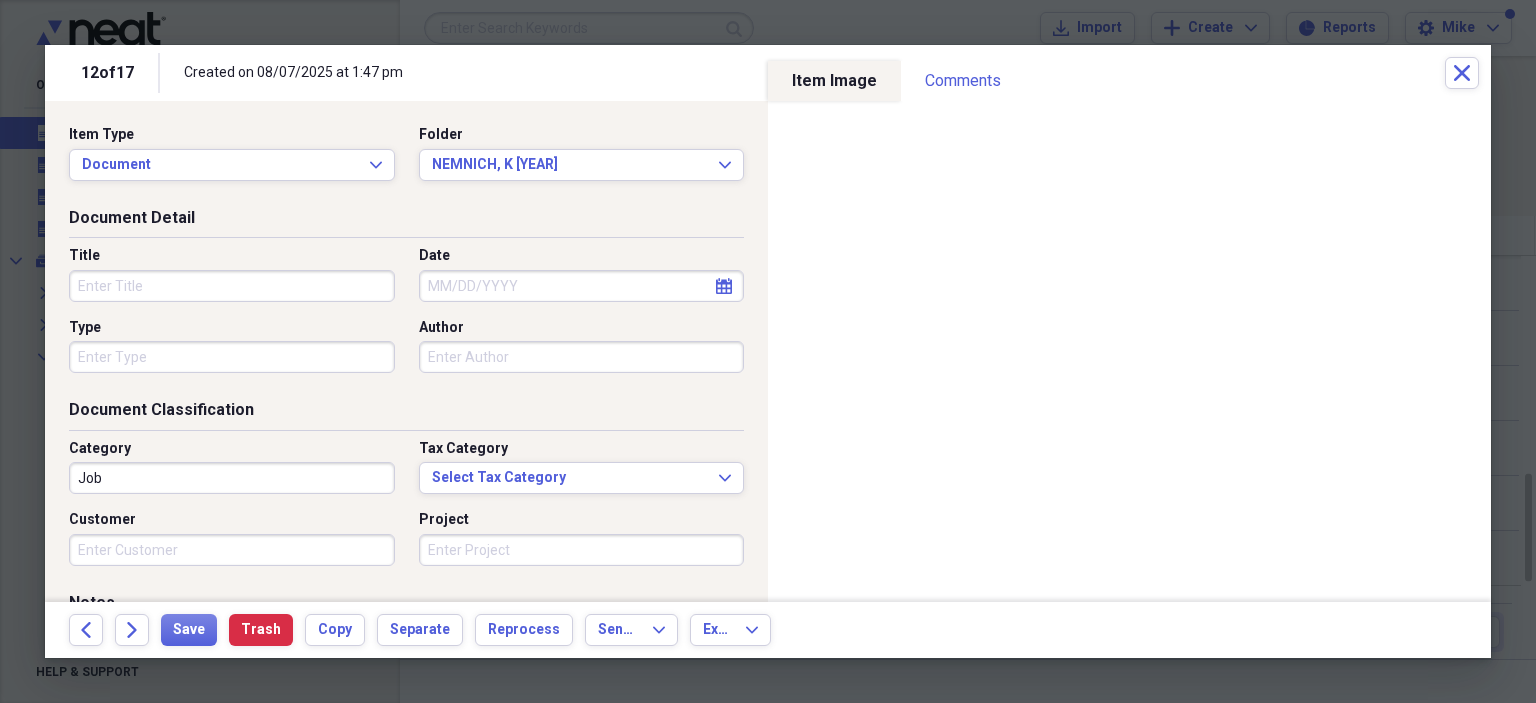 click on "Title" at bounding box center [232, 286] 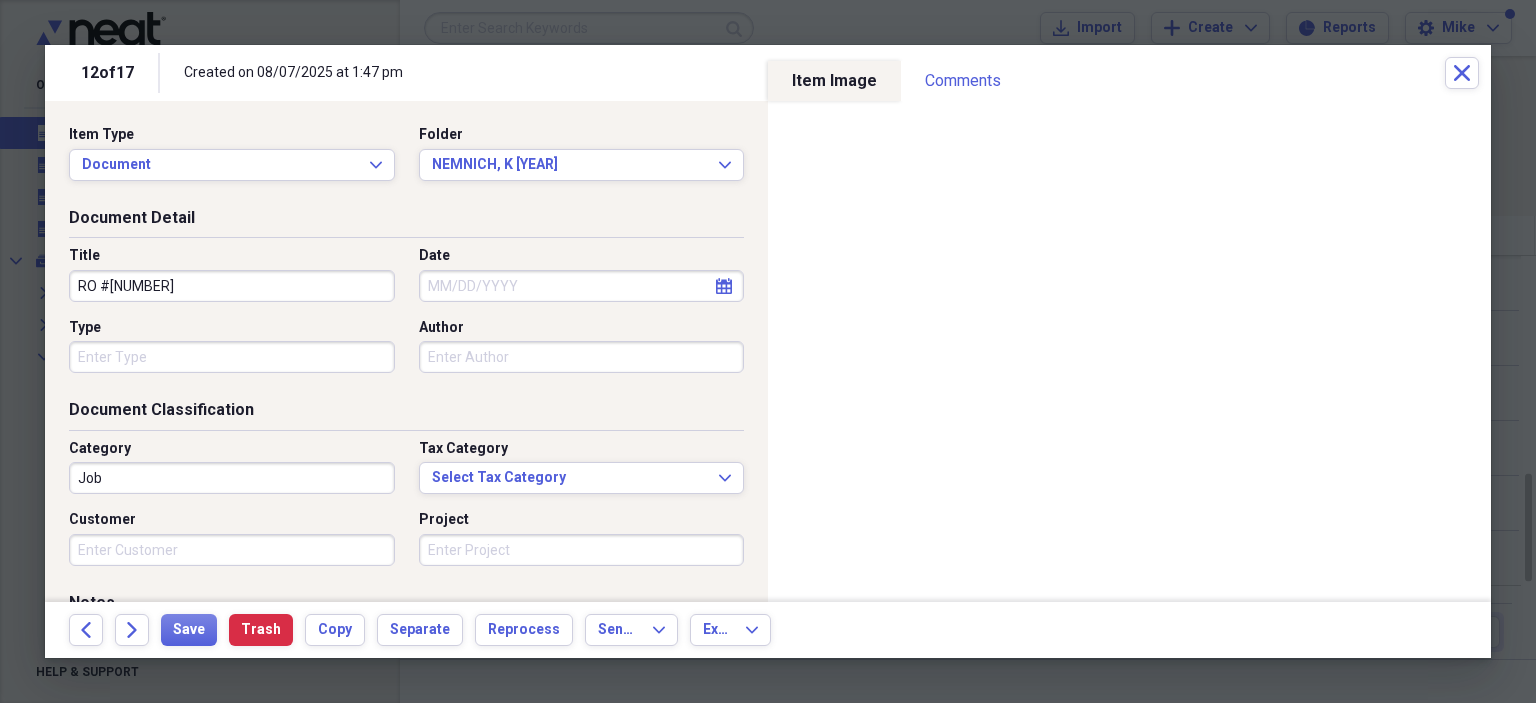type on "RO #[NUMBER]" 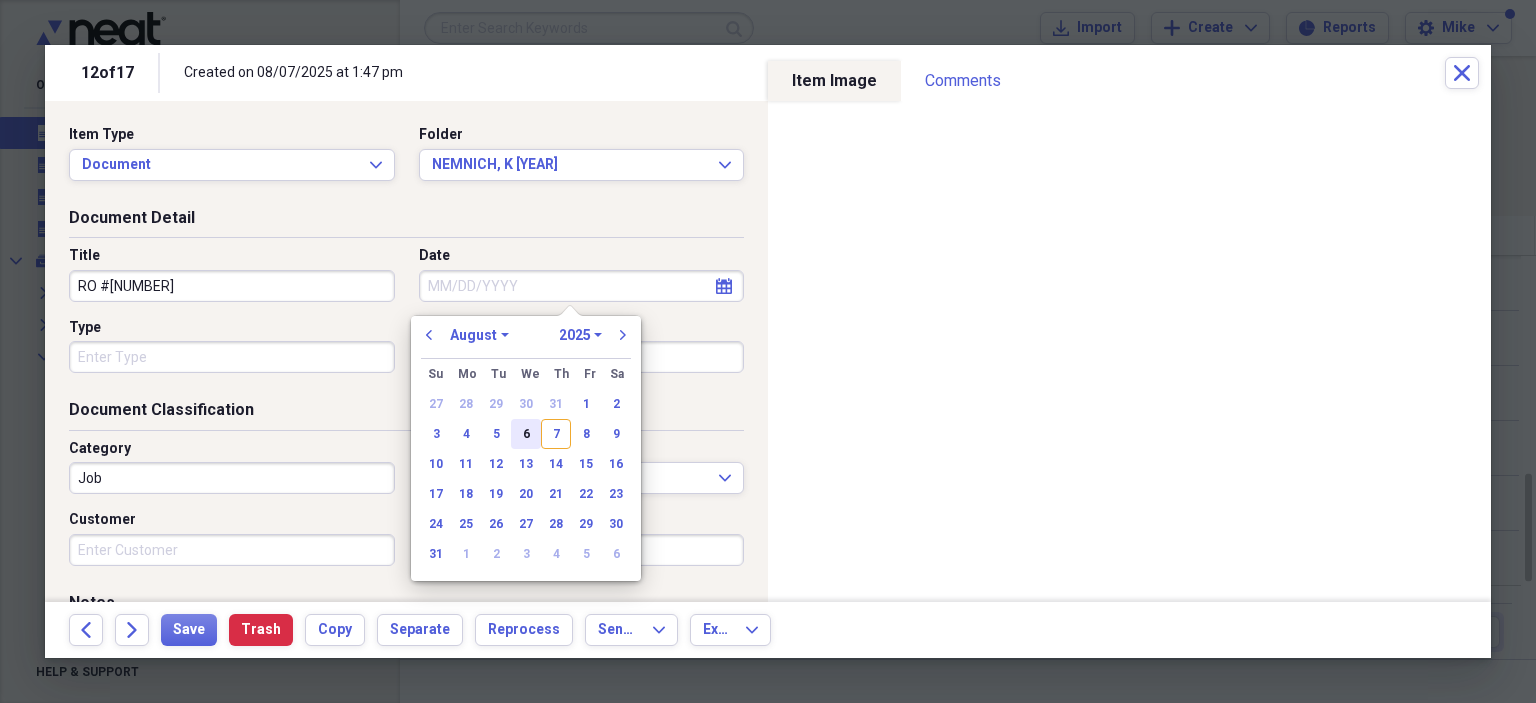 click on "6" at bounding box center (526, 434) 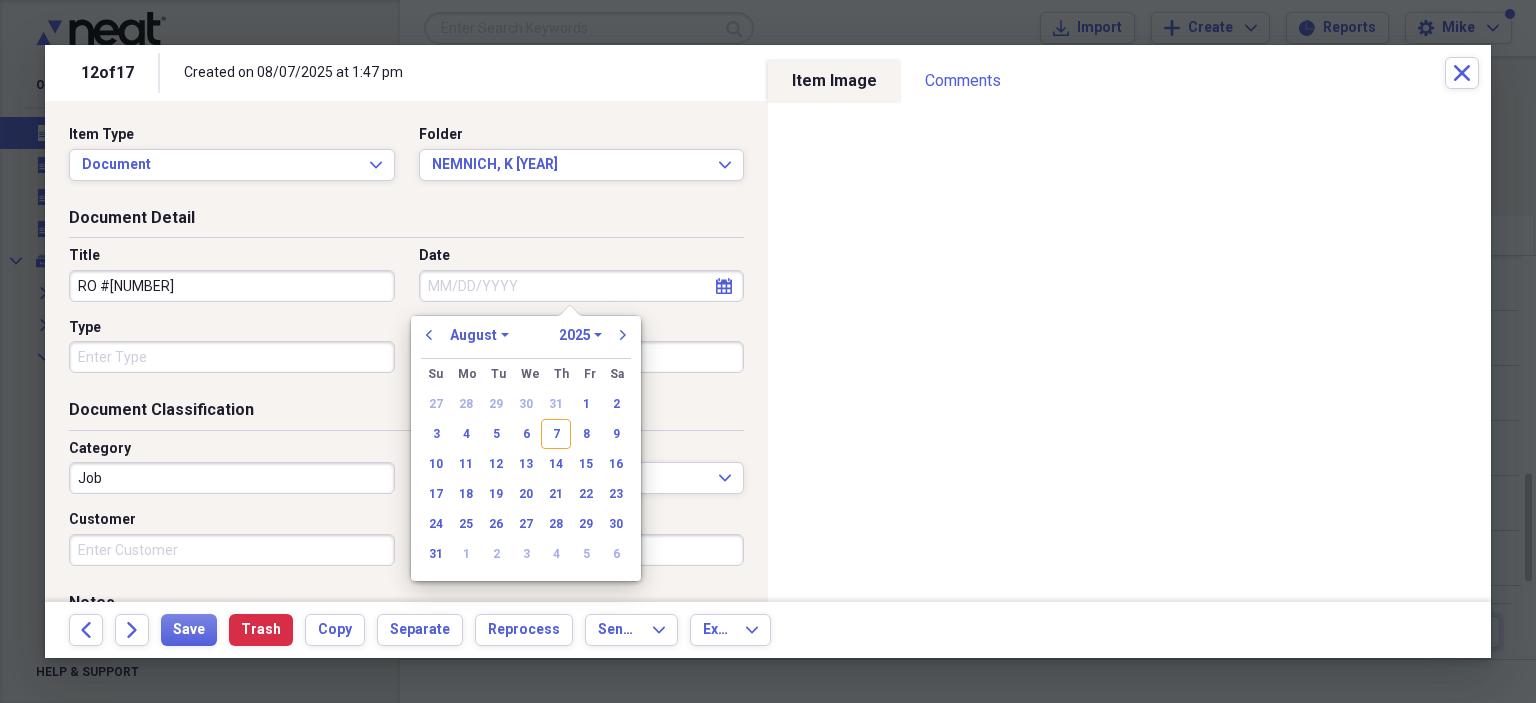 type on "08/06/2025" 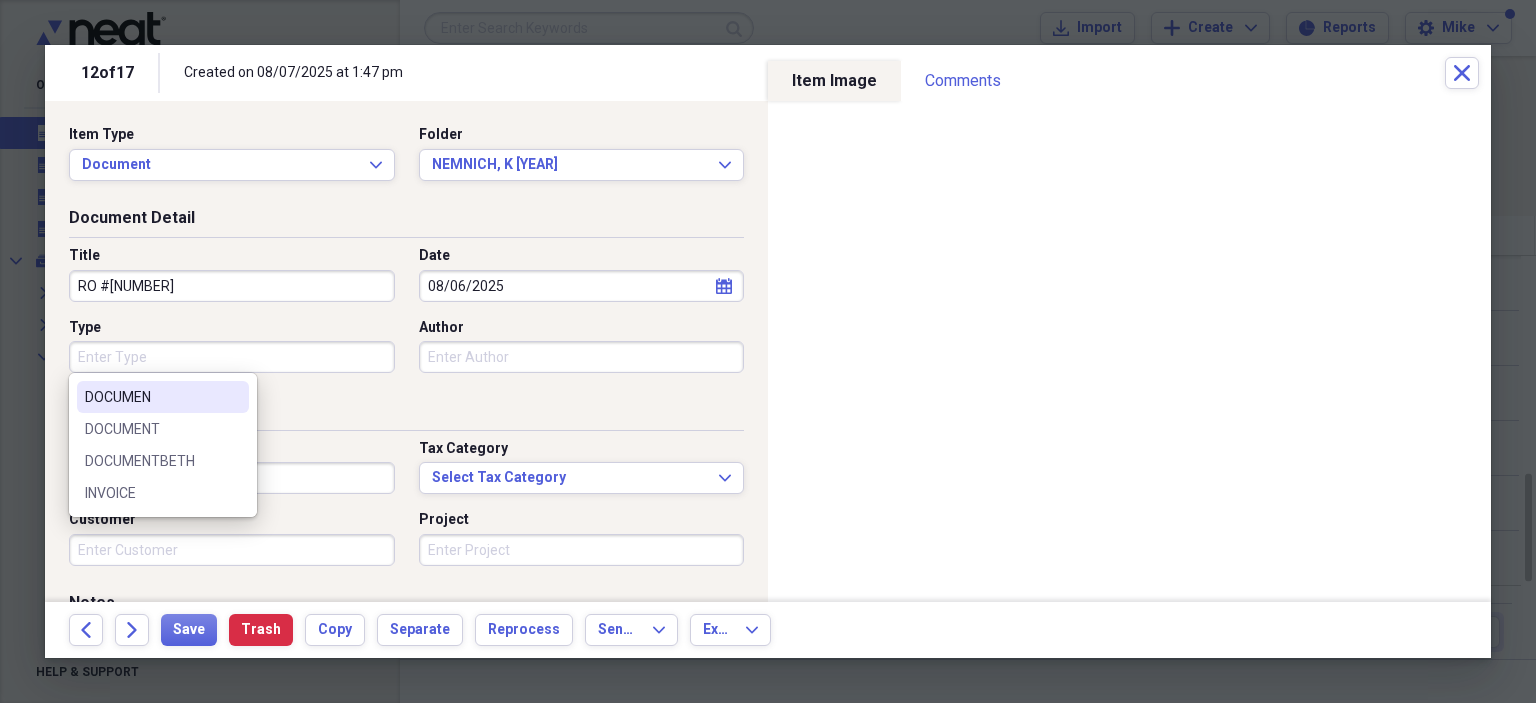 click on "Type" at bounding box center (232, 357) 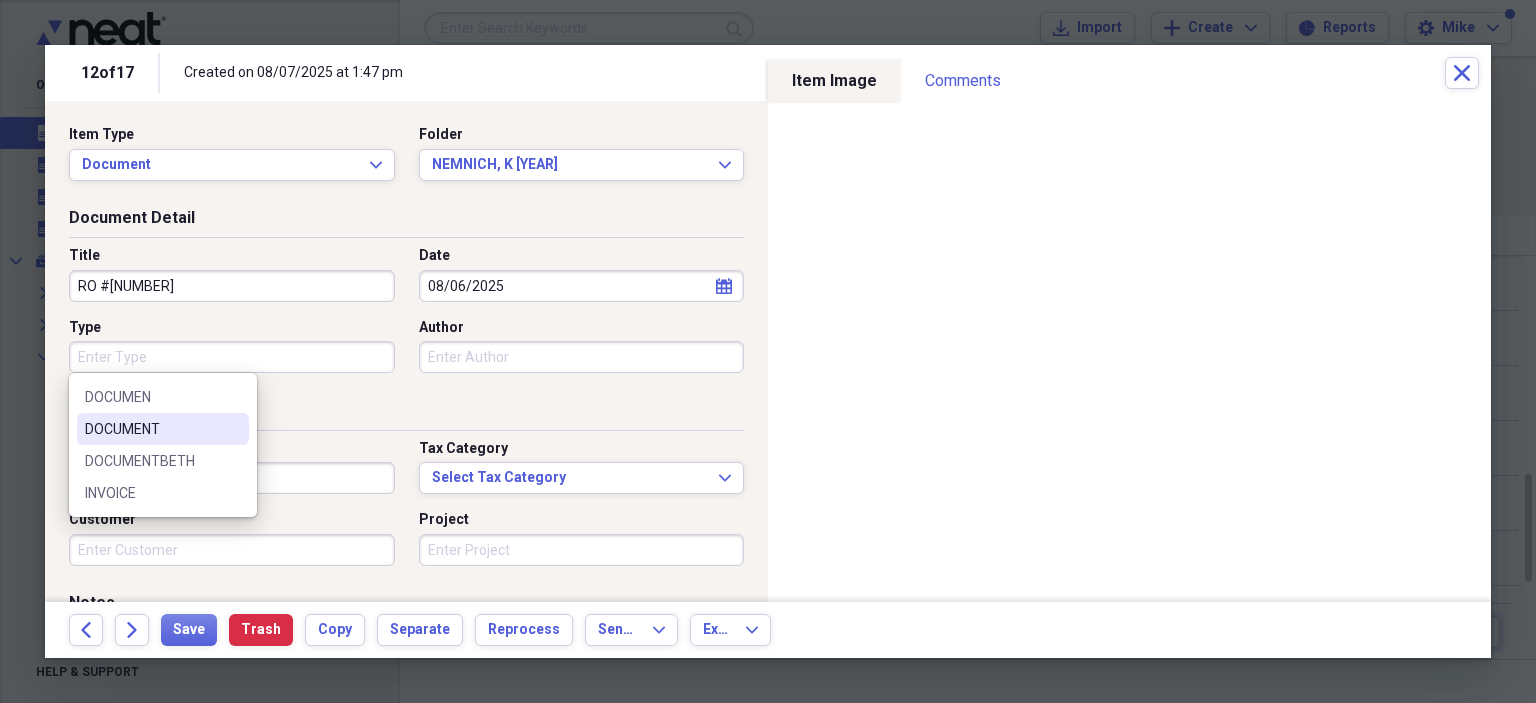 click on "DOCUMENT" at bounding box center (163, 429) 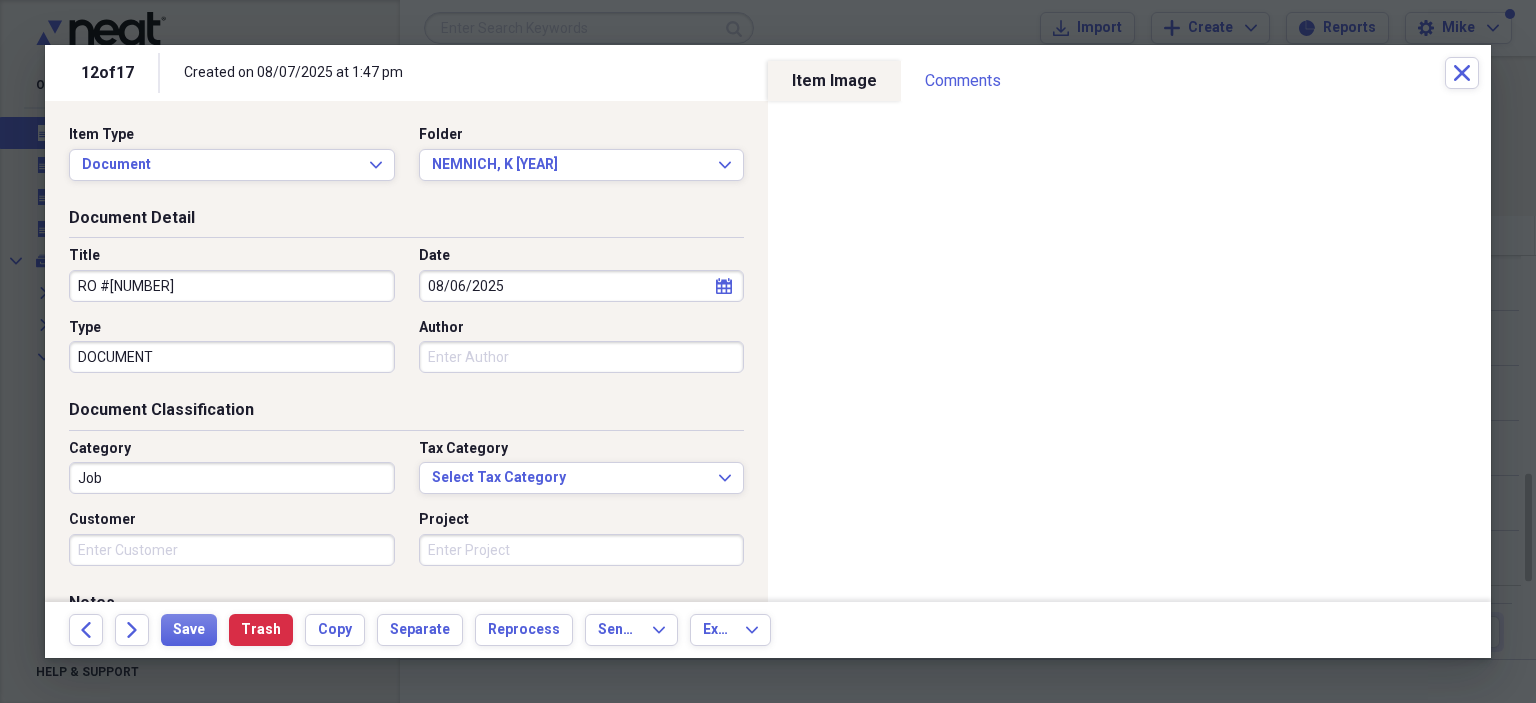 type on "DOCUMENT" 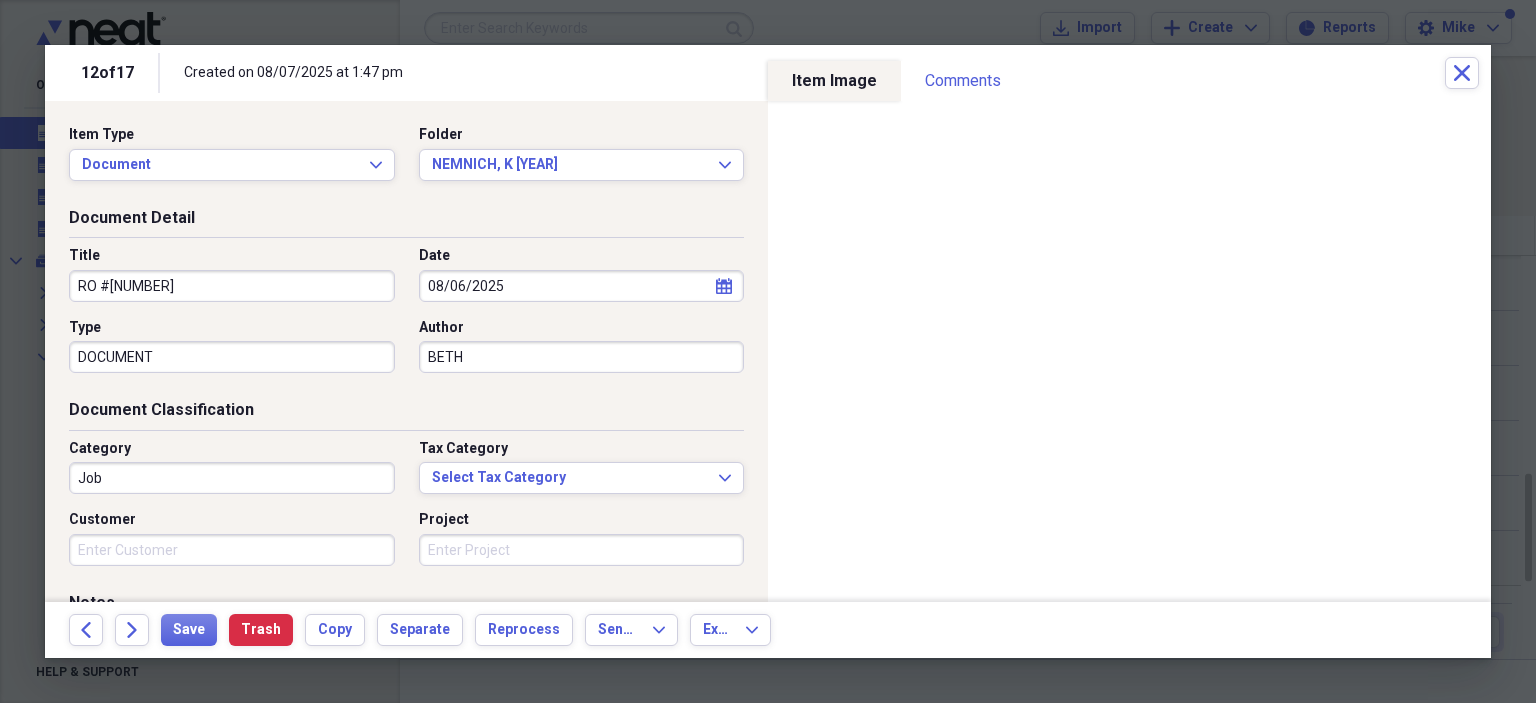 type on "BETH" 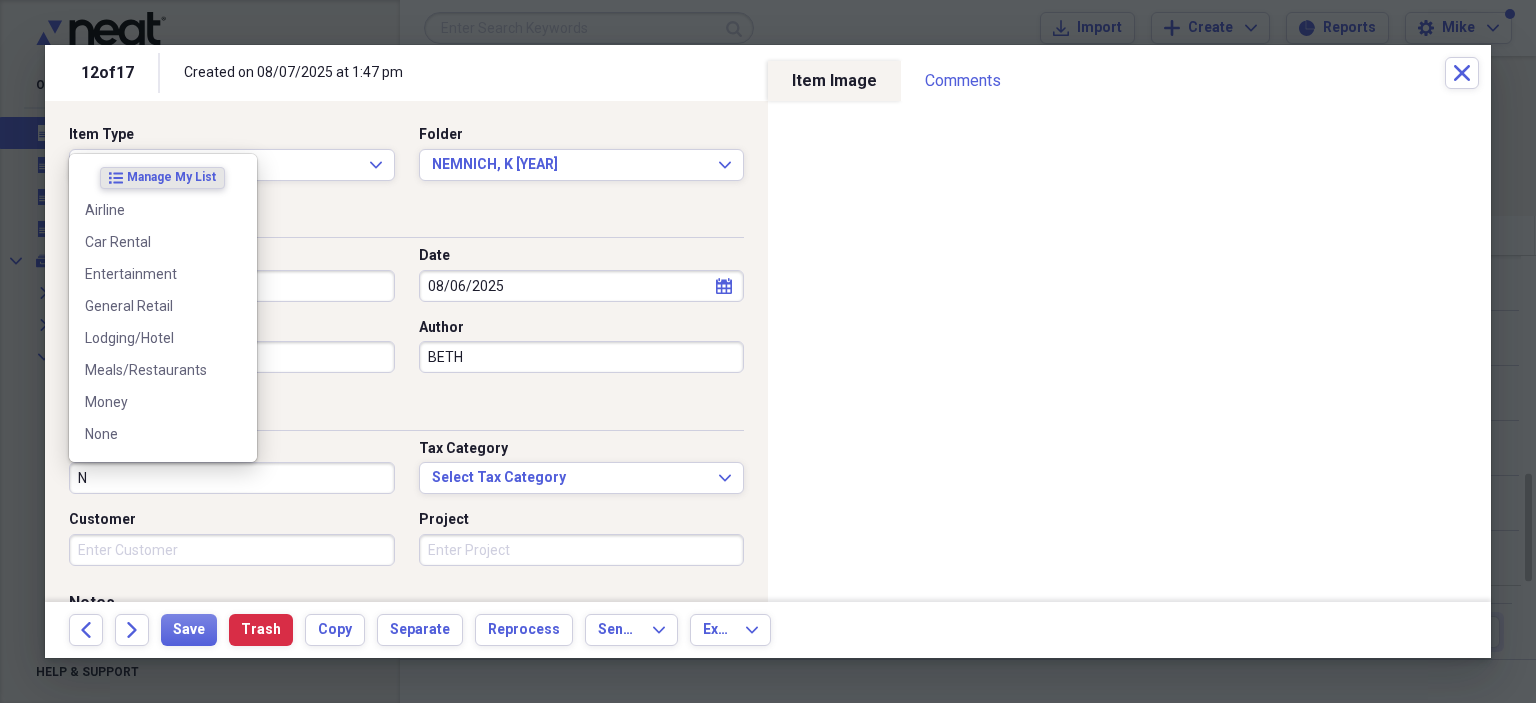 click on "None" at bounding box center (151, 434) 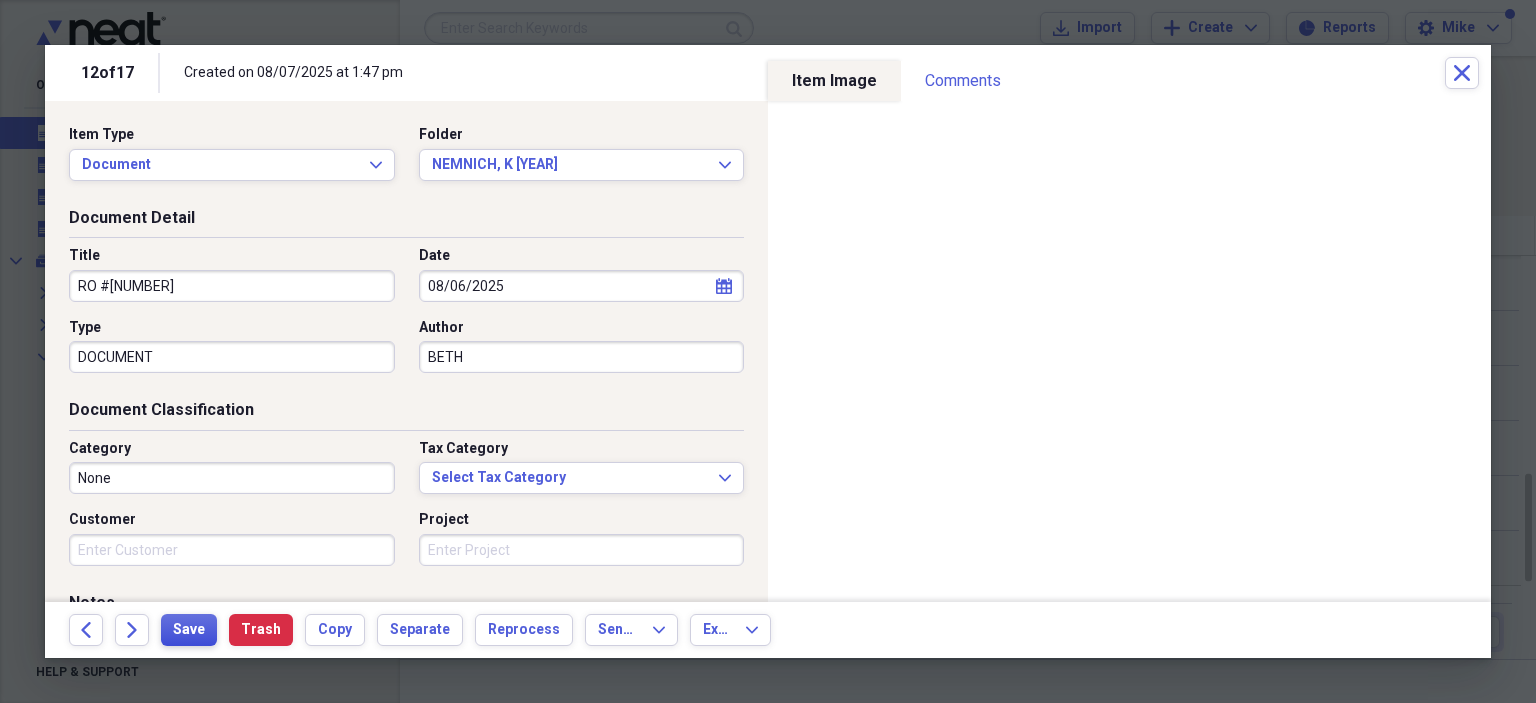 click on "Save" at bounding box center [189, 630] 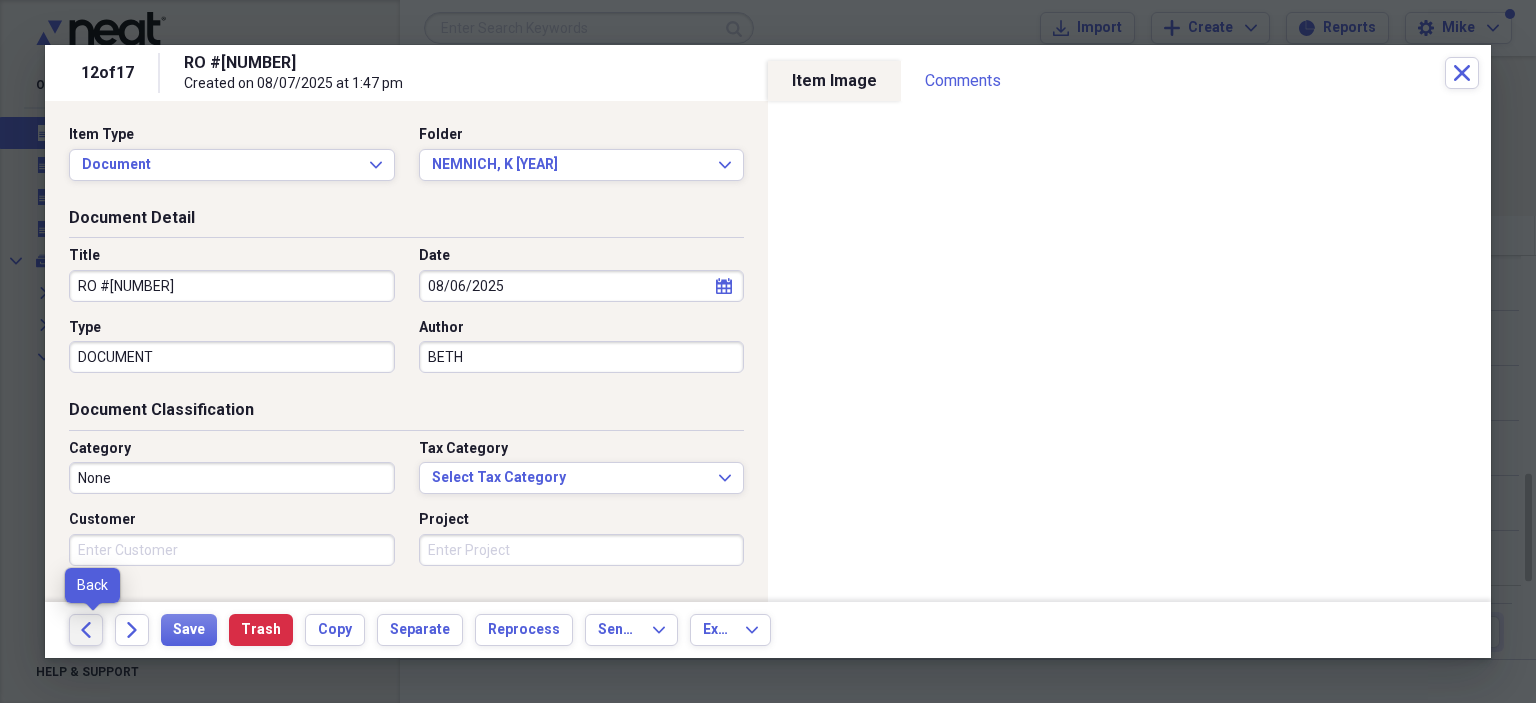 click on "Back" 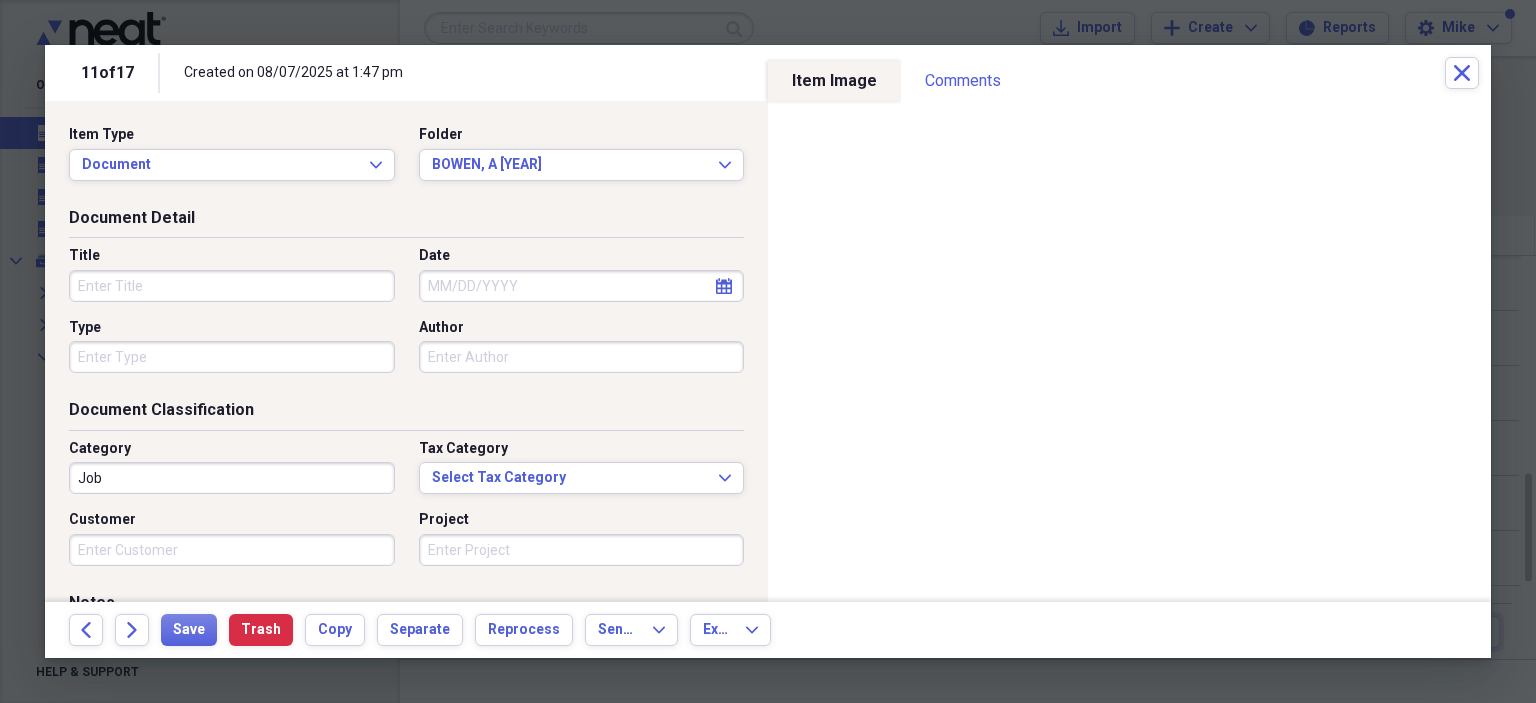 click on "Title" at bounding box center (232, 286) 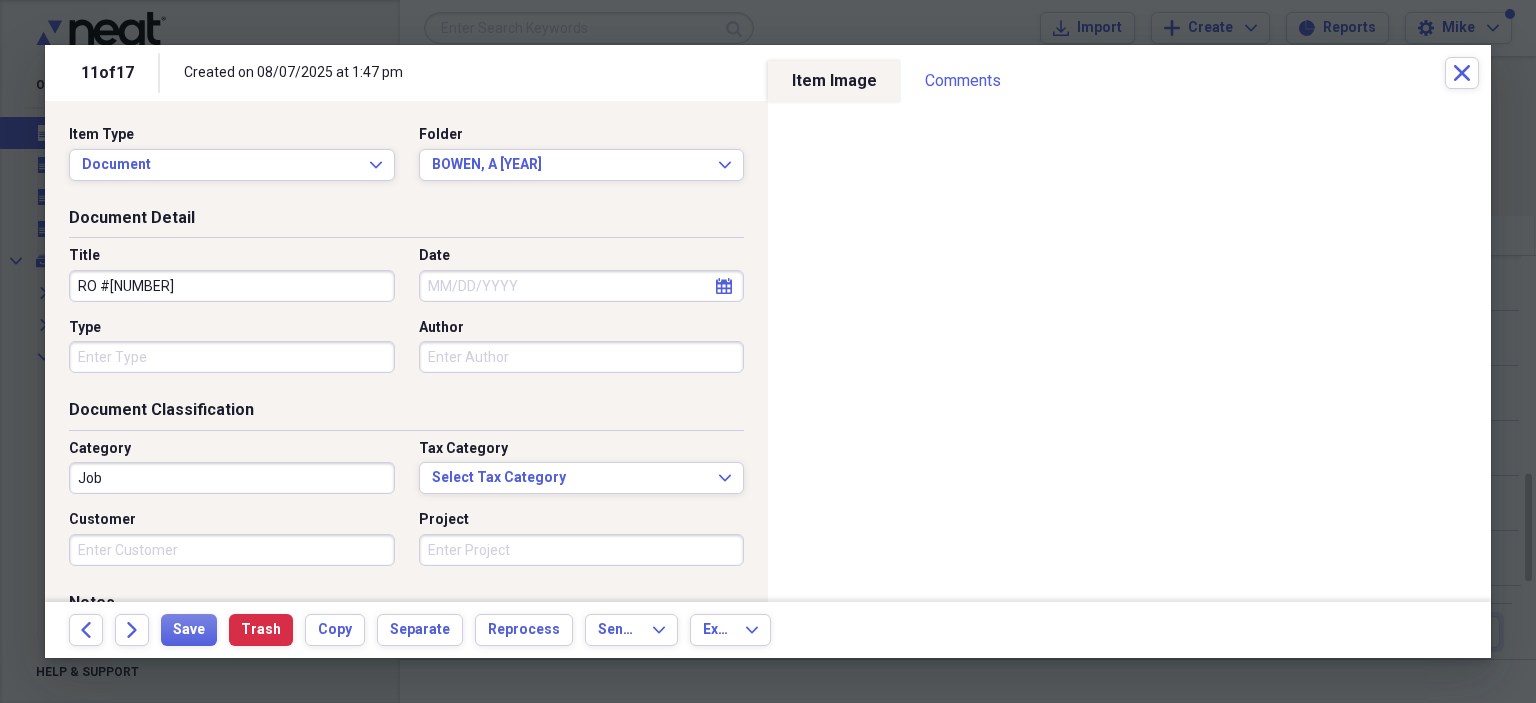 type on "RO #[NUMBER]" 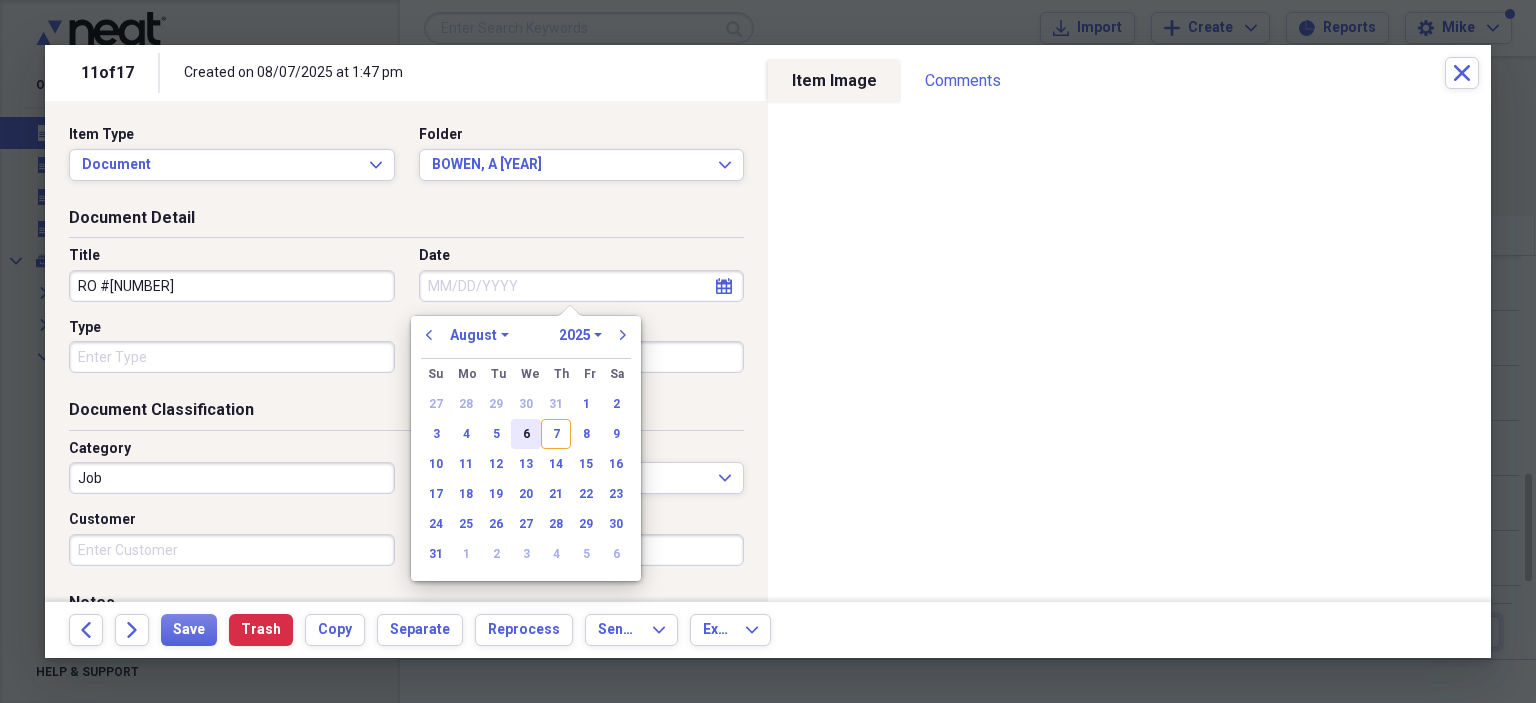 click on "6" at bounding box center [526, 434] 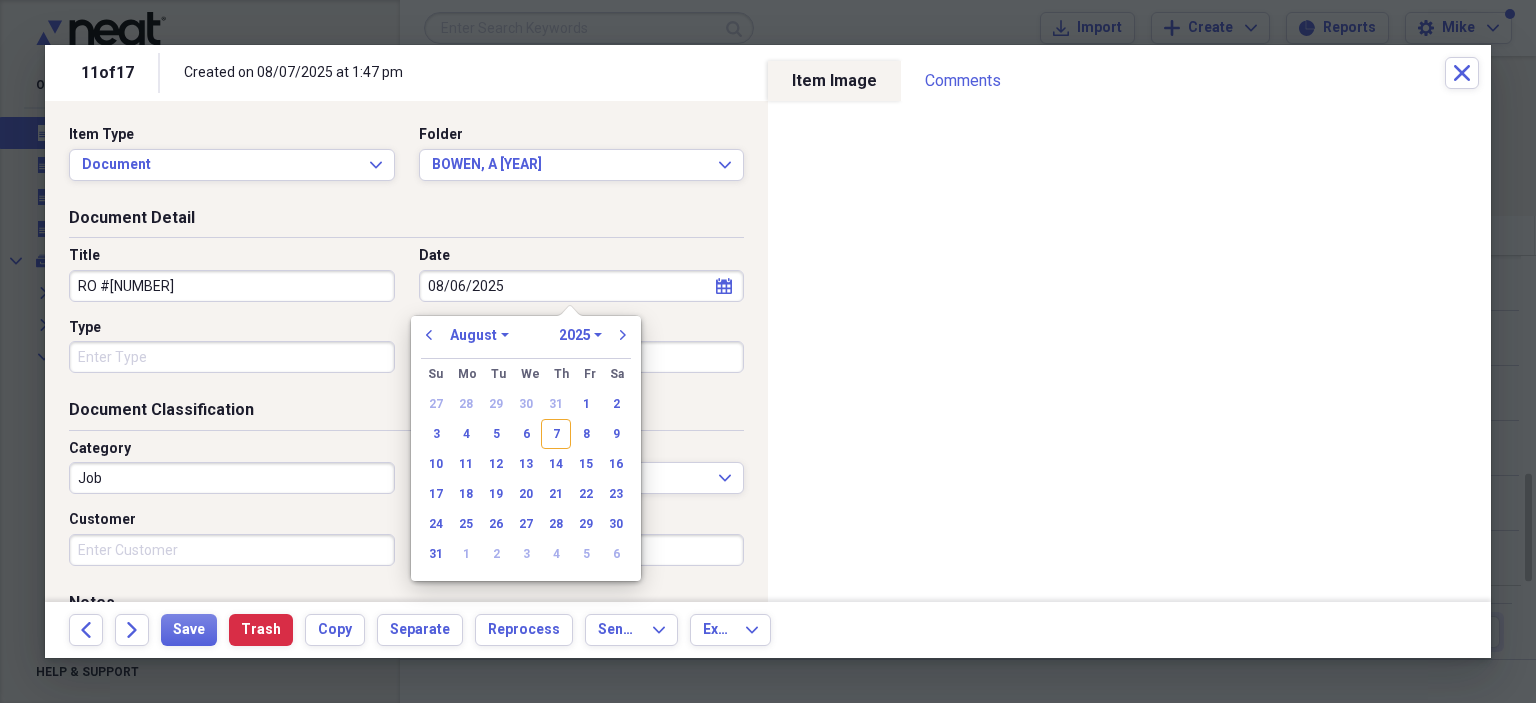 type on "08/06/2025" 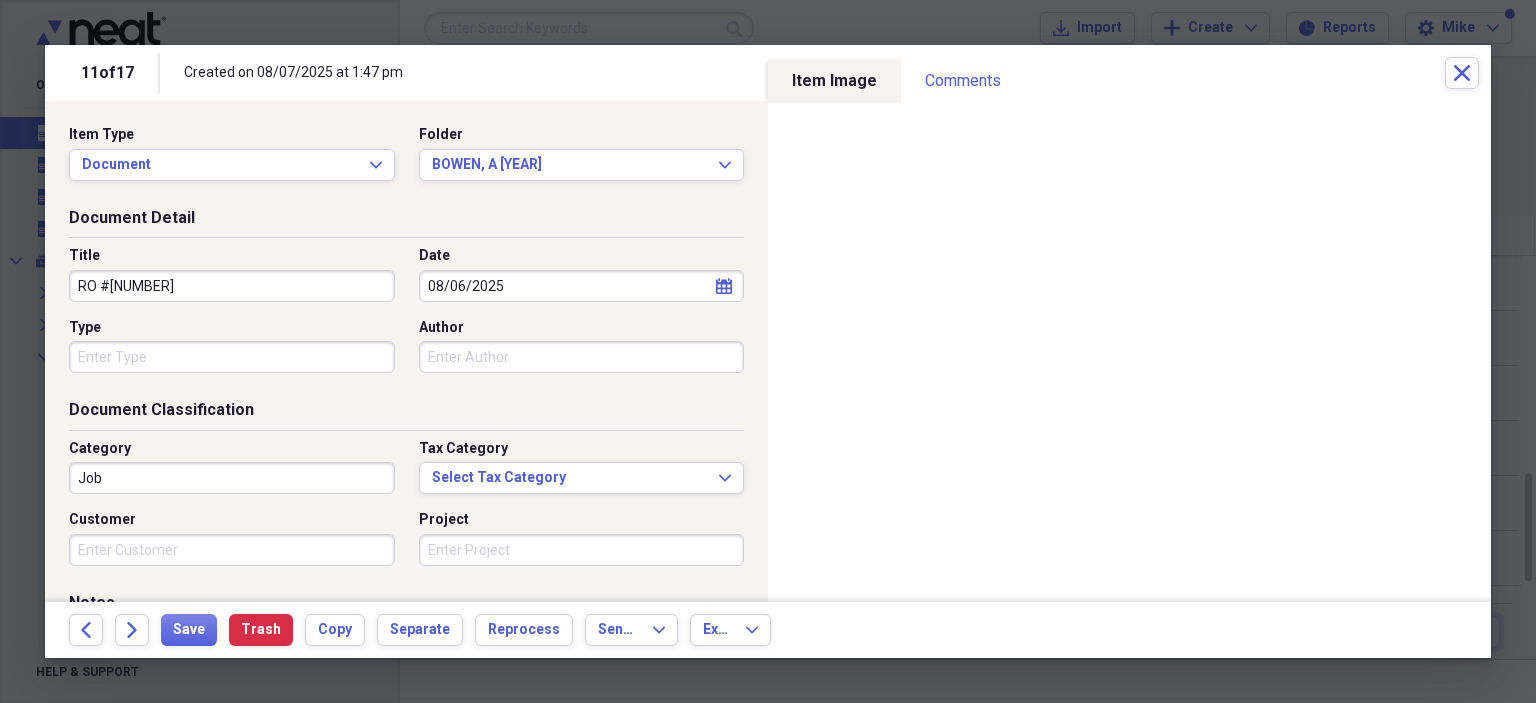 drag, startPoint x: 224, startPoint y: 353, endPoint x: 212, endPoint y: 354, distance: 12.0415945 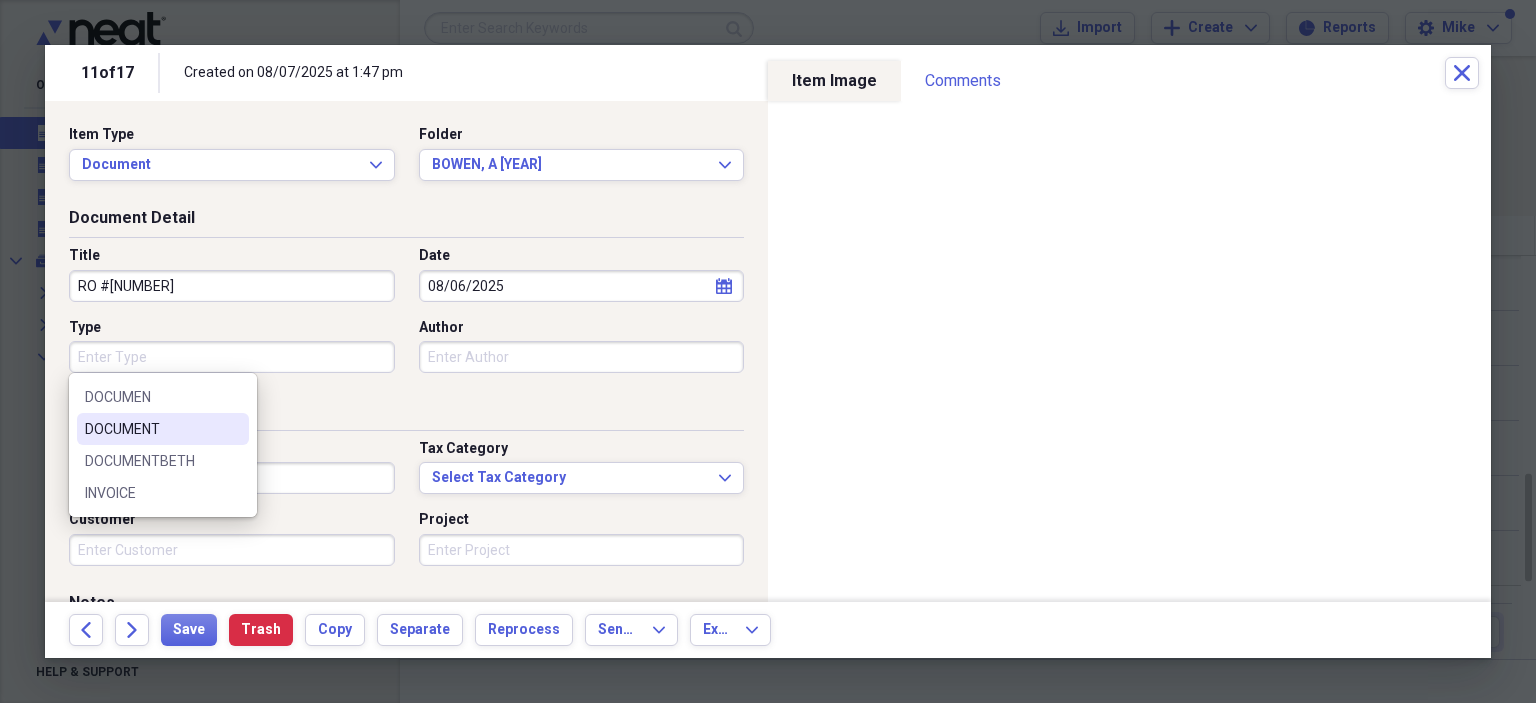 click on "DOCUMENT" at bounding box center (163, 429) 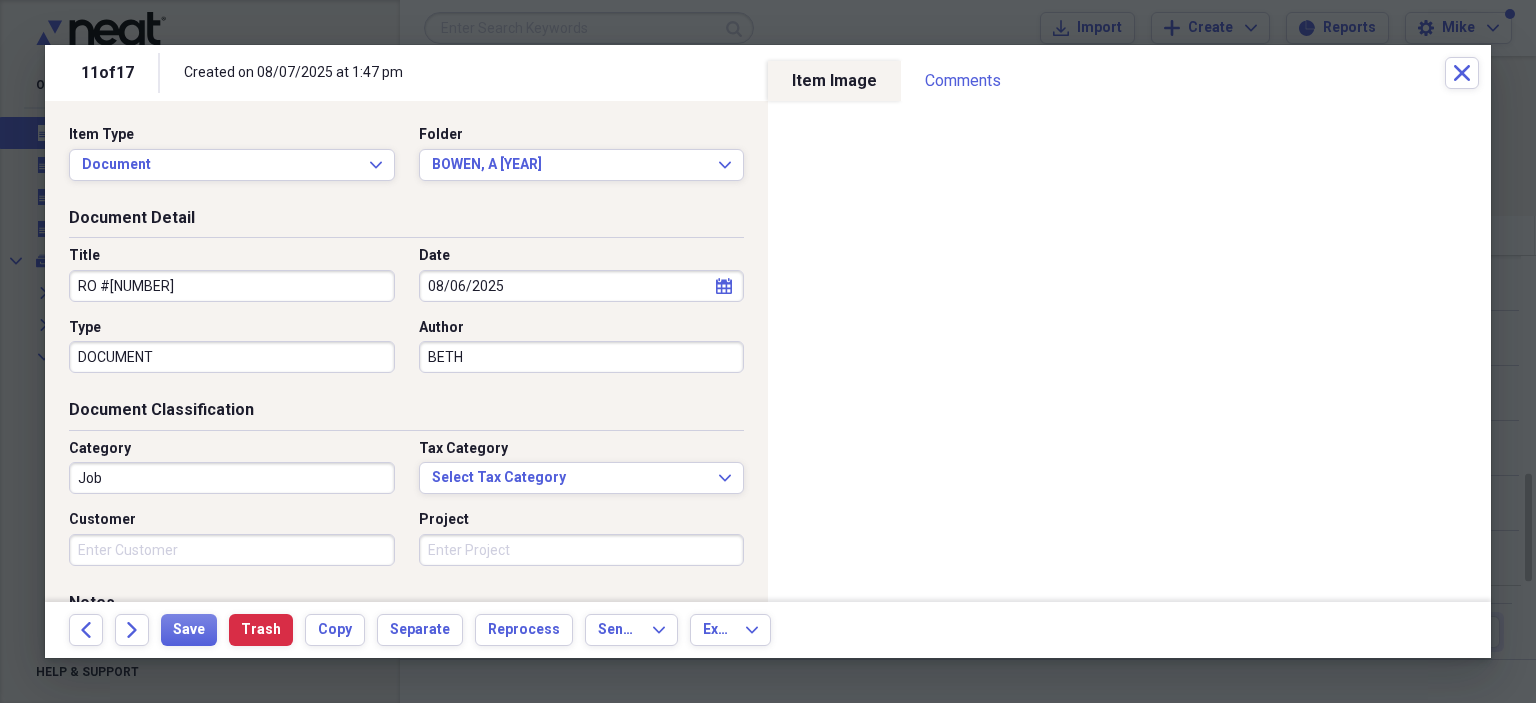 type on "BETH" 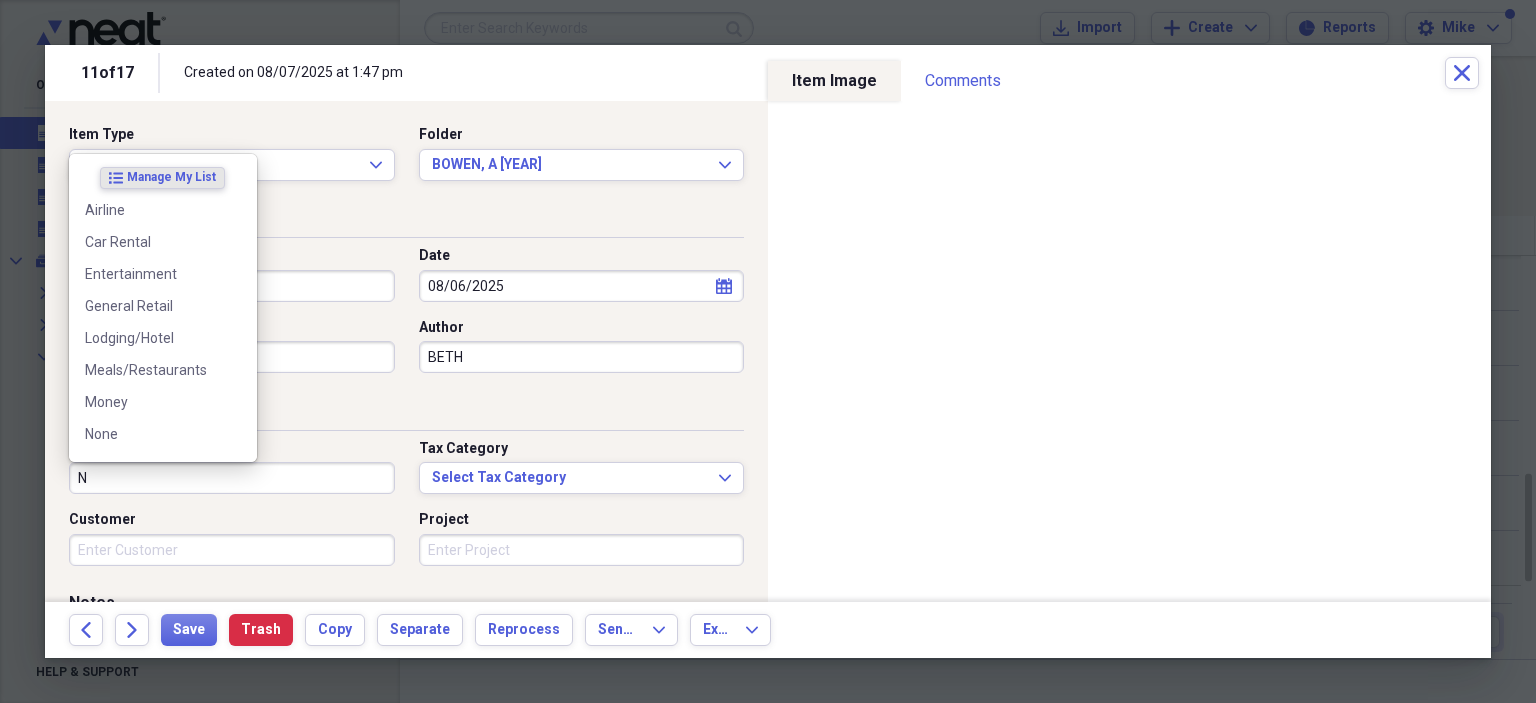 click on "None" at bounding box center (151, 434) 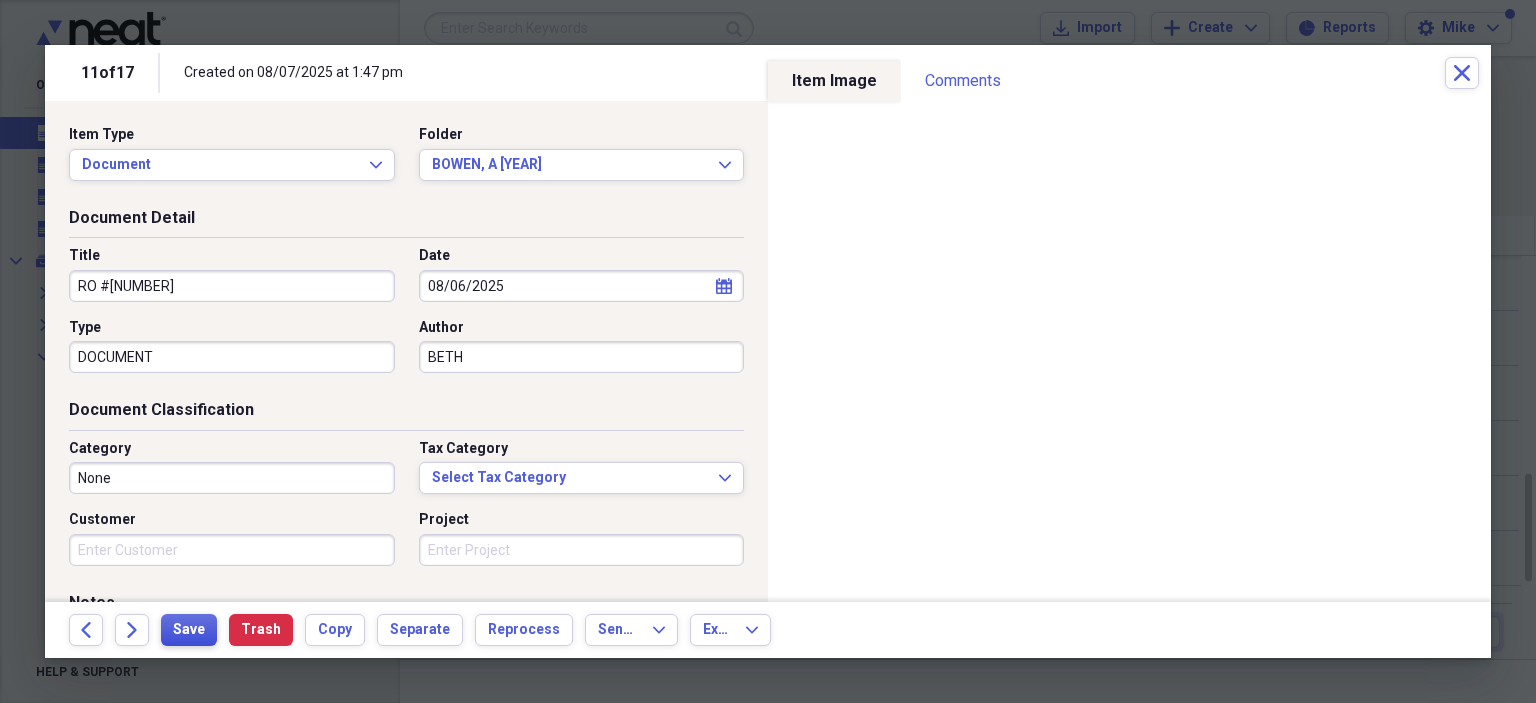 click on "Save" at bounding box center (189, 630) 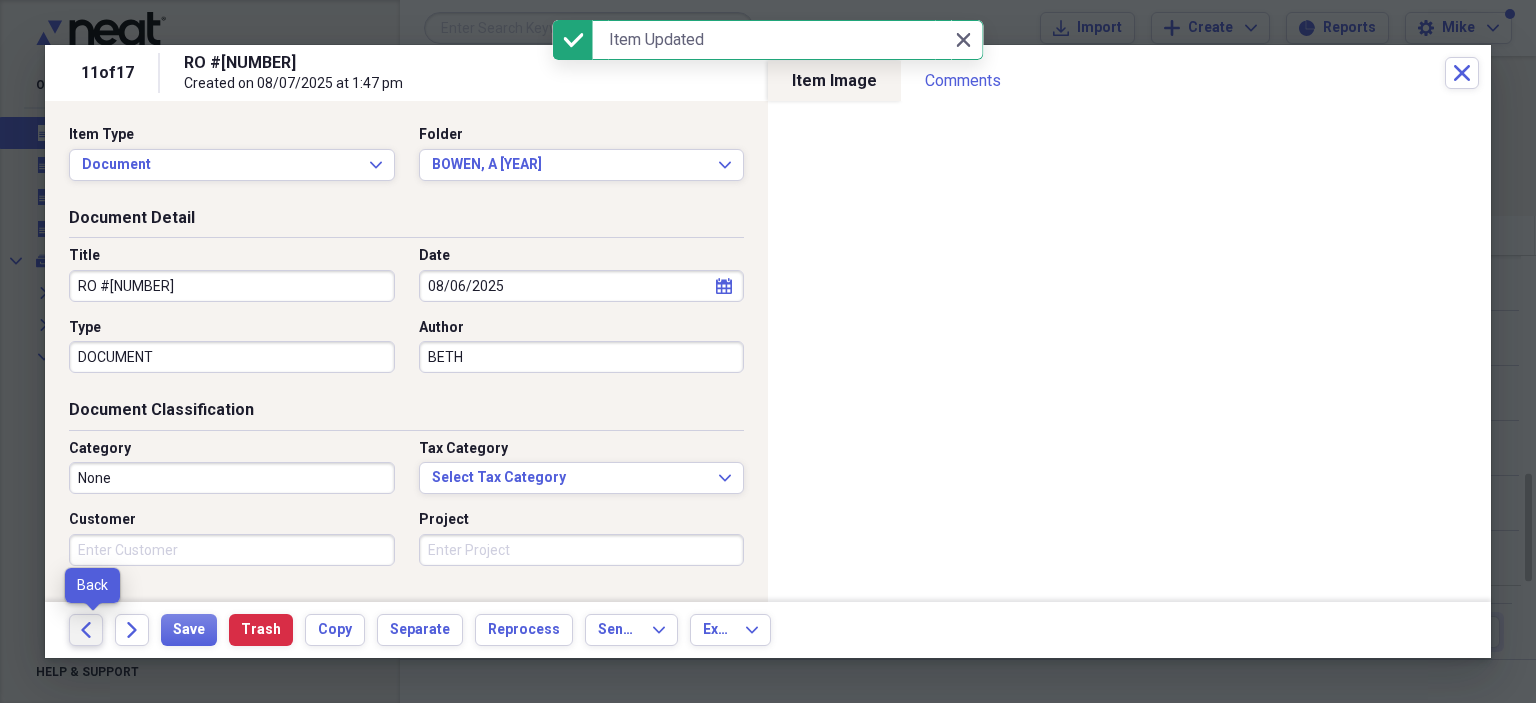 click on "Back" 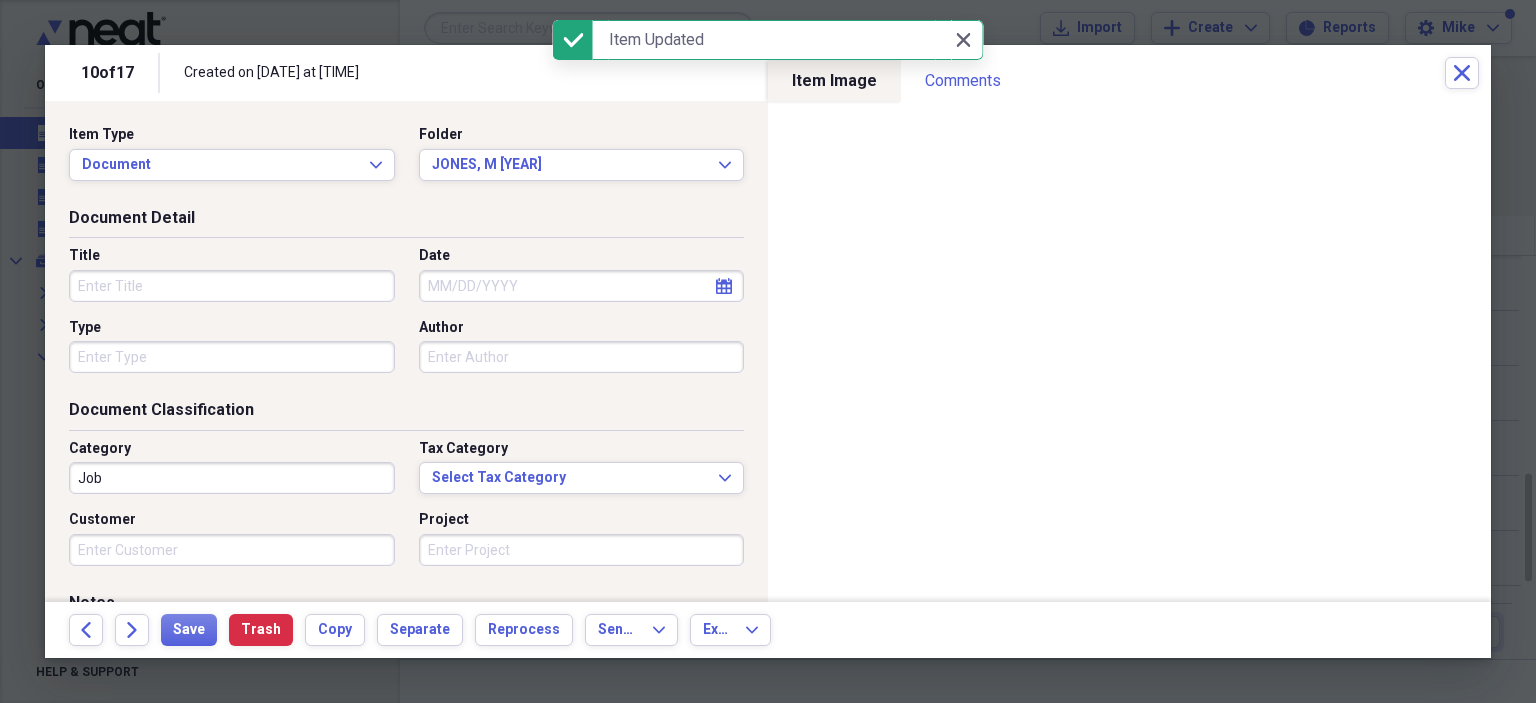 click on "Title" at bounding box center [232, 286] 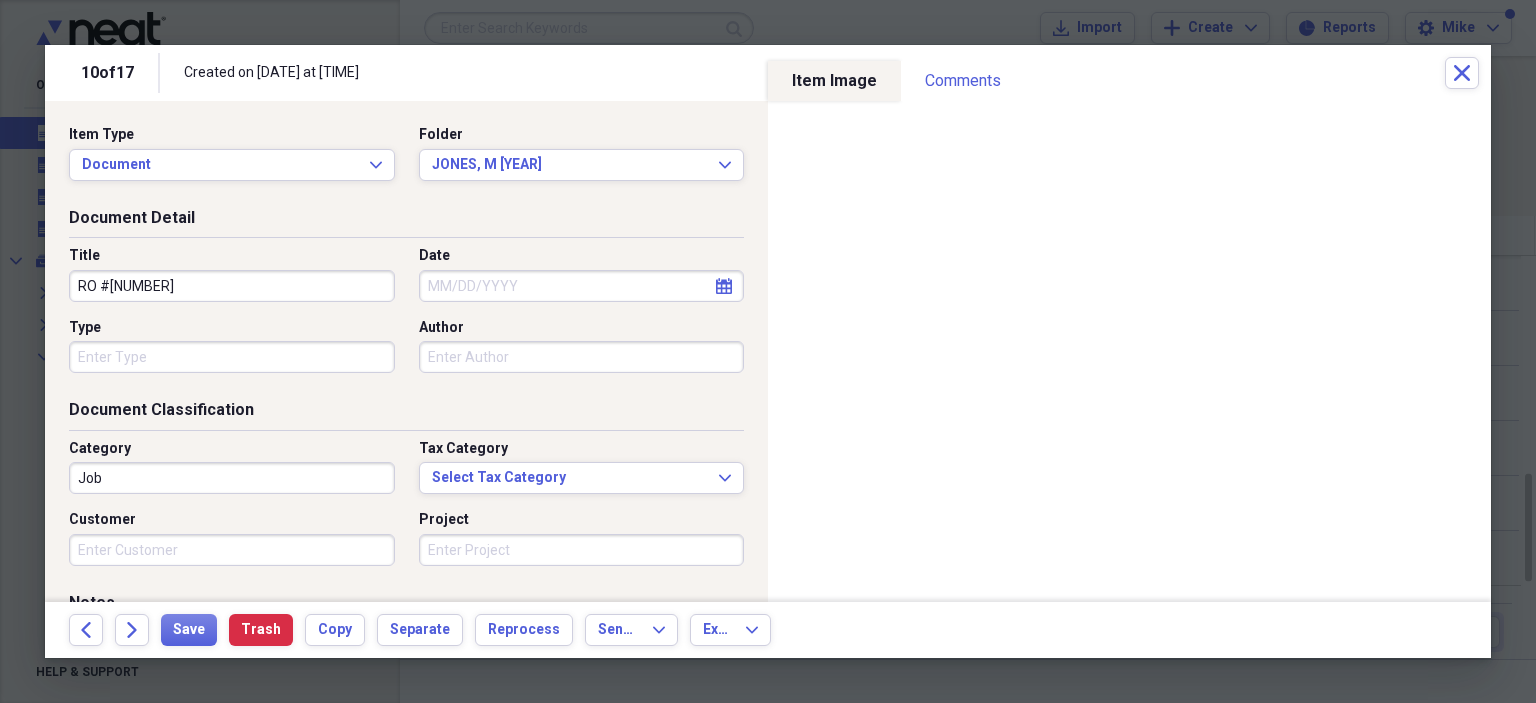 type on "RO #[NUMBER]" 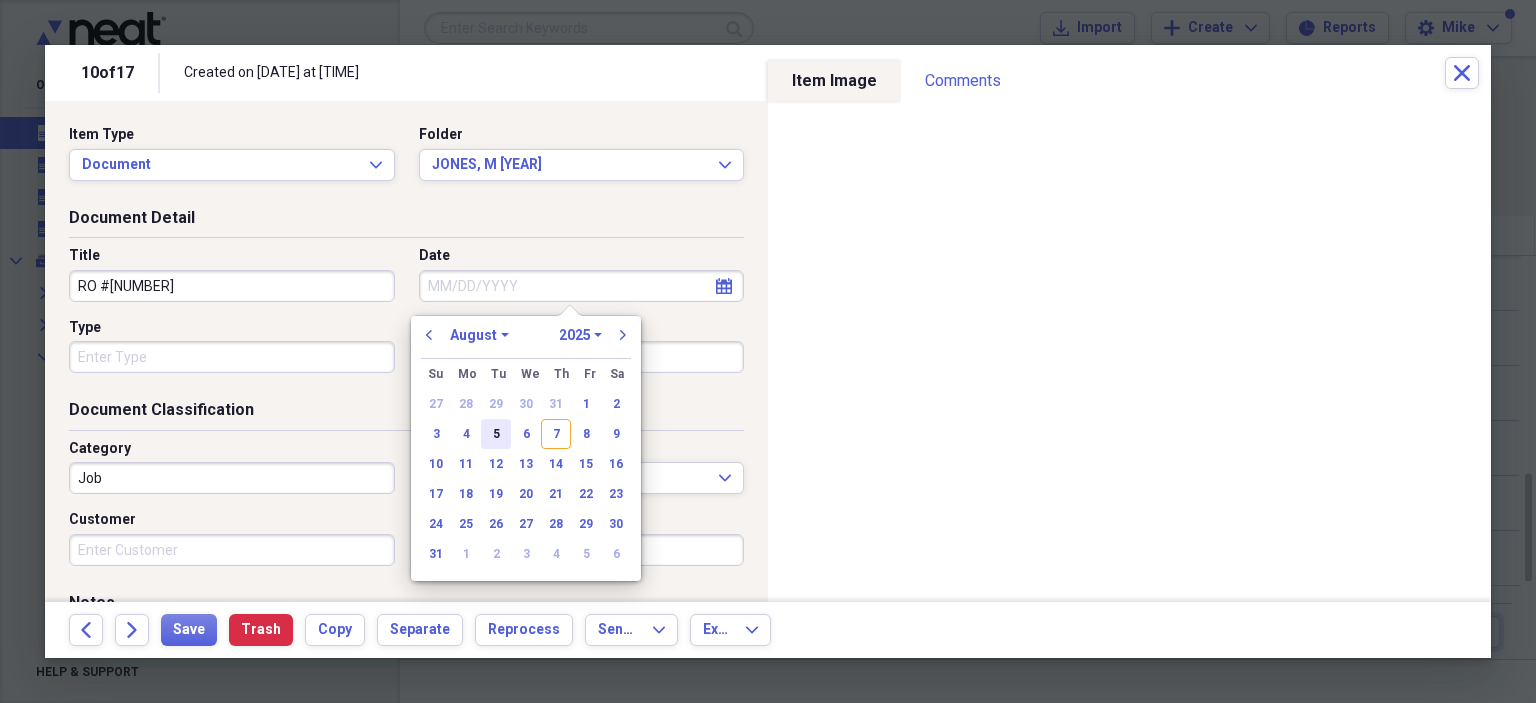 click on "6" at bounding box center (526, 434) 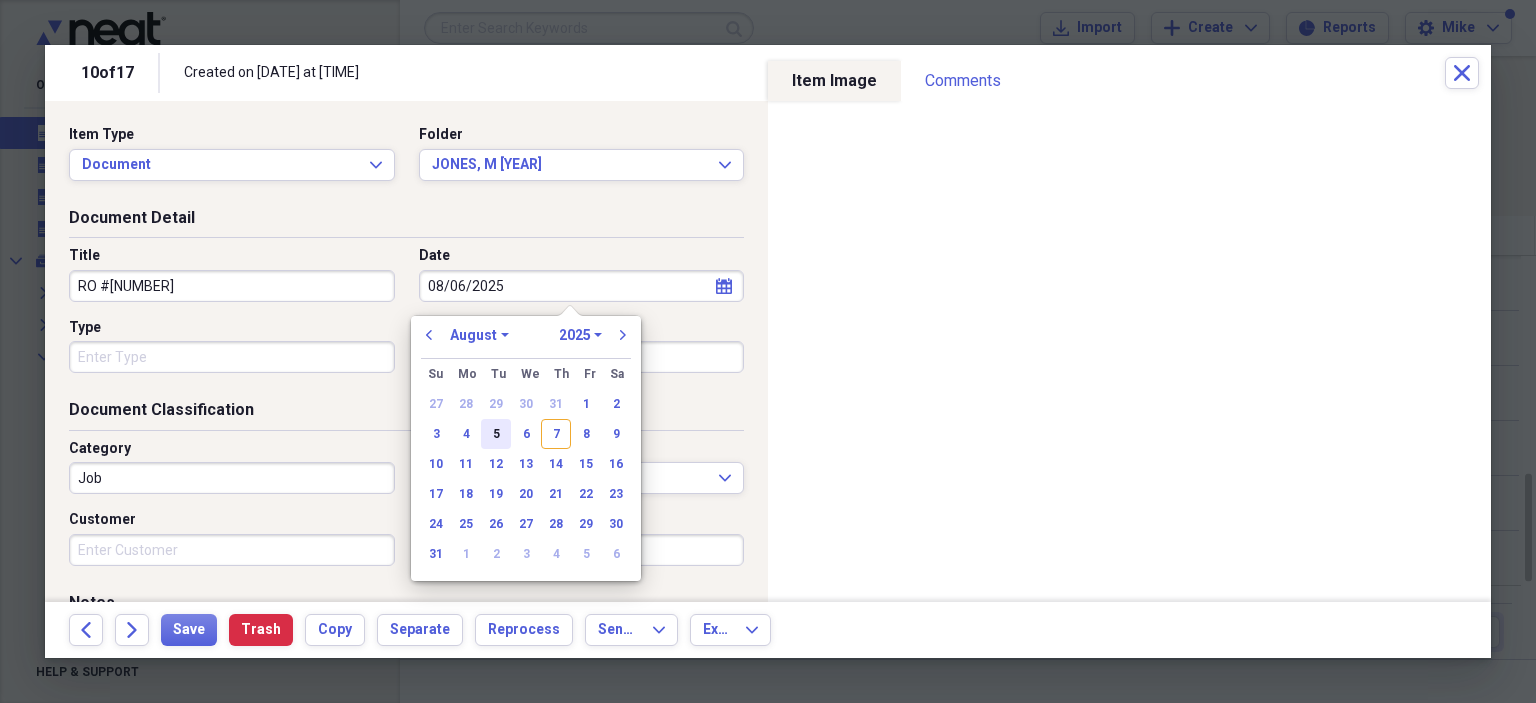 type on "08/06/2025" 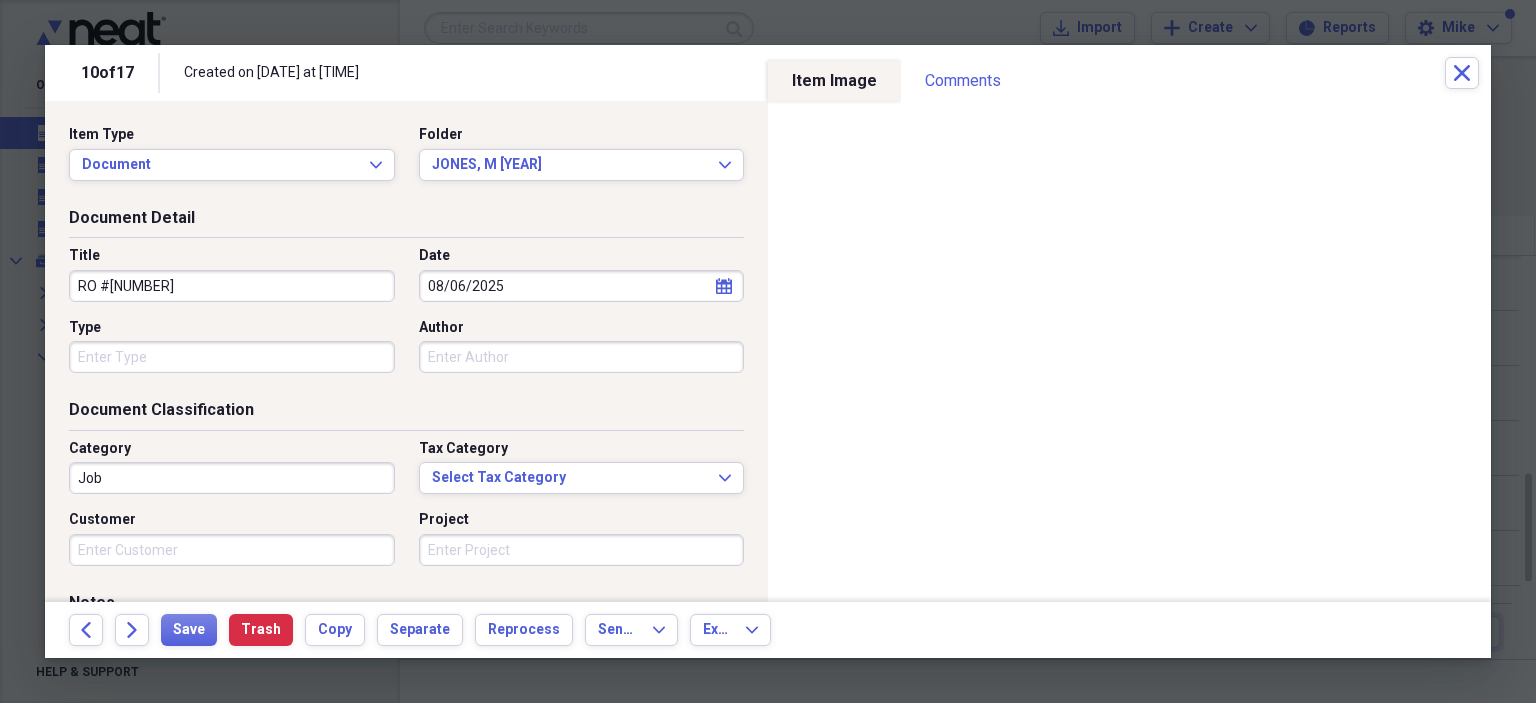 click on "Type" at bounding box center (232, 357) 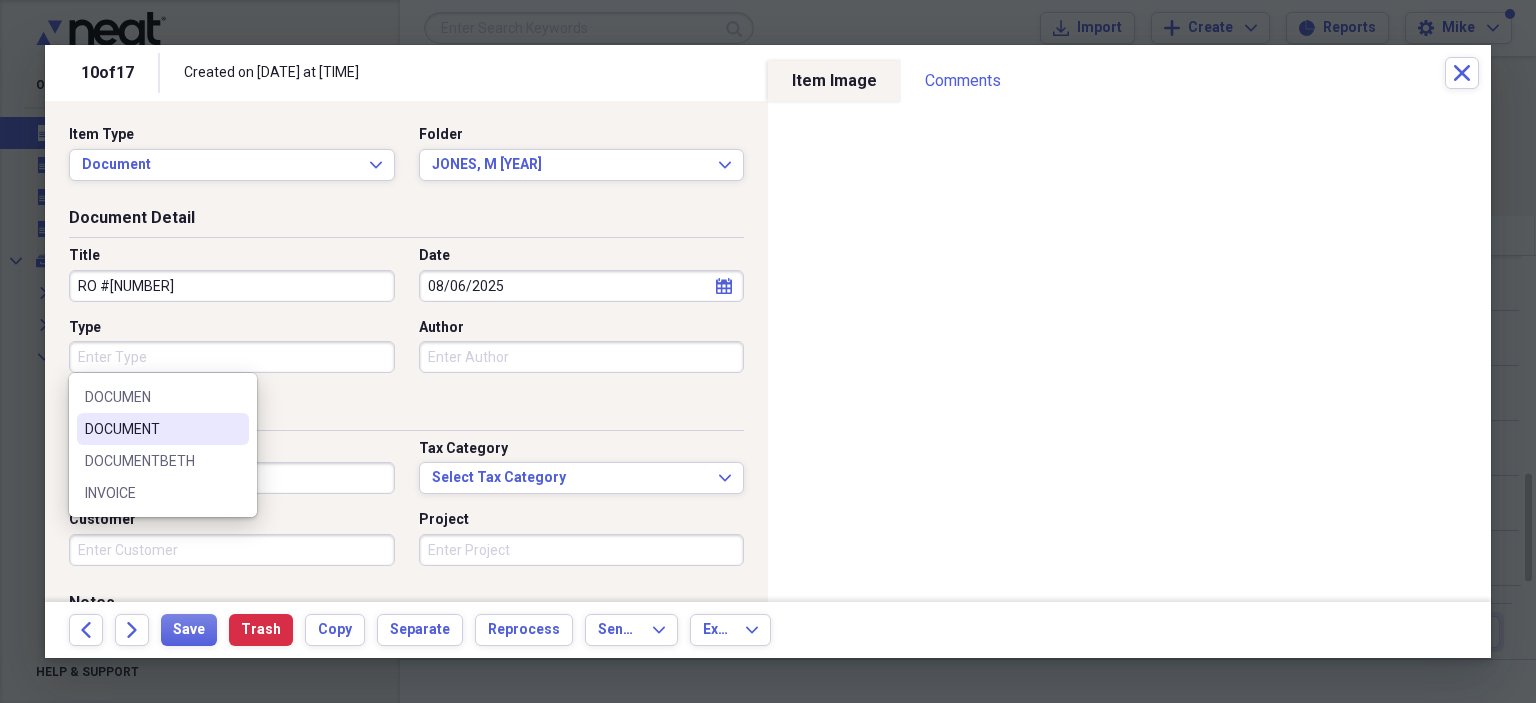click on "DOCUMENT" at bounding box center (163, 429) 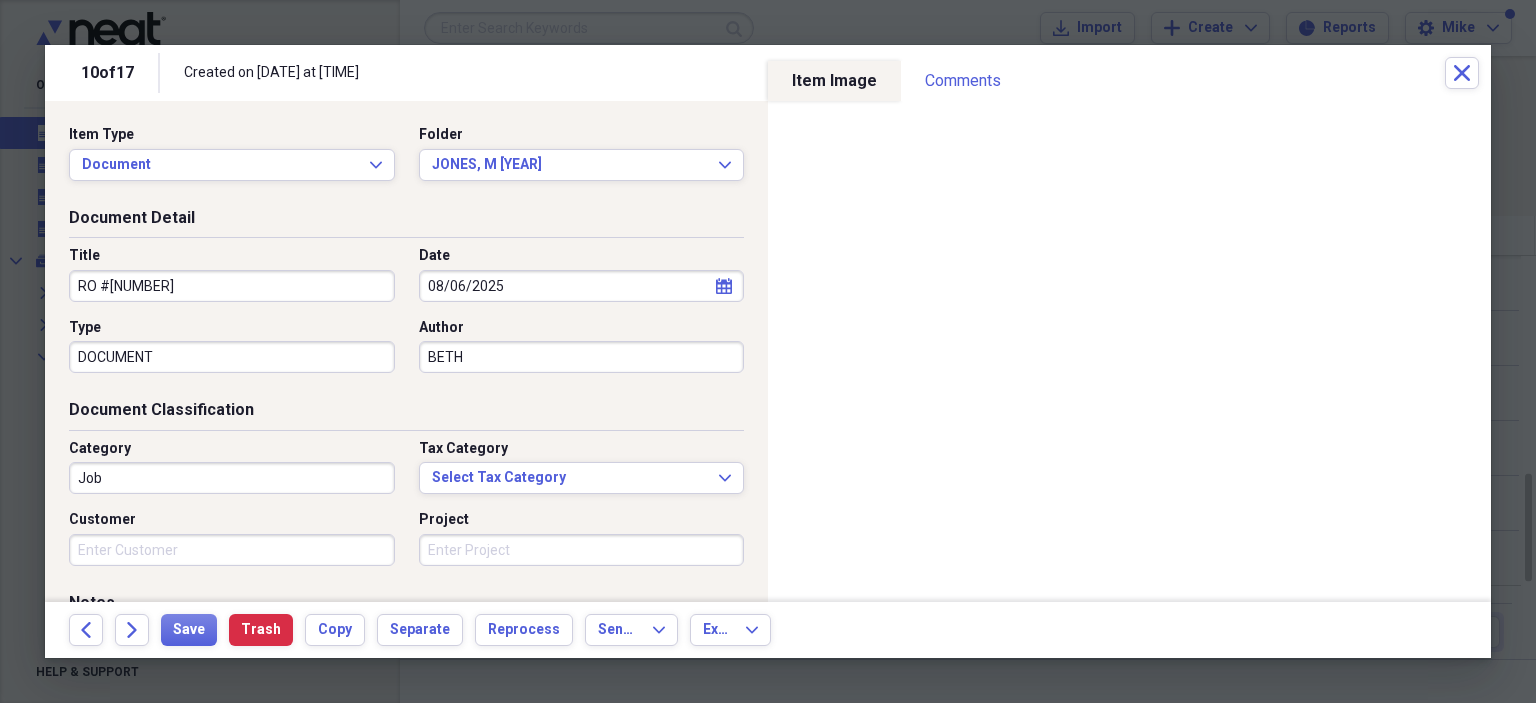 type on "BETH" 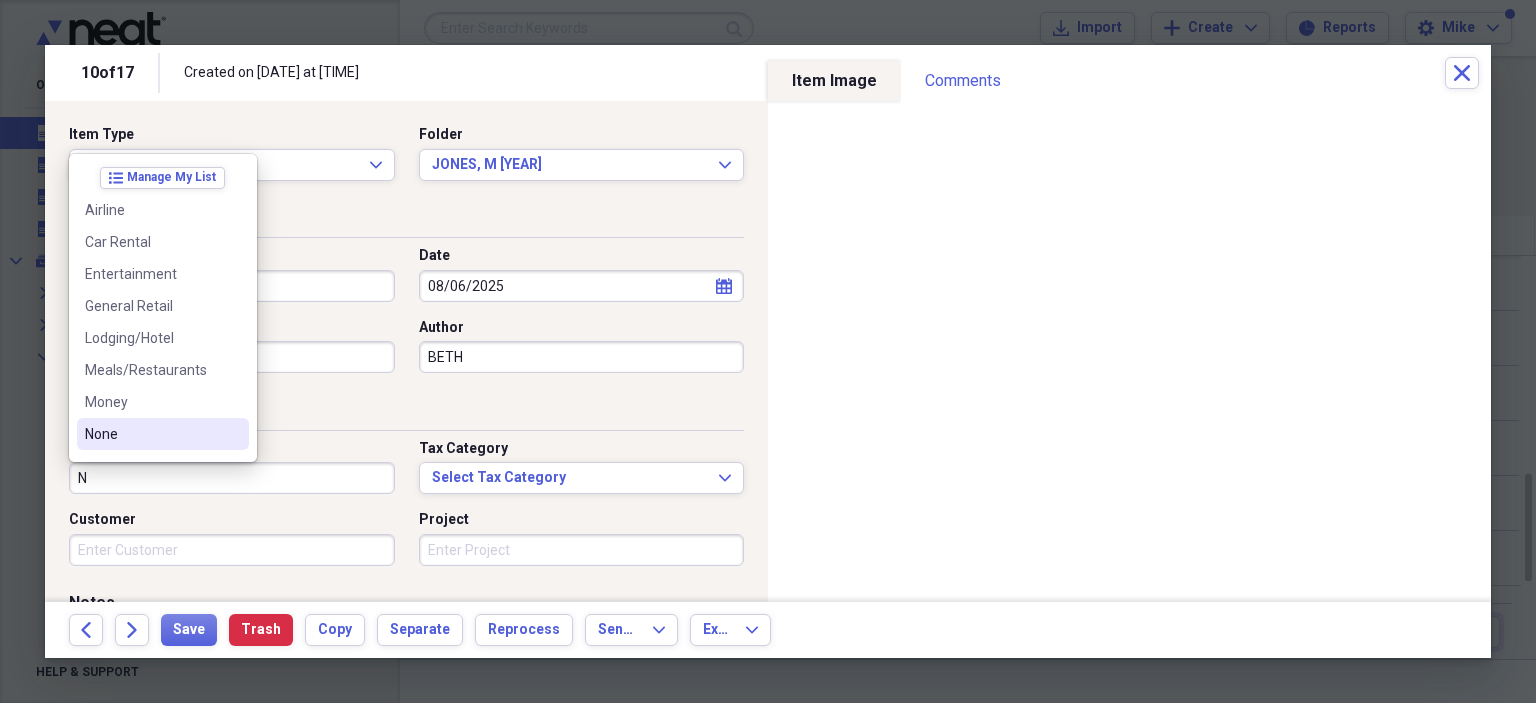 click on "None" at bounding box center (151, 434) 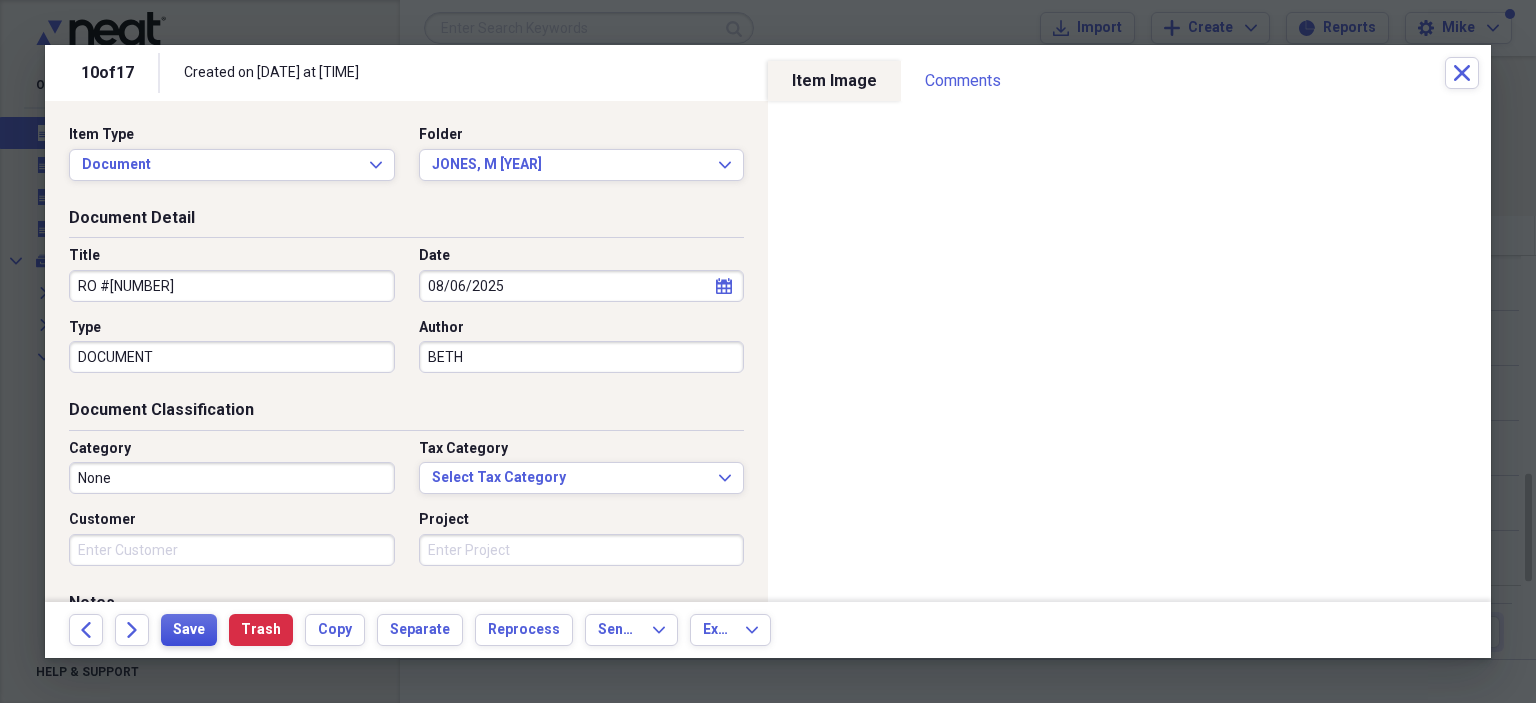 click on "Save" at bounding box center [189, 630] 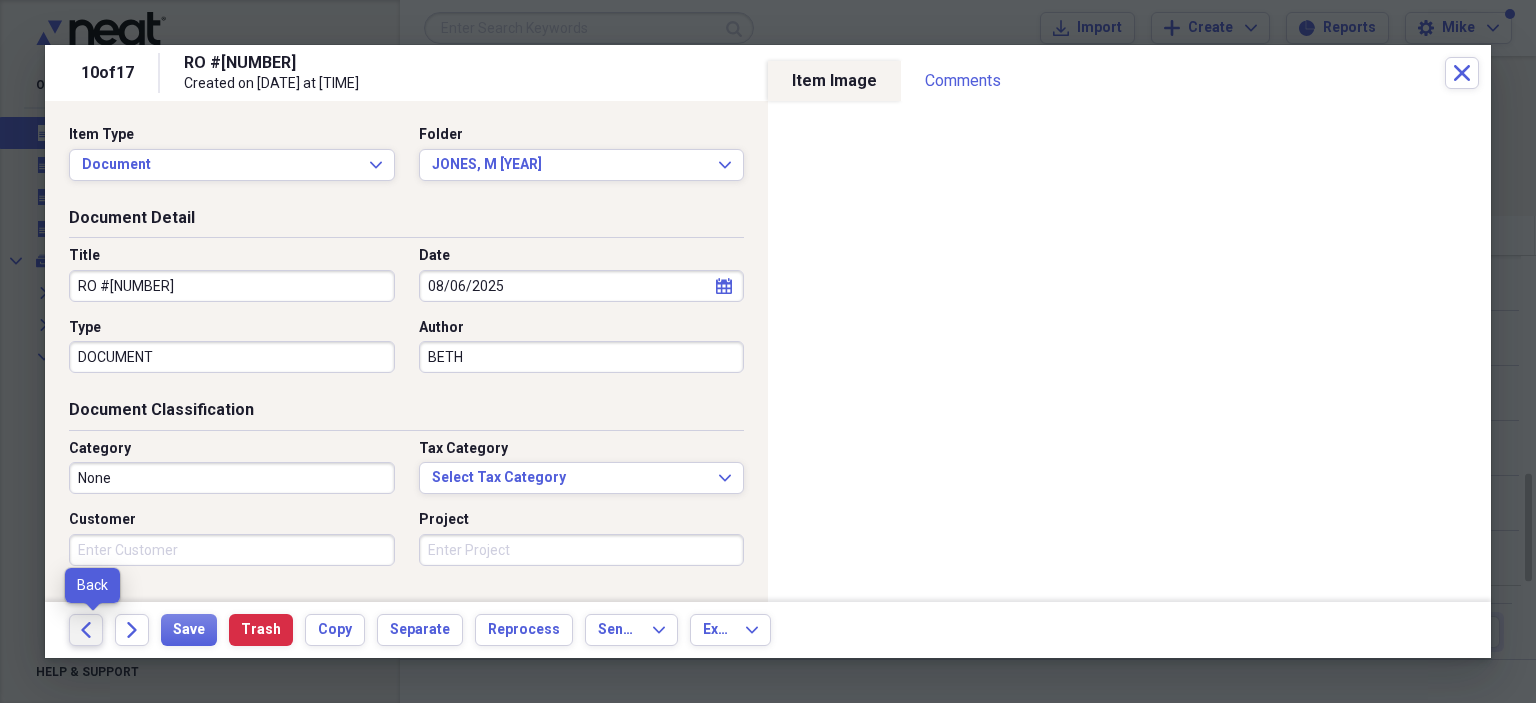 click 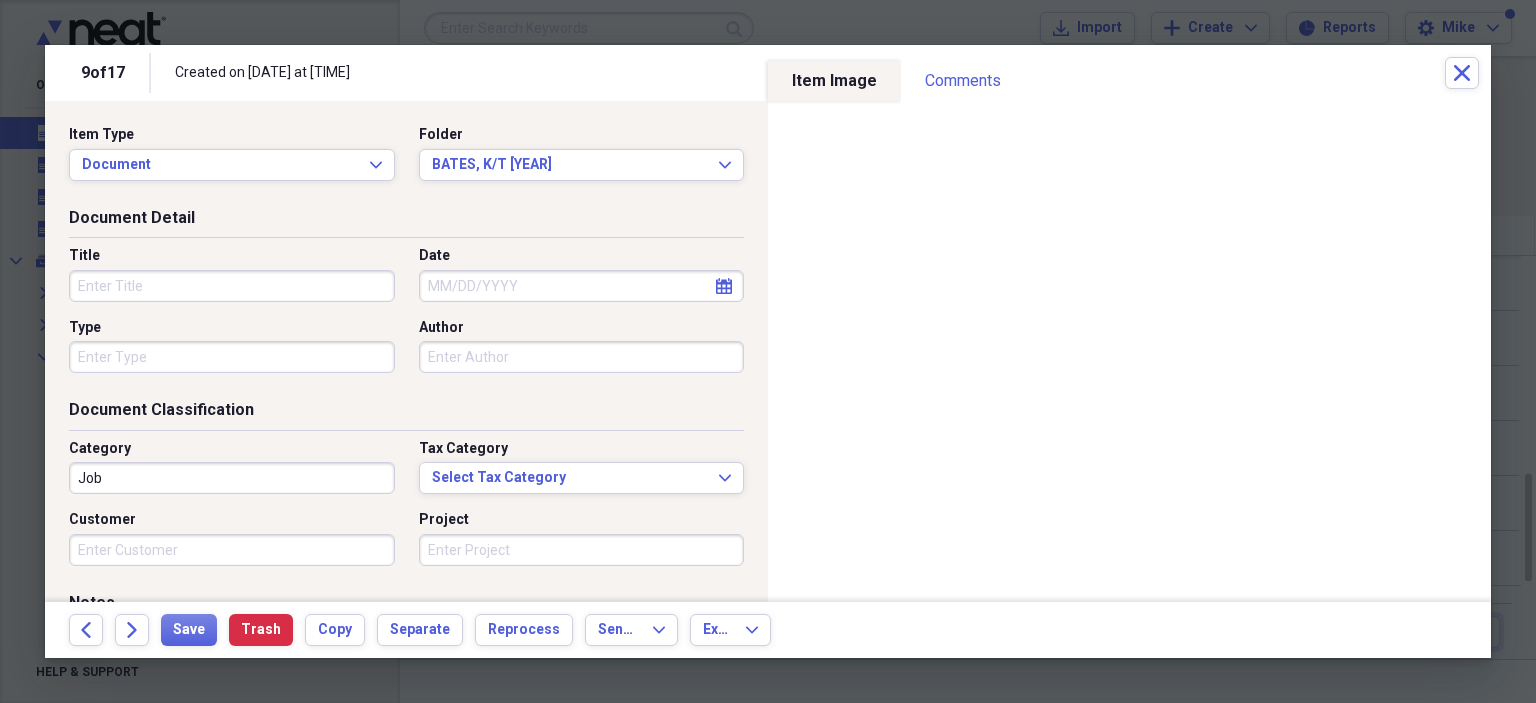 click on "Title" at bounding box center (232, 286) 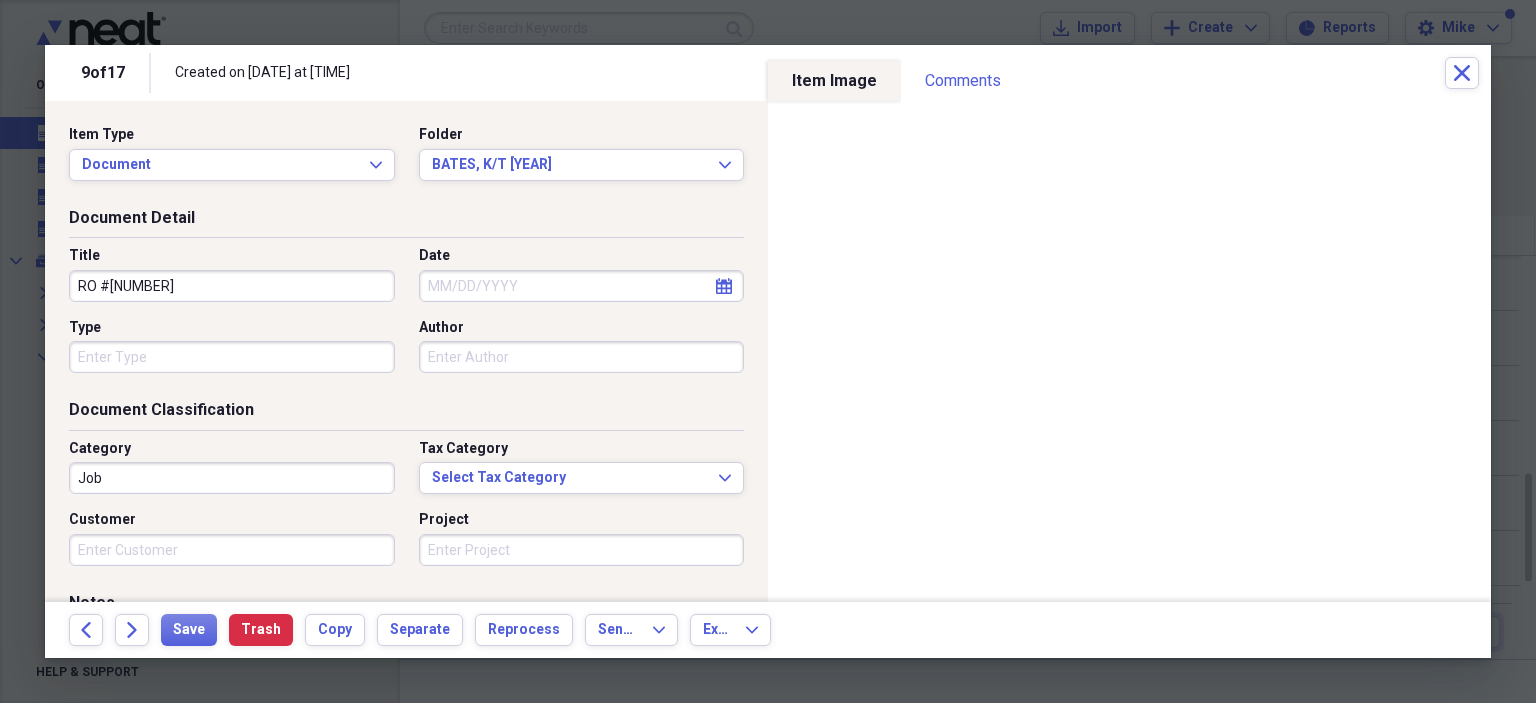 type on "RO #[NUMBER]" 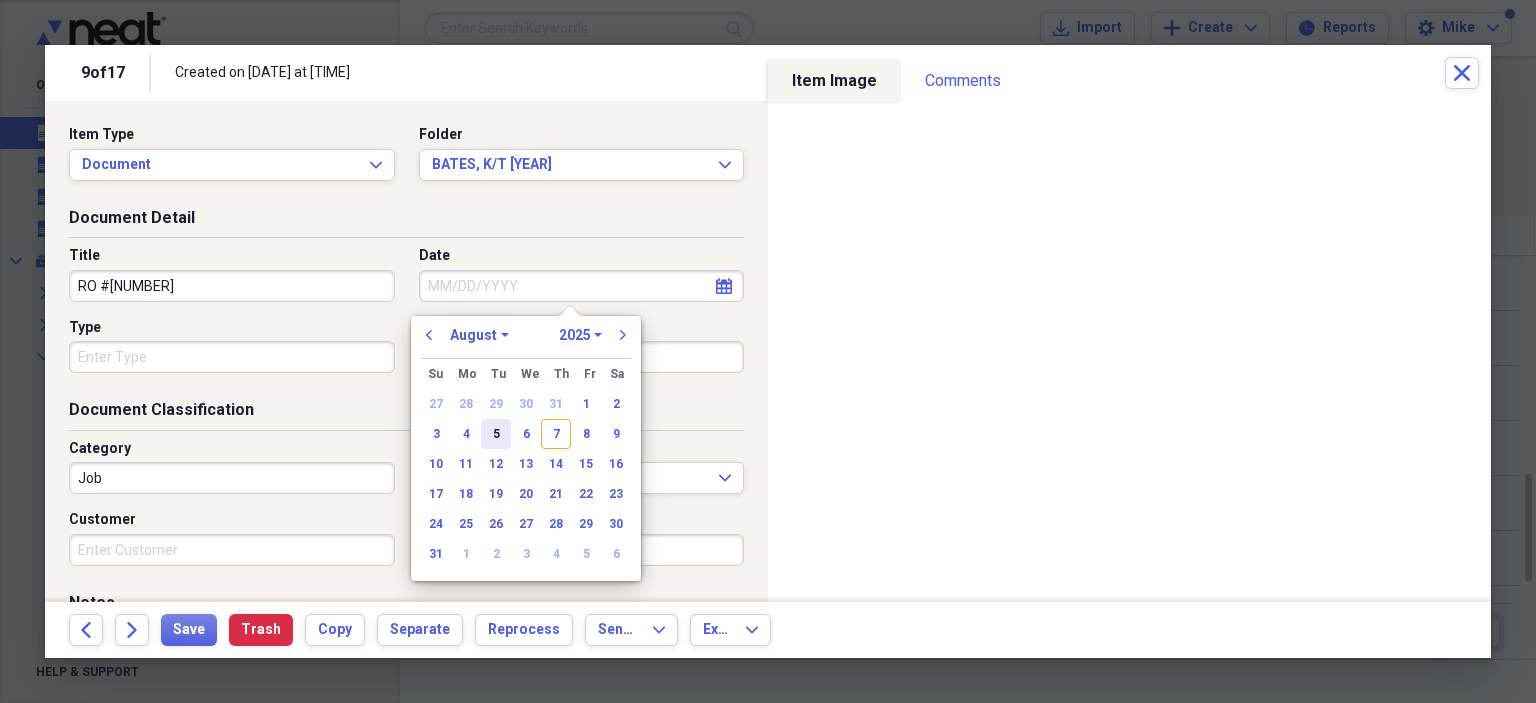 click on "6" at bounding box center (526, 434) 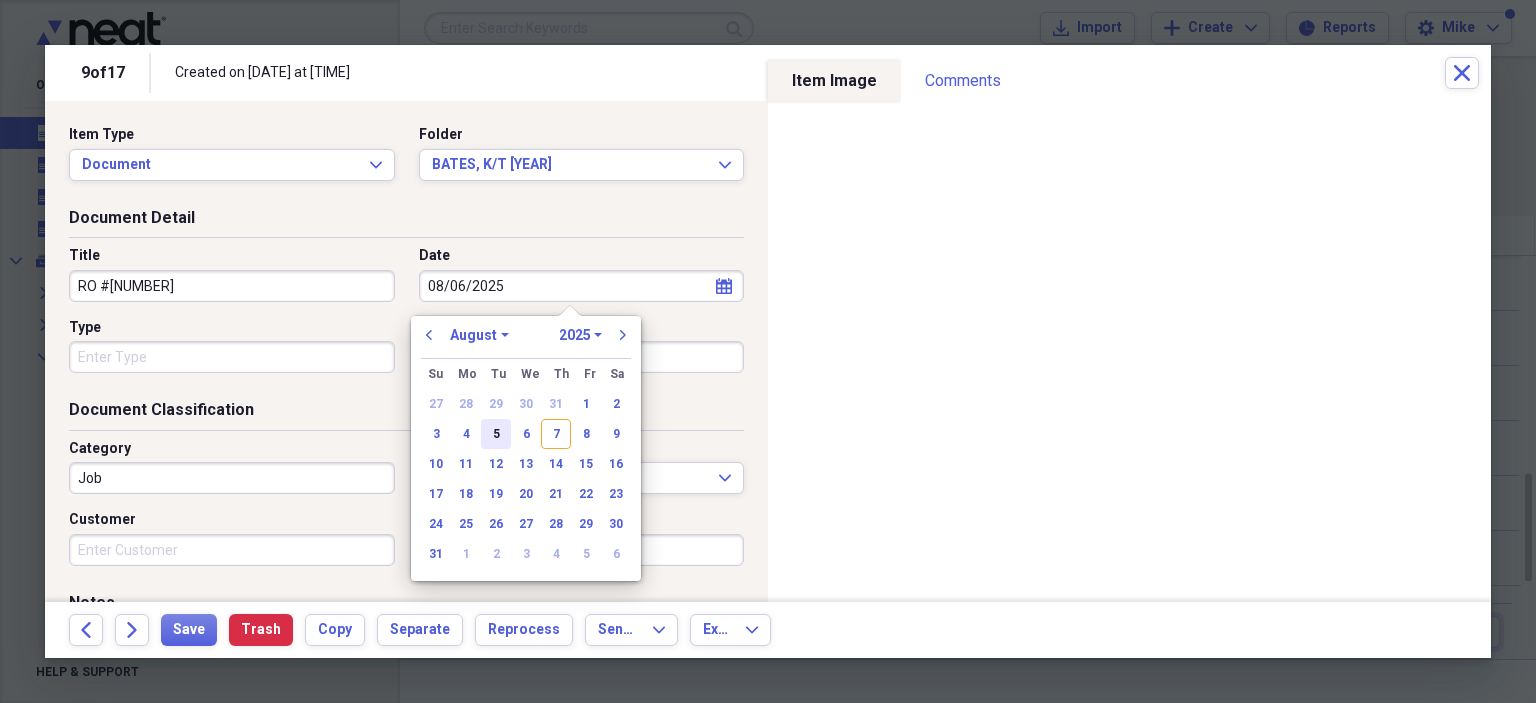type on "08/06/2025" 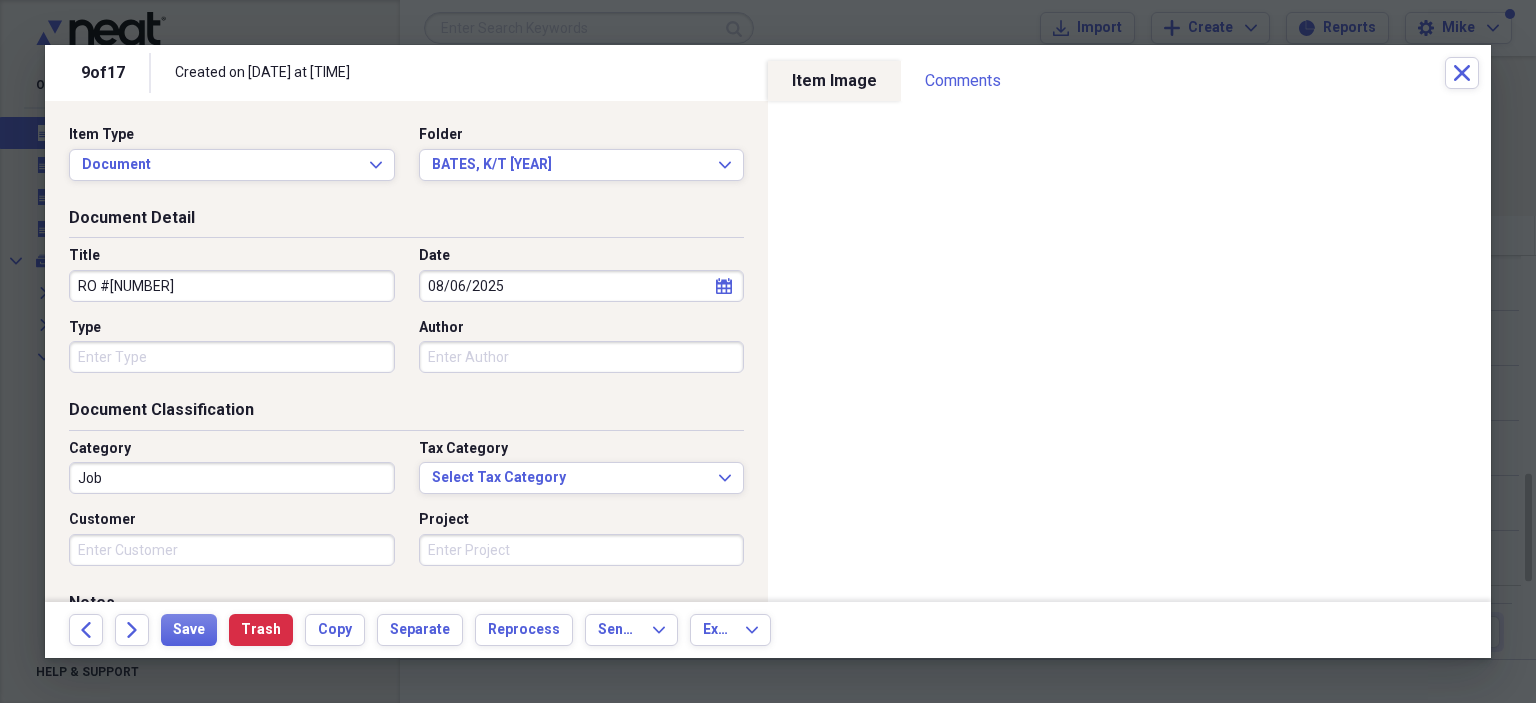 click on "Type" at bounding box center (232, 357) 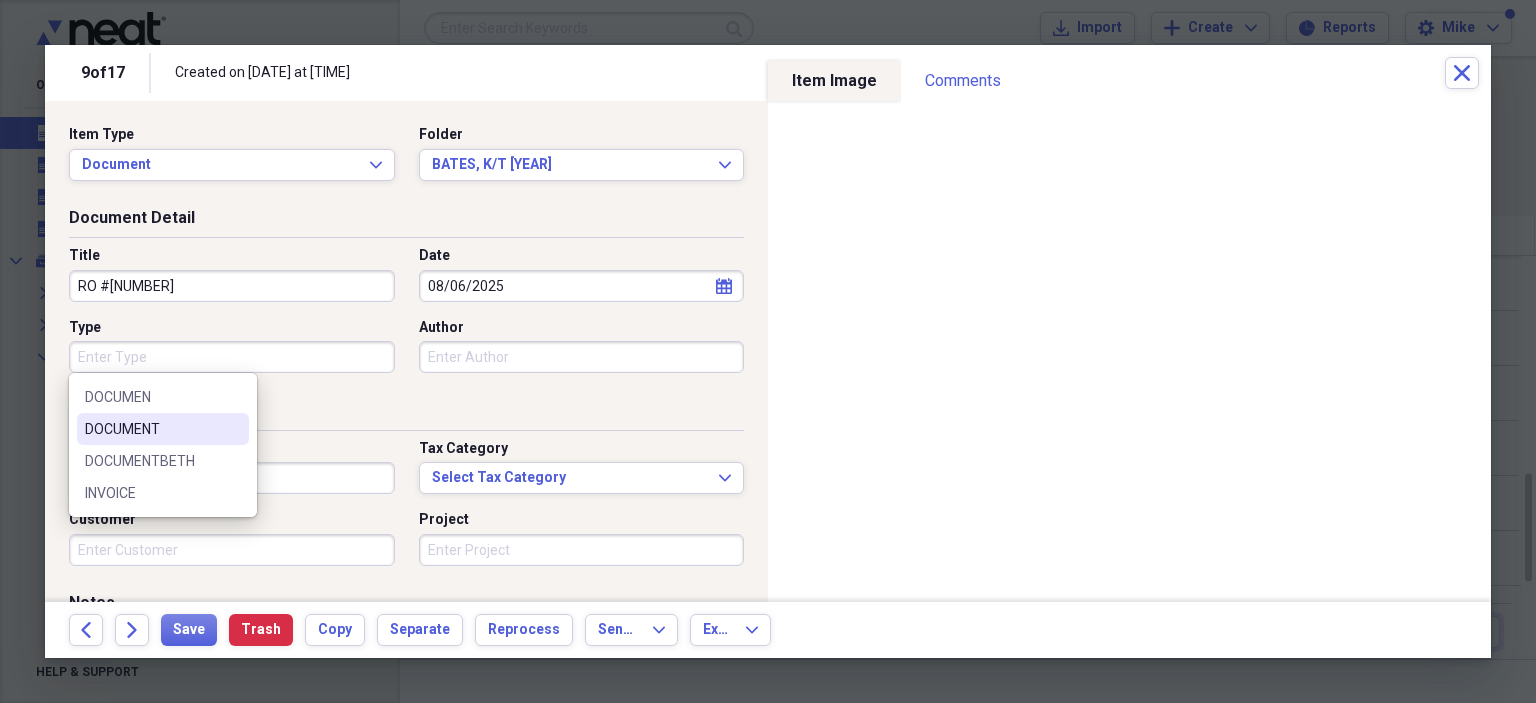 click on "DOCUMENT" at bounding box center (163, 429) 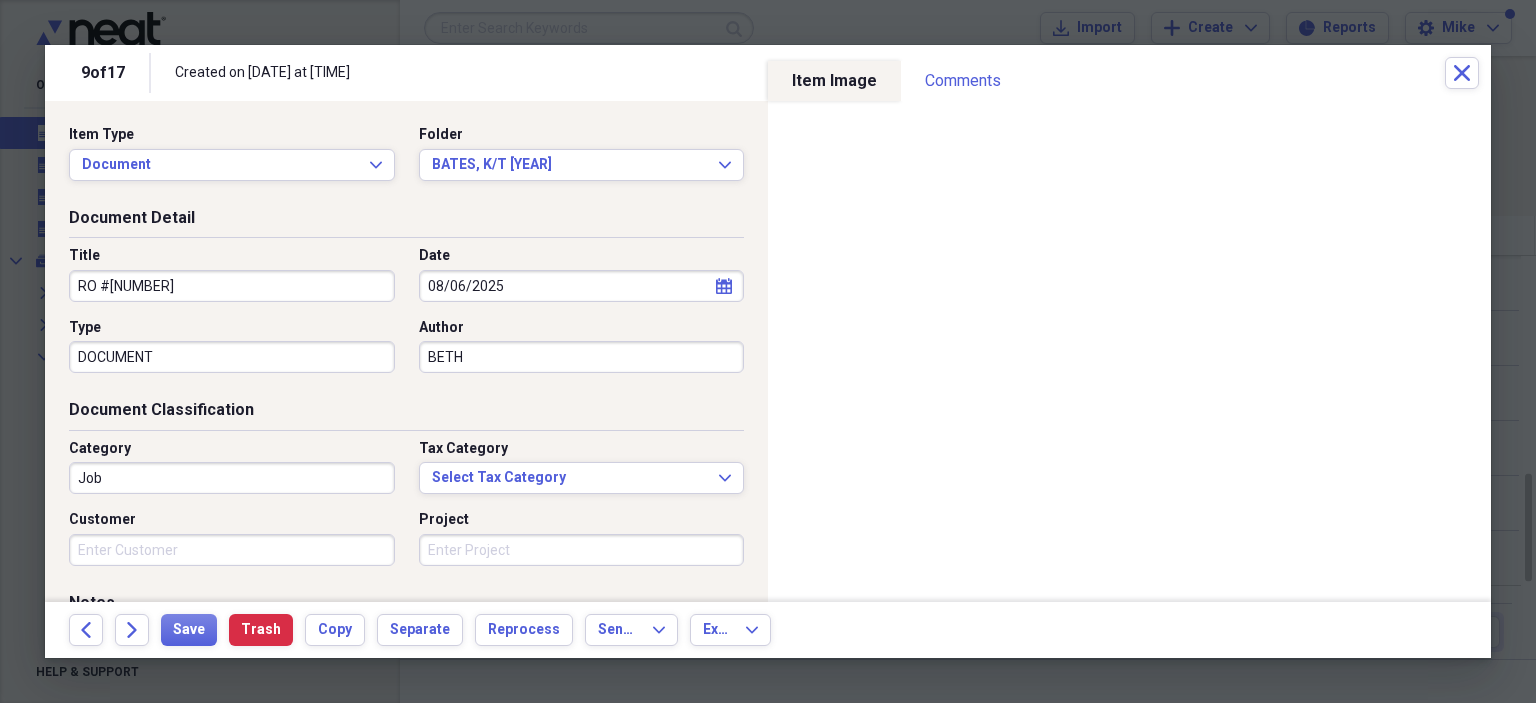 type on "BETH" 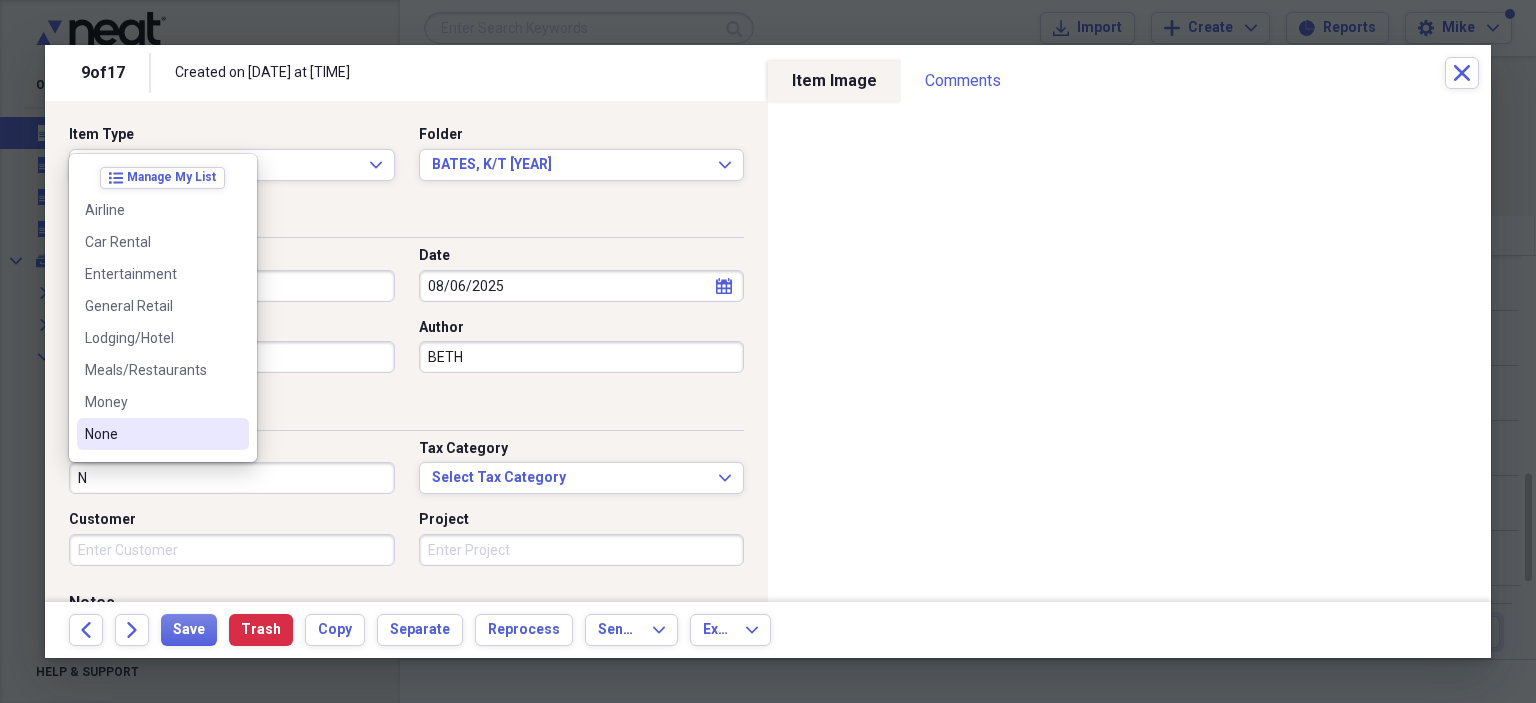 click on "None" at bounding box center (151, 434) 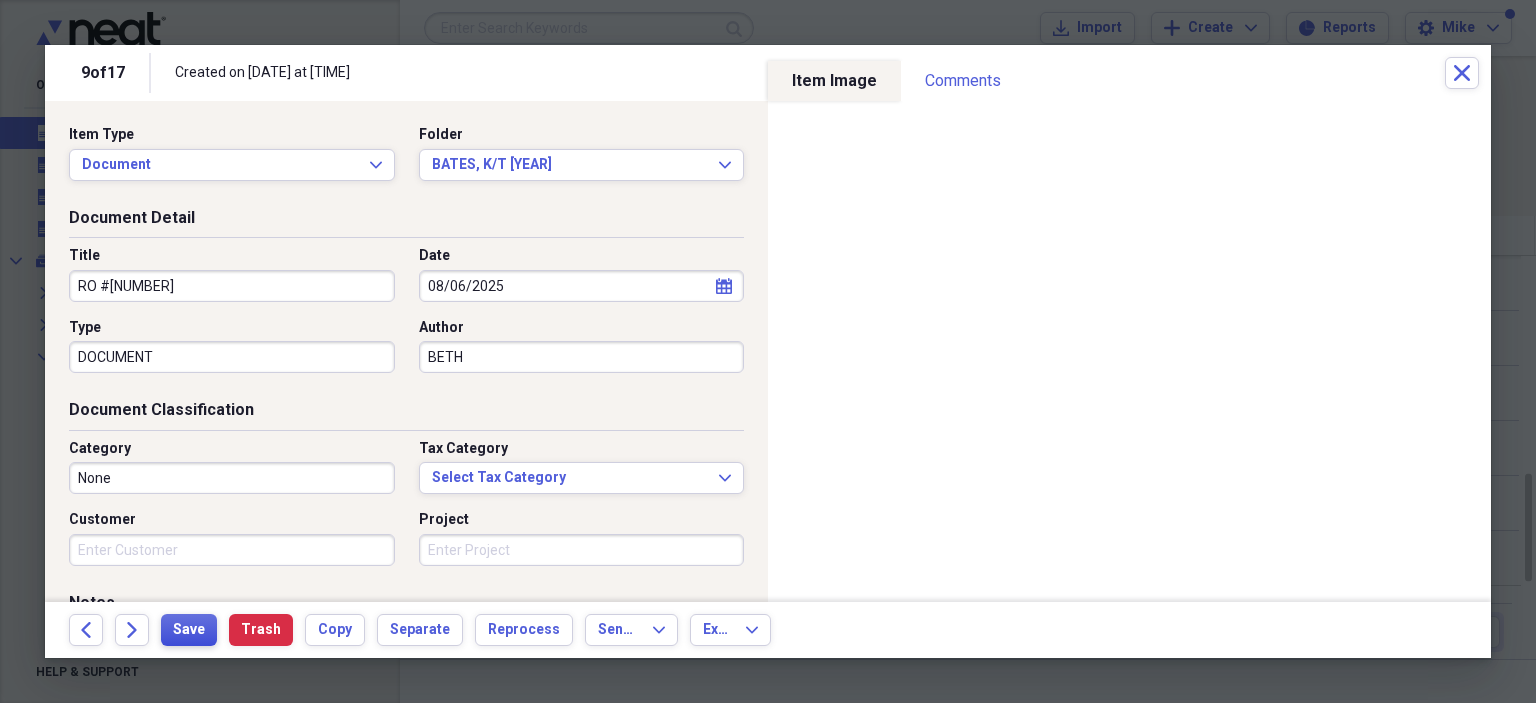 click on "Save" at bounding box center [189, 630] 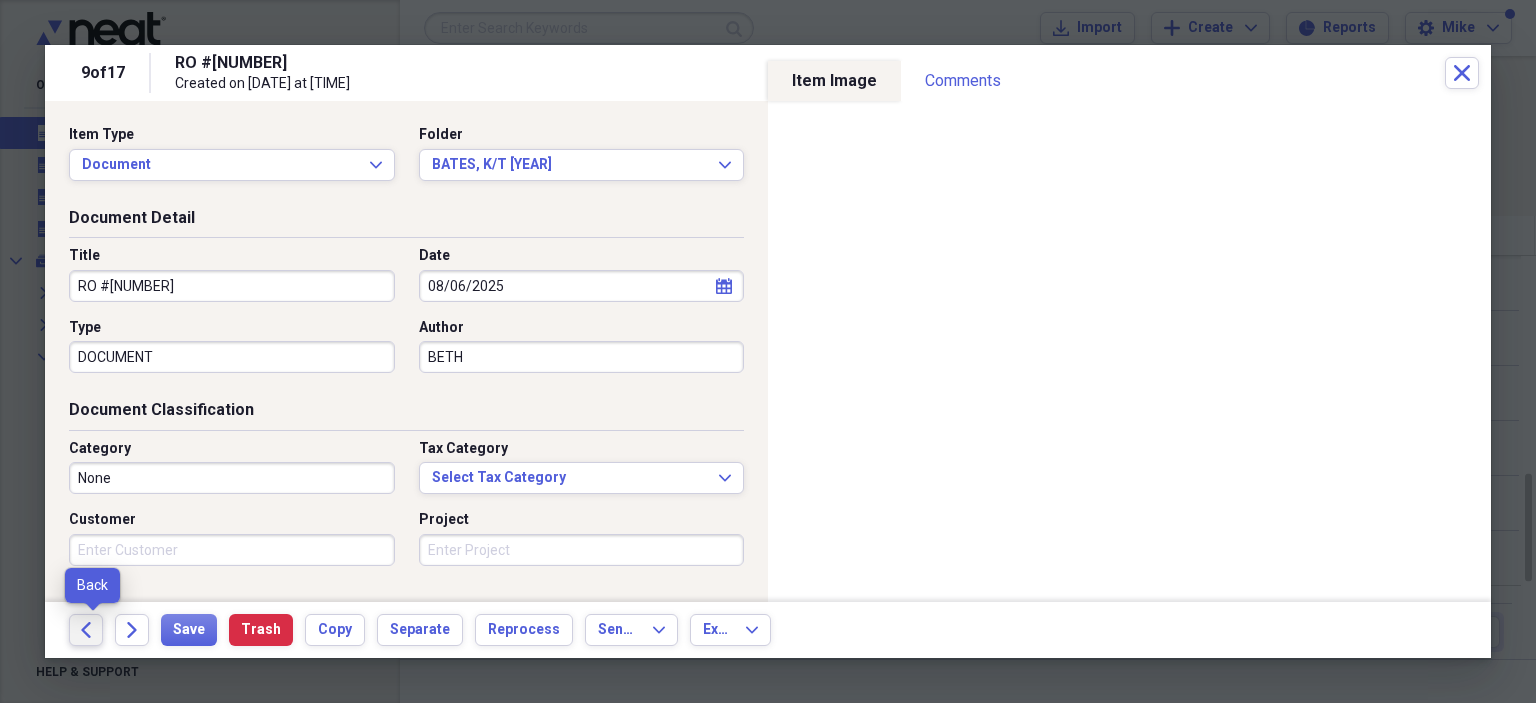 click 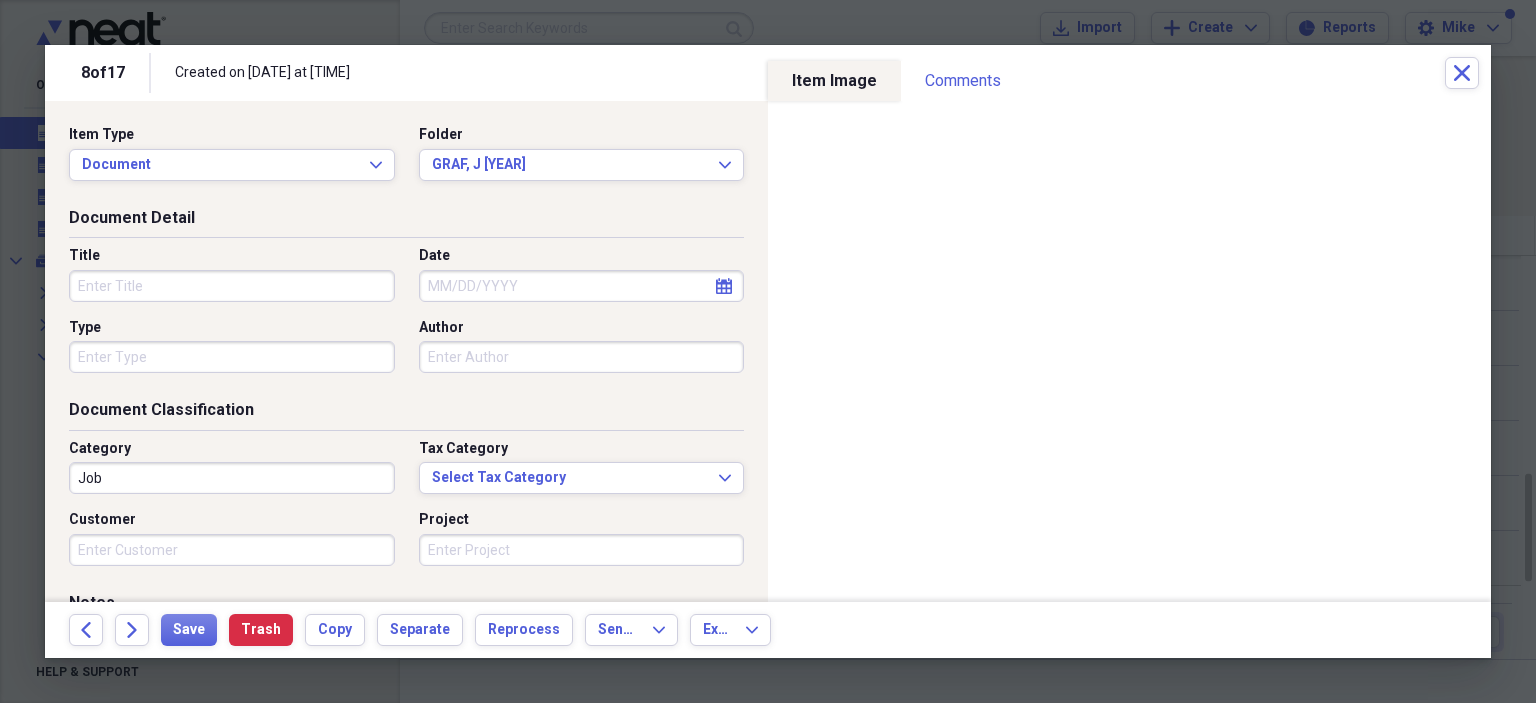 click on "Title" at bounding box center (232, 286) 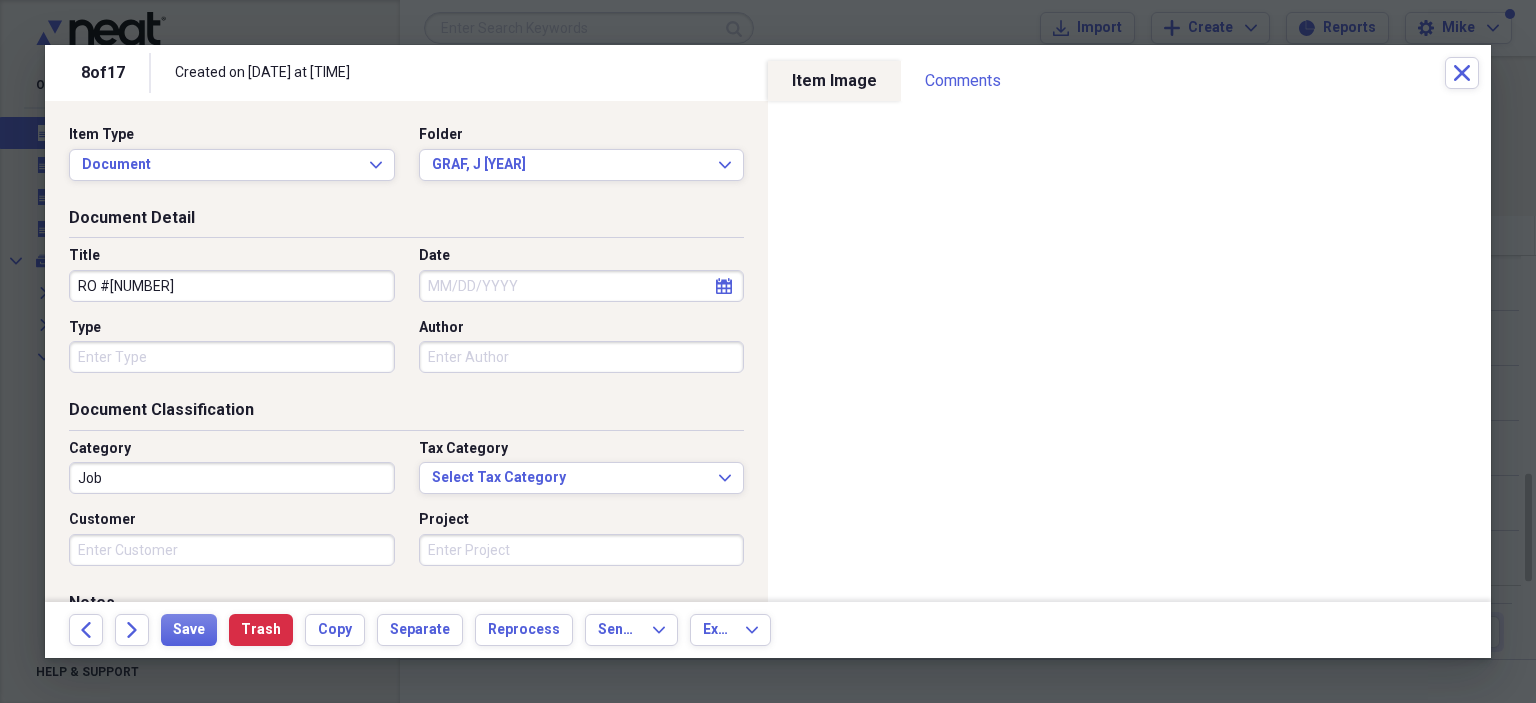 type on "RO #[NUMBER]" 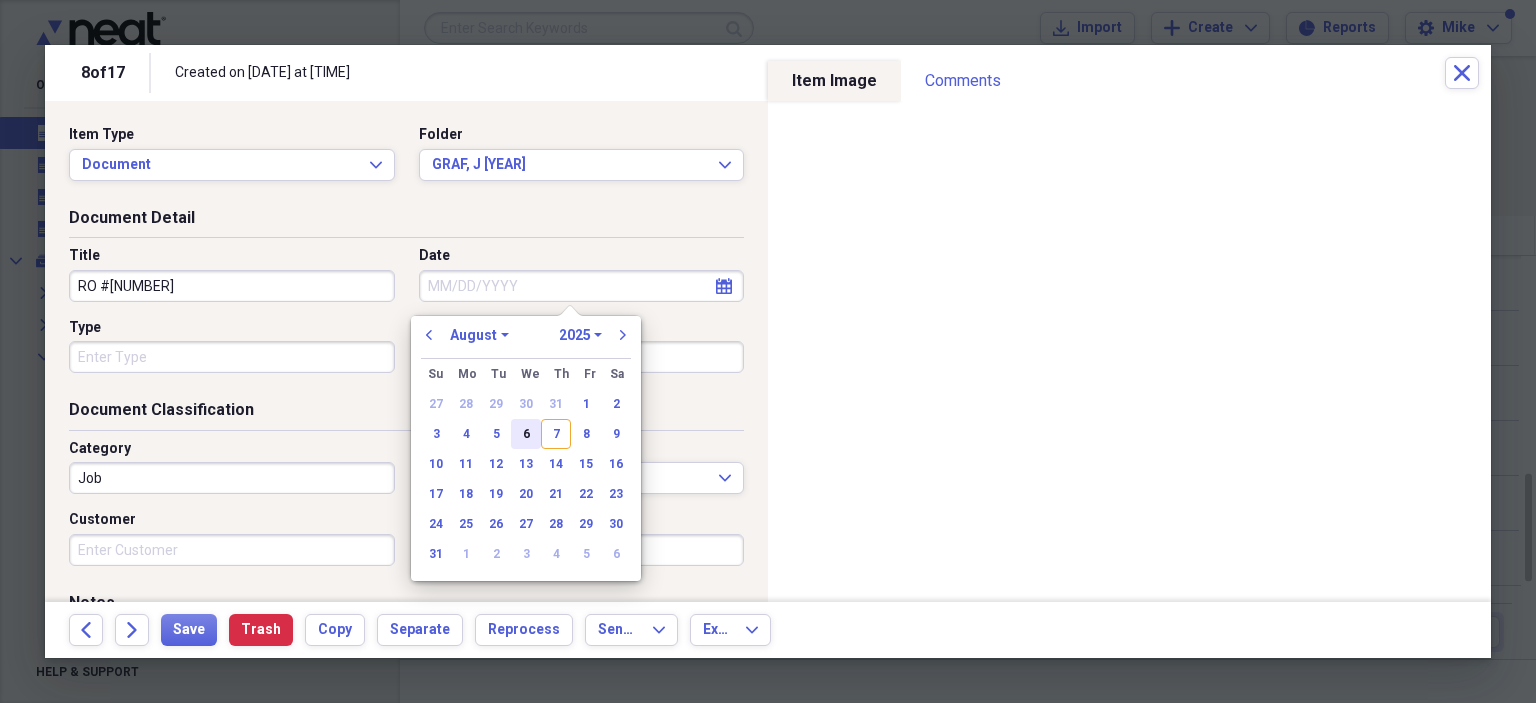 drag, startPoint x: 520, startPoint y: 427, endPoint x: 400, endPoint y: 399, distance: 123.22337 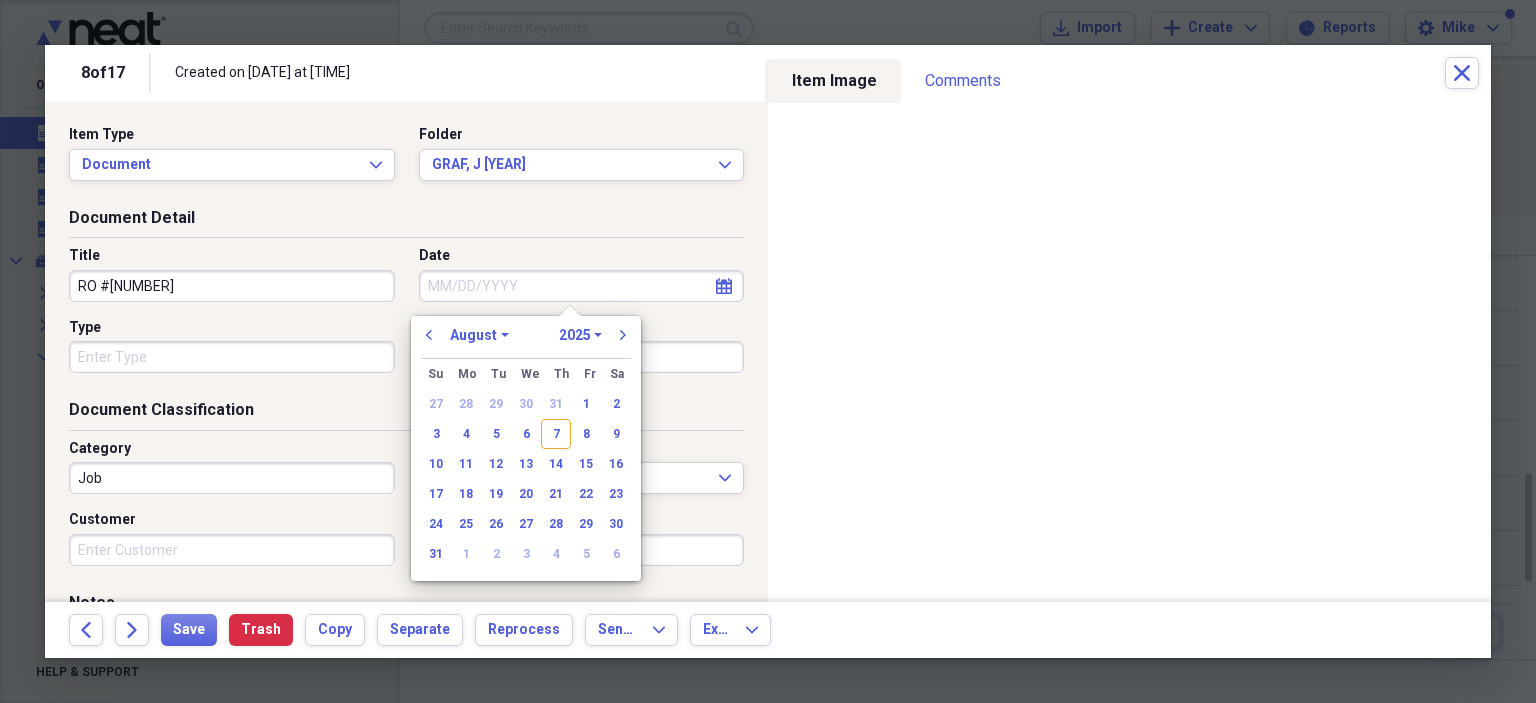 type on "08/06/2025" 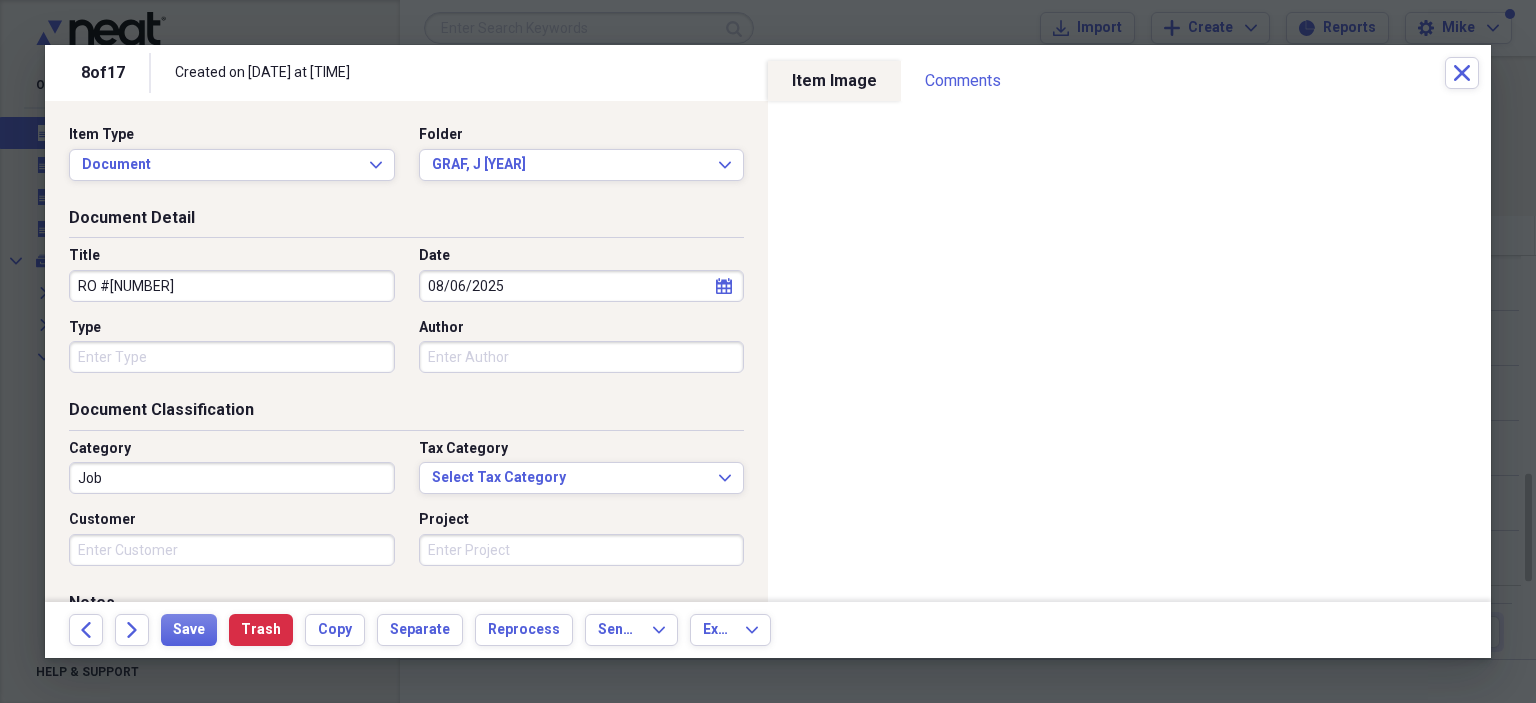 click on "Type" at bounding box center [232, 357] 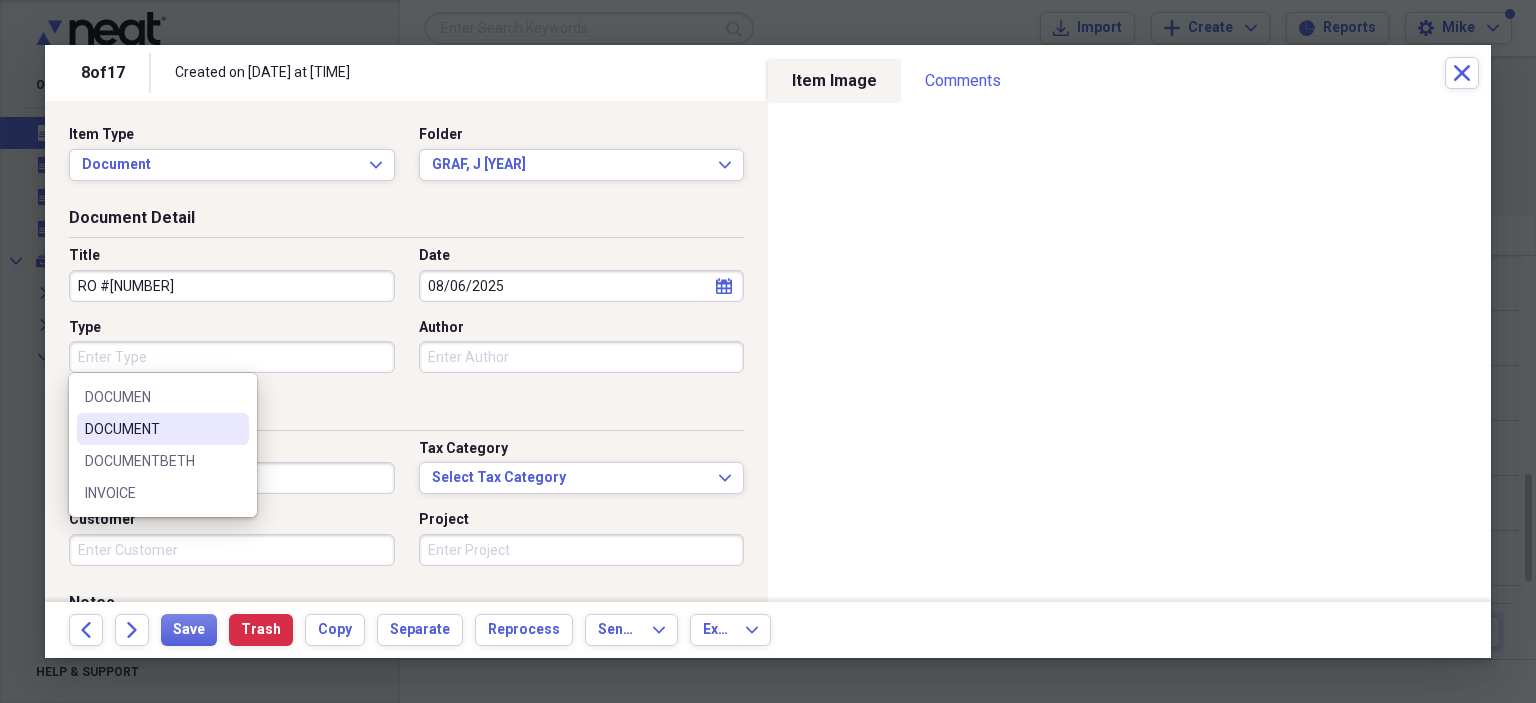 click on "DOCUMENT" at bounding box center [151, 429] 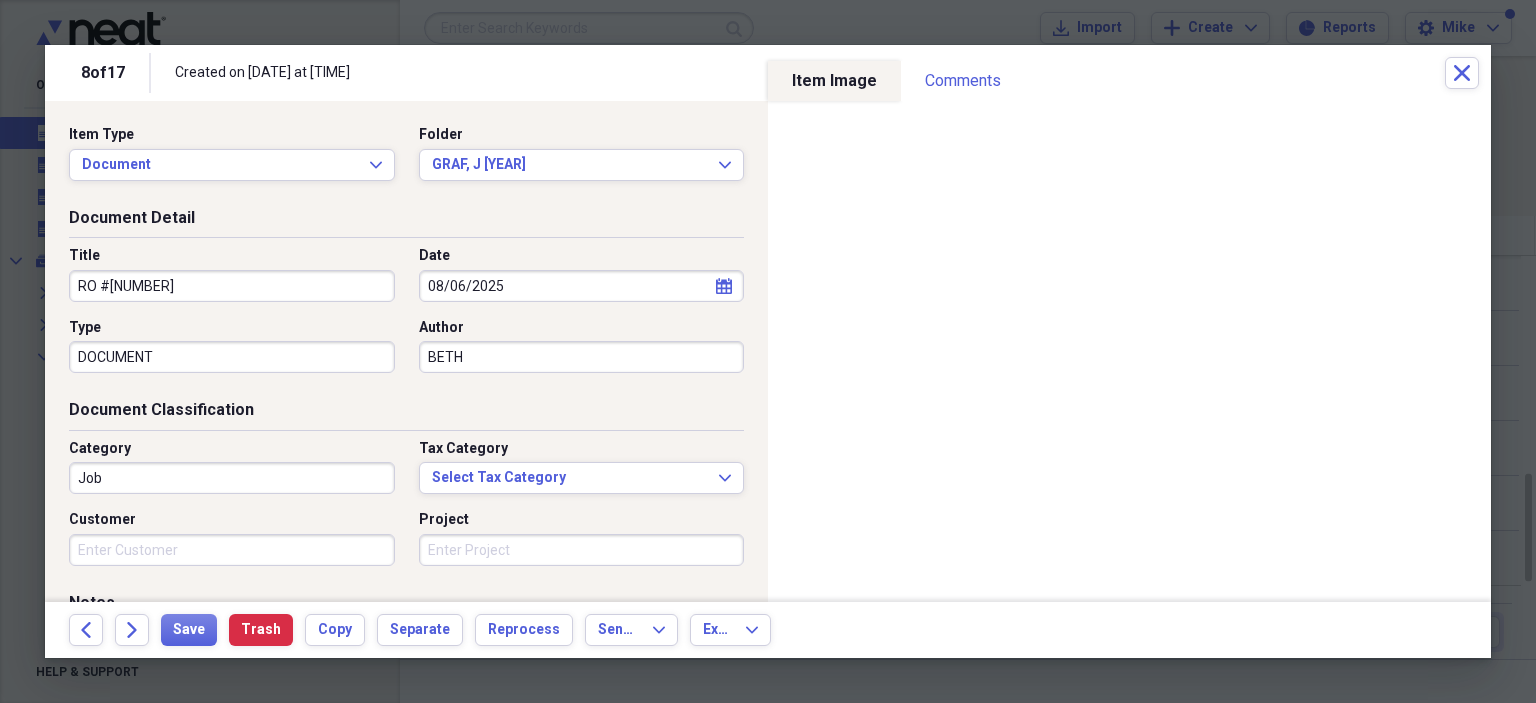 type on "BETH" 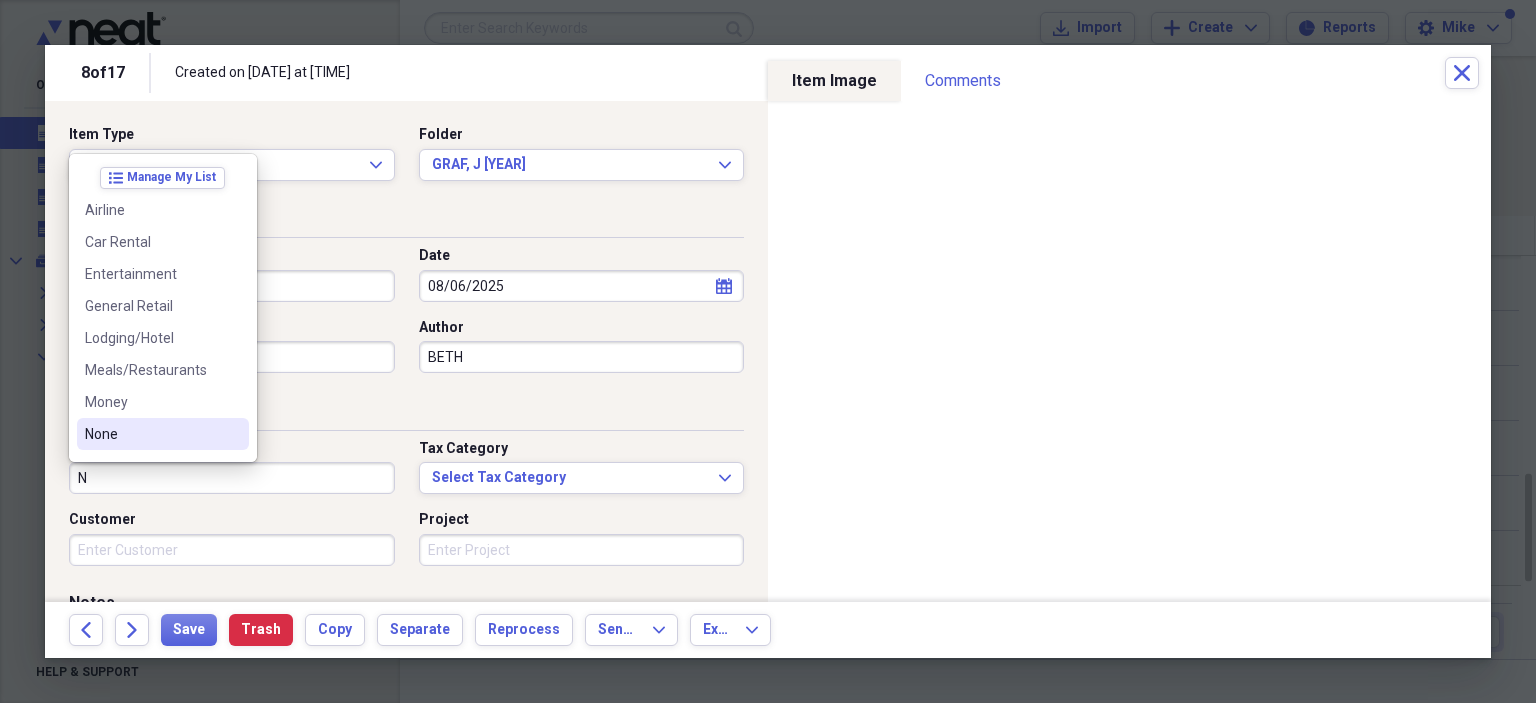 click on "None" at bounding box center [151, 434] 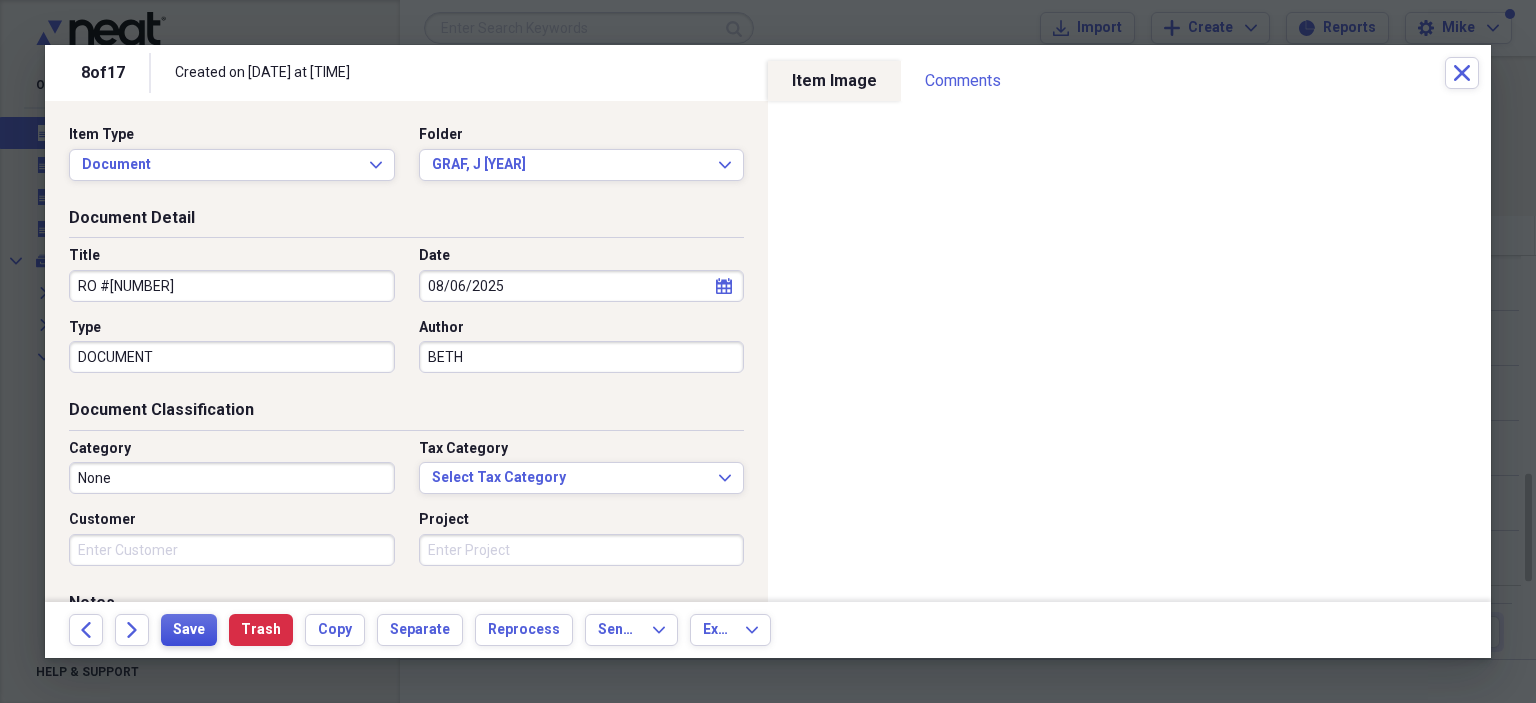 click on "Save" at bounding box center [189, 630] 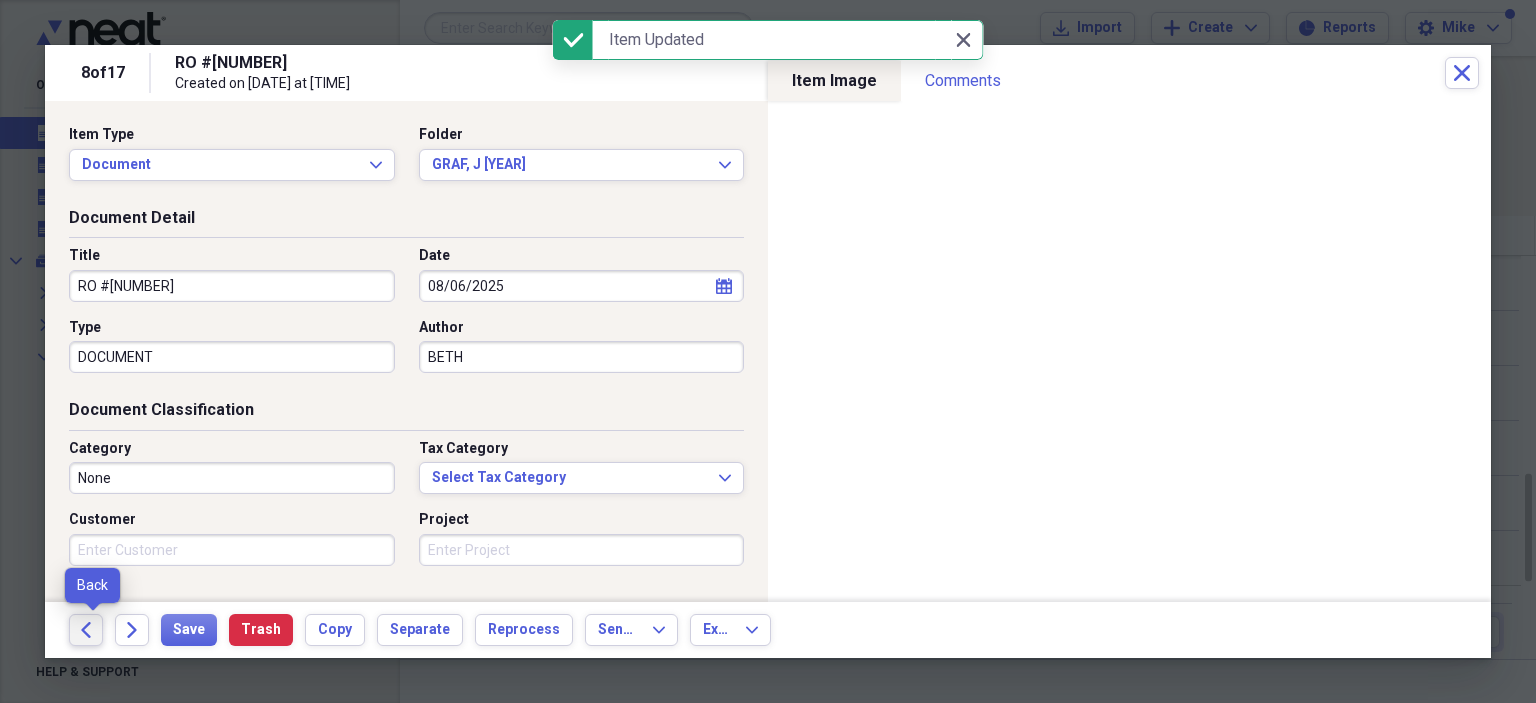 click on "Back" 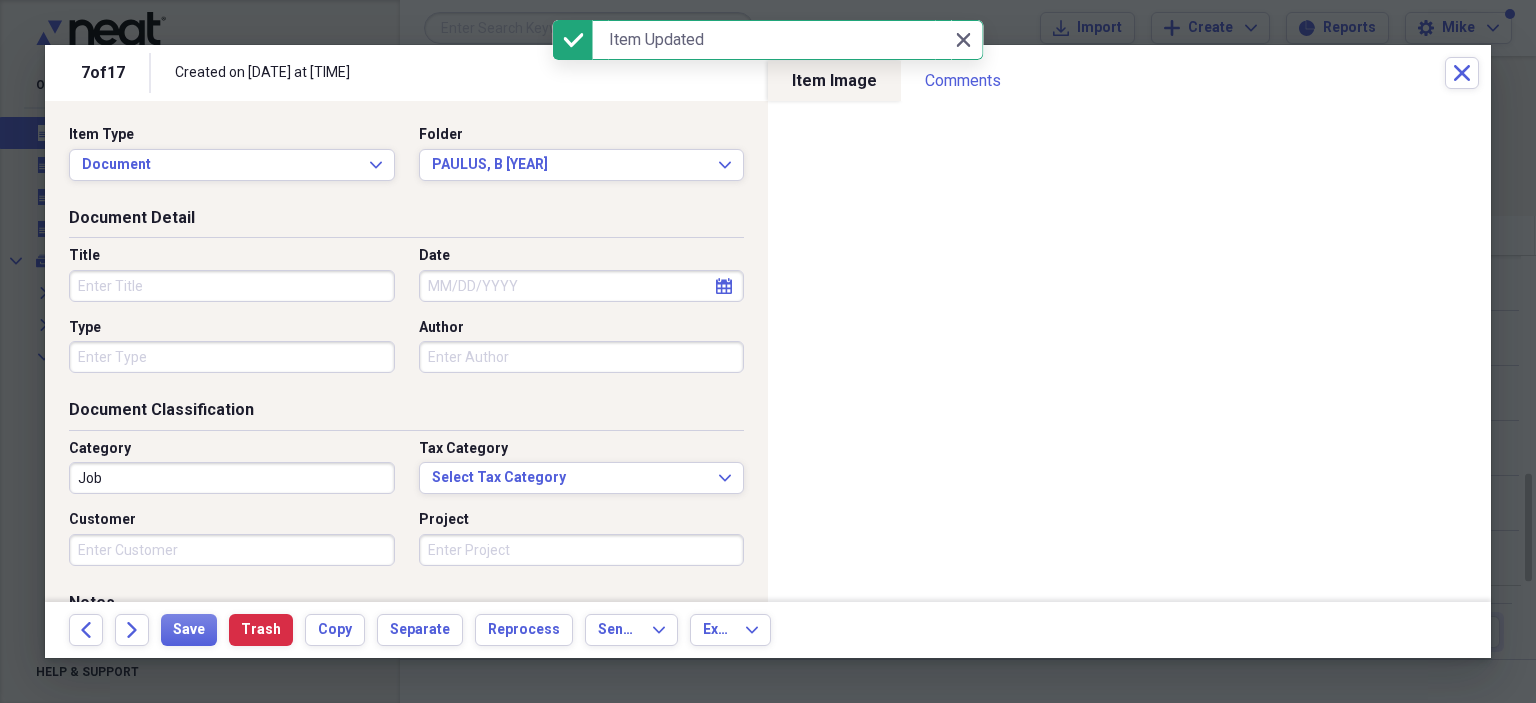 click on "Title" at bounding box center (232, 286) 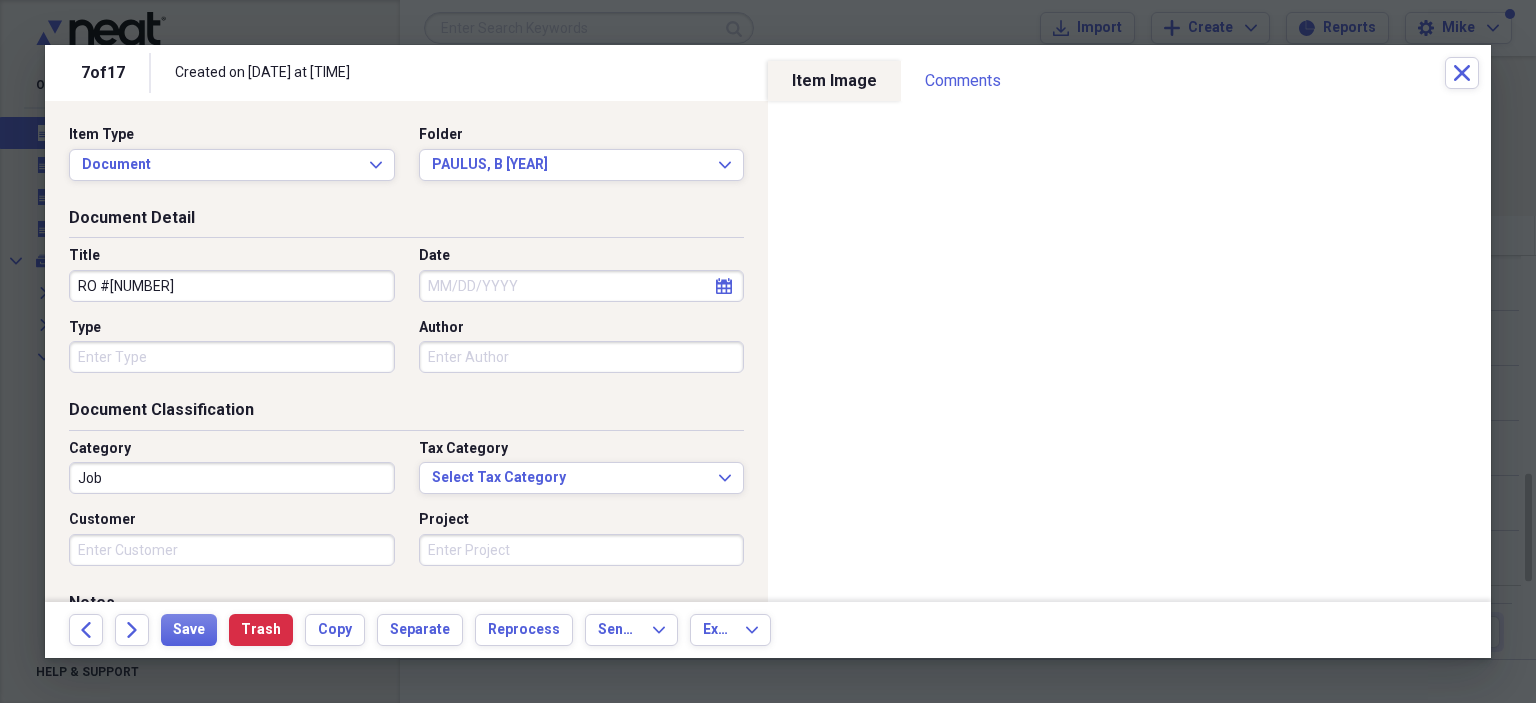 type on "RO #[NUMBER]" 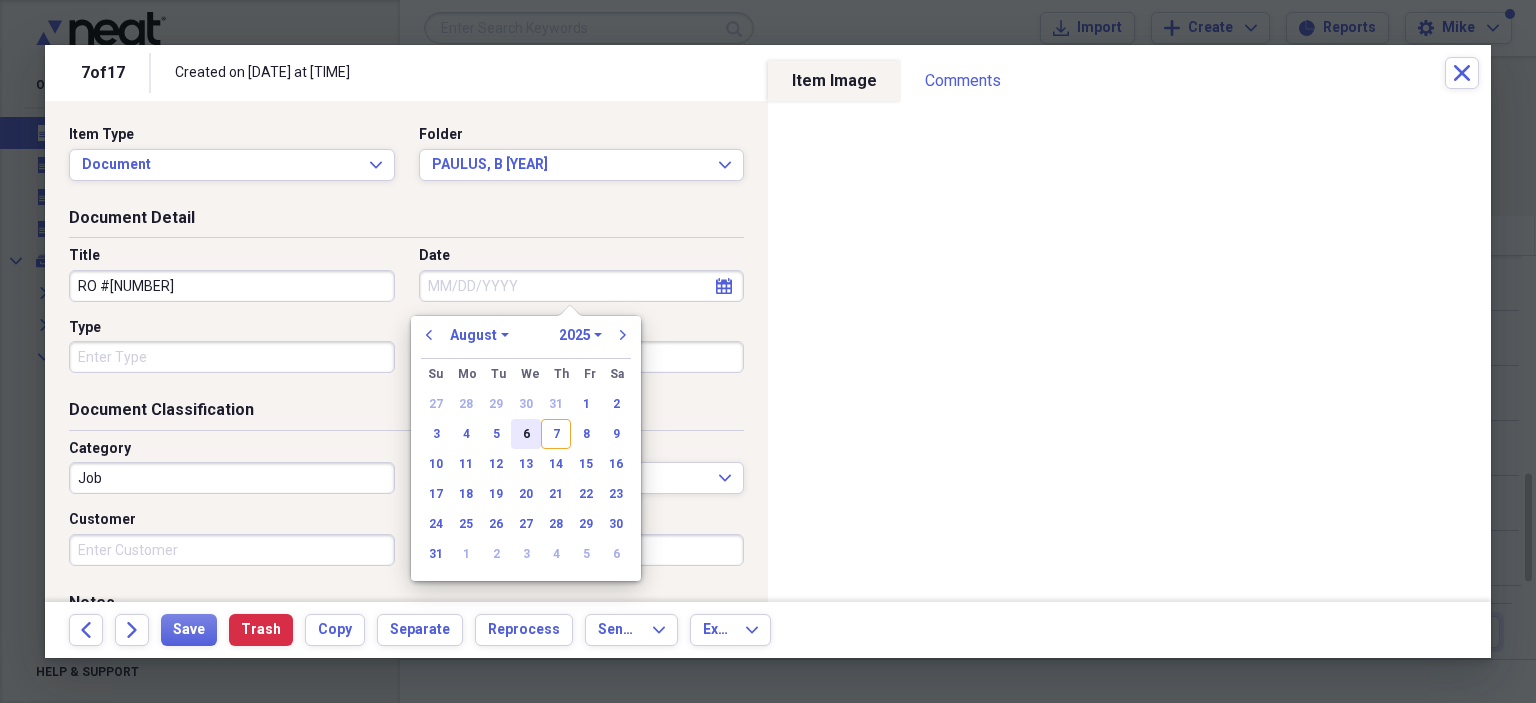 click on "6" at bounding box center [526, 434] 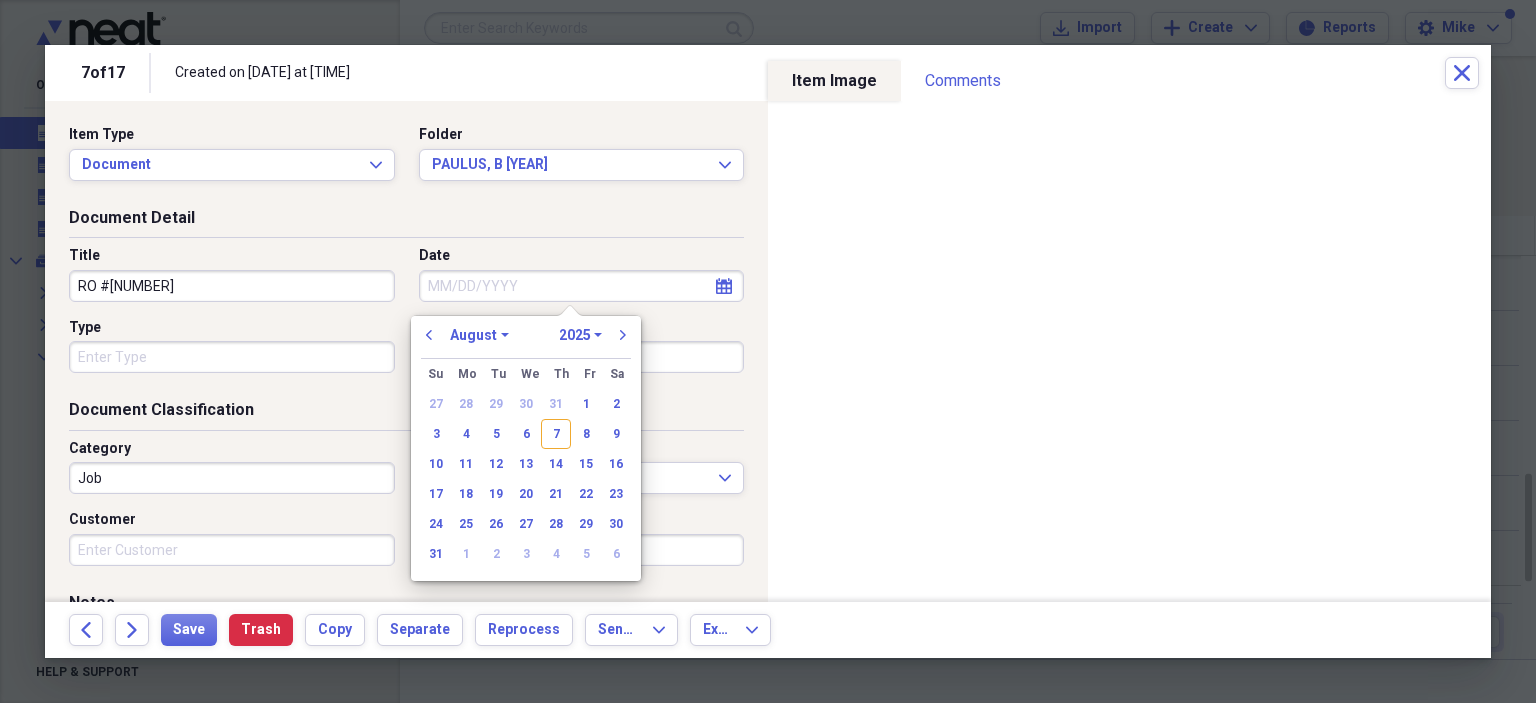 type on "08/06/2025" 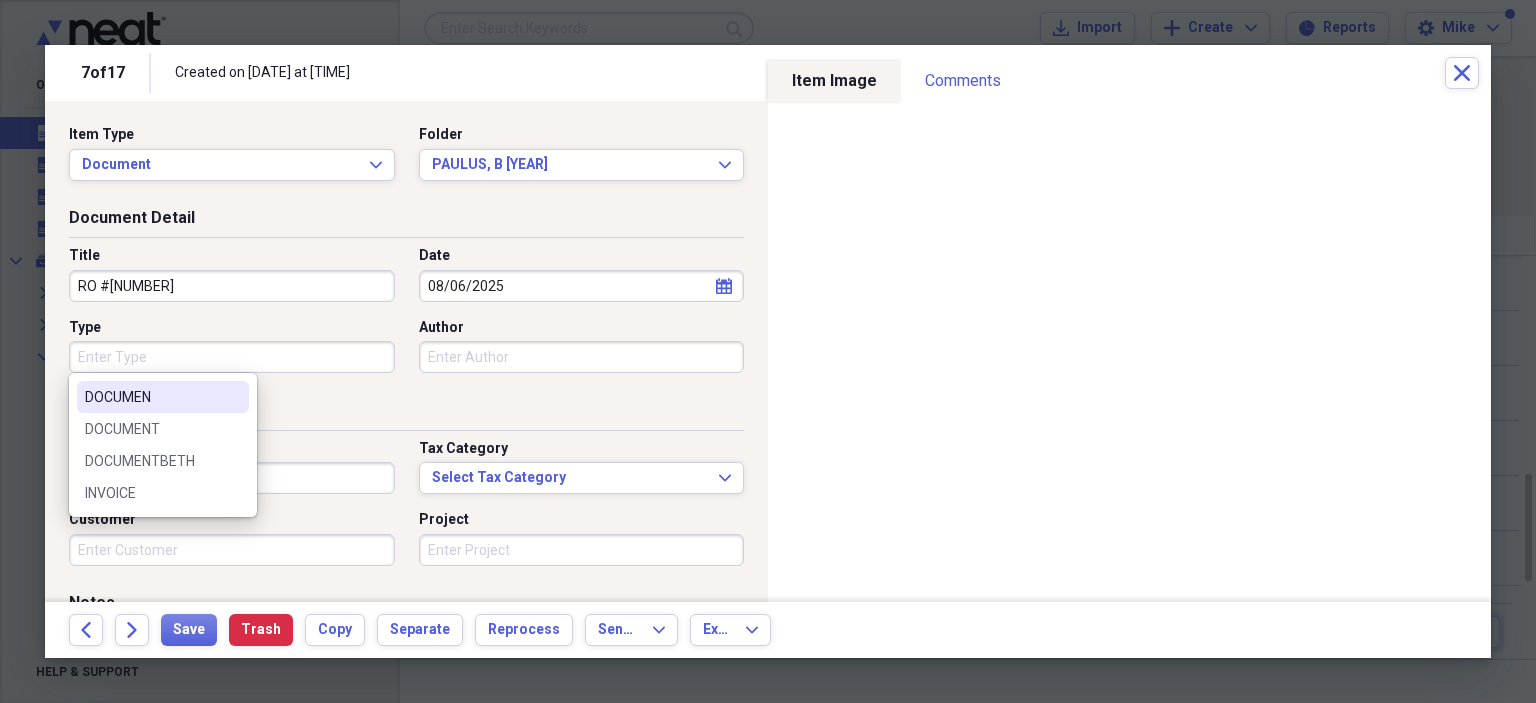drag, startPoint x: 168, startPoint y: 356, endPoint x: 149, endPoint y: 359, distance: 19.235384 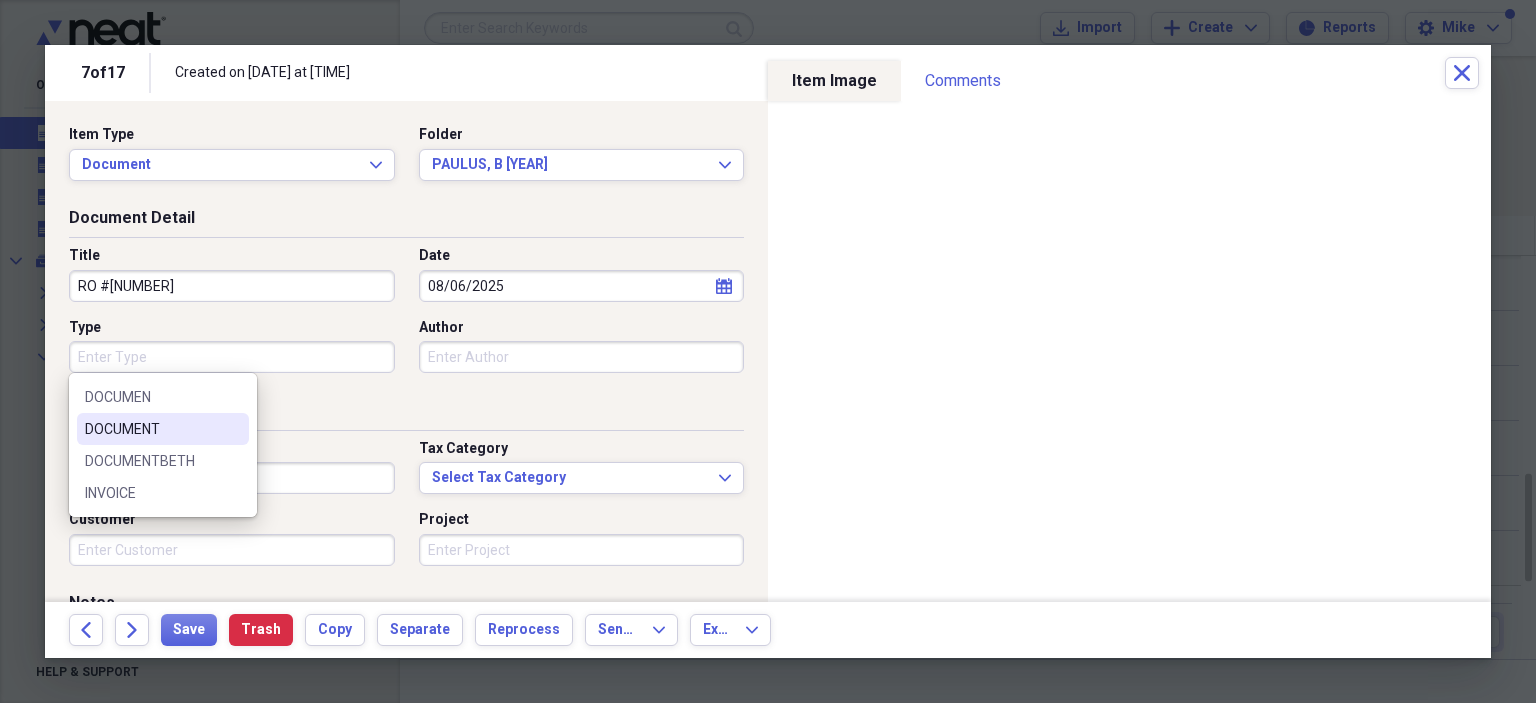 click on "DOCUMENT" at bounding box center (151, 429) 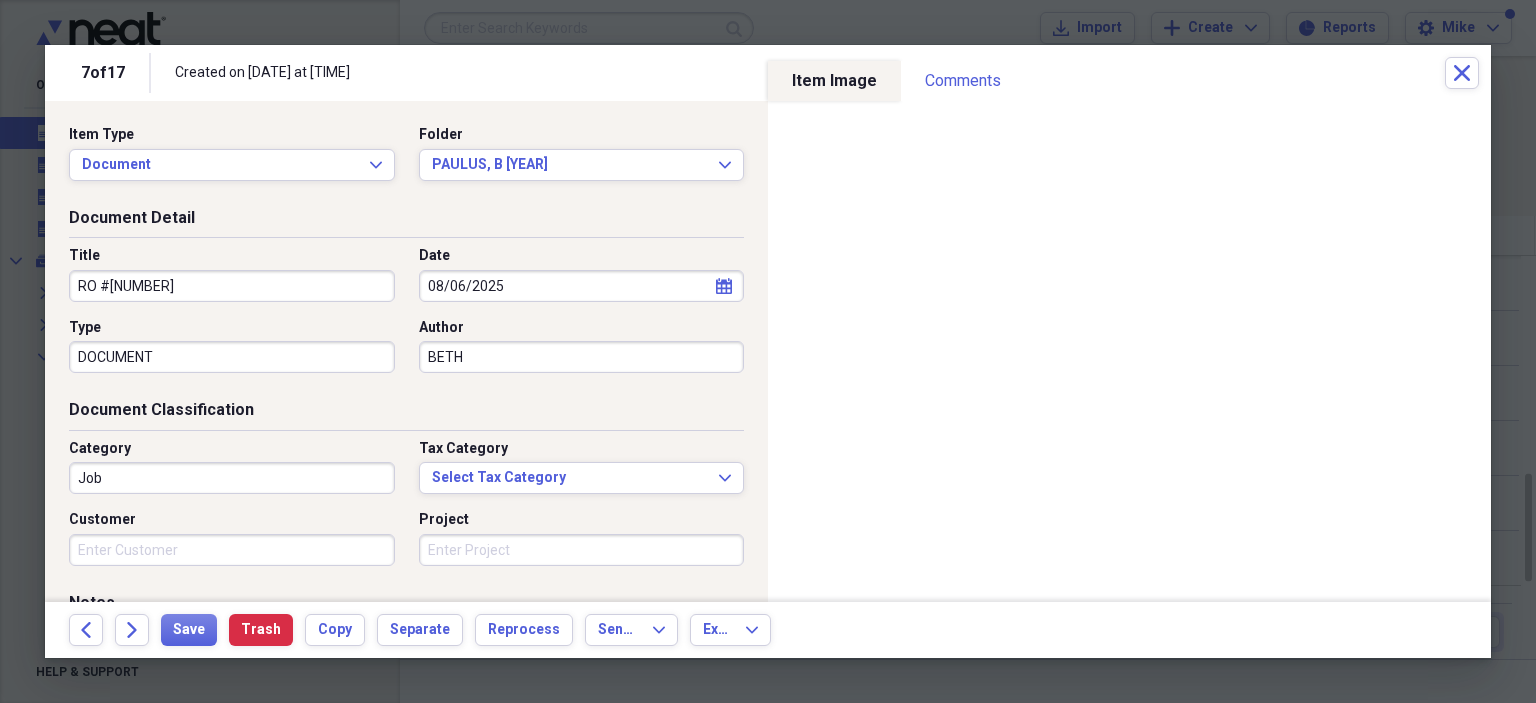 type on "BETH" 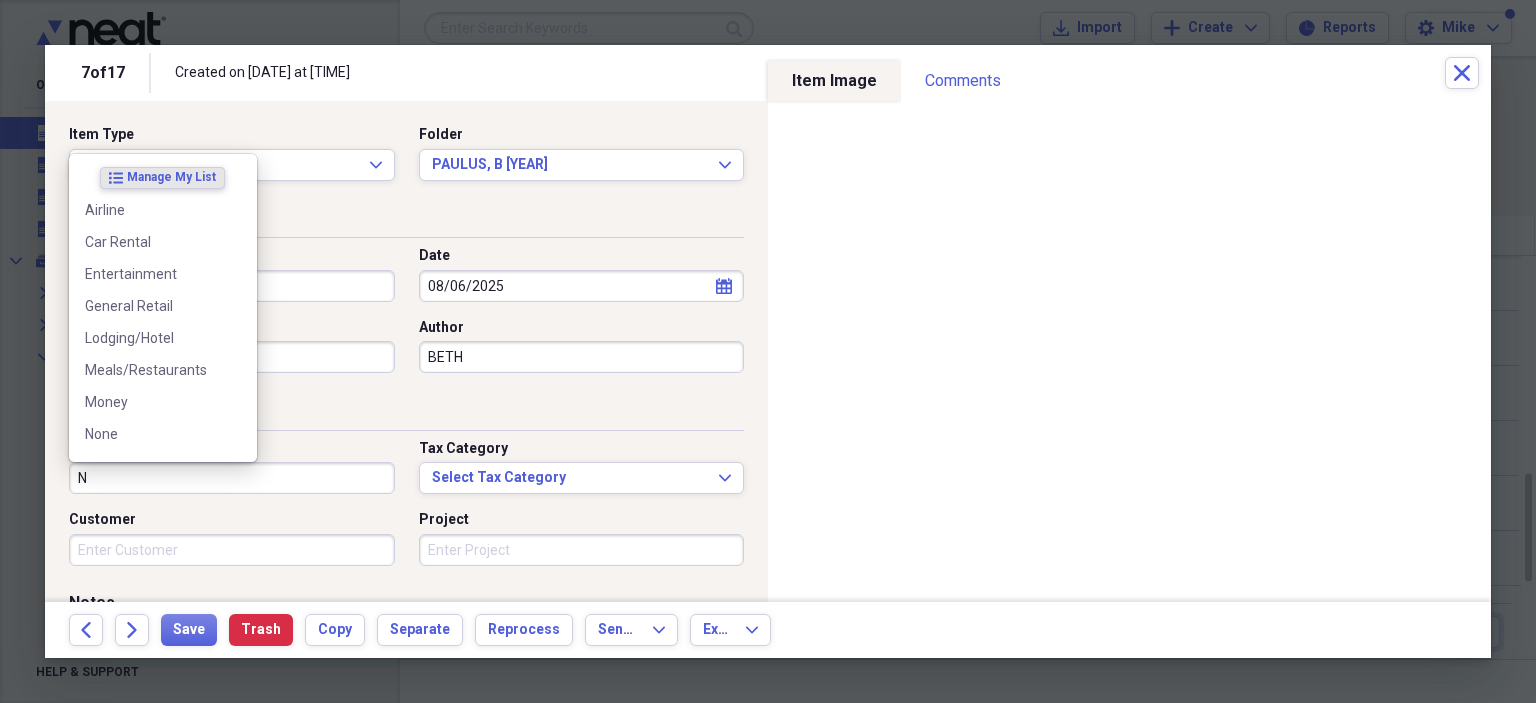 click on "None" at bounding box center [151, 434] 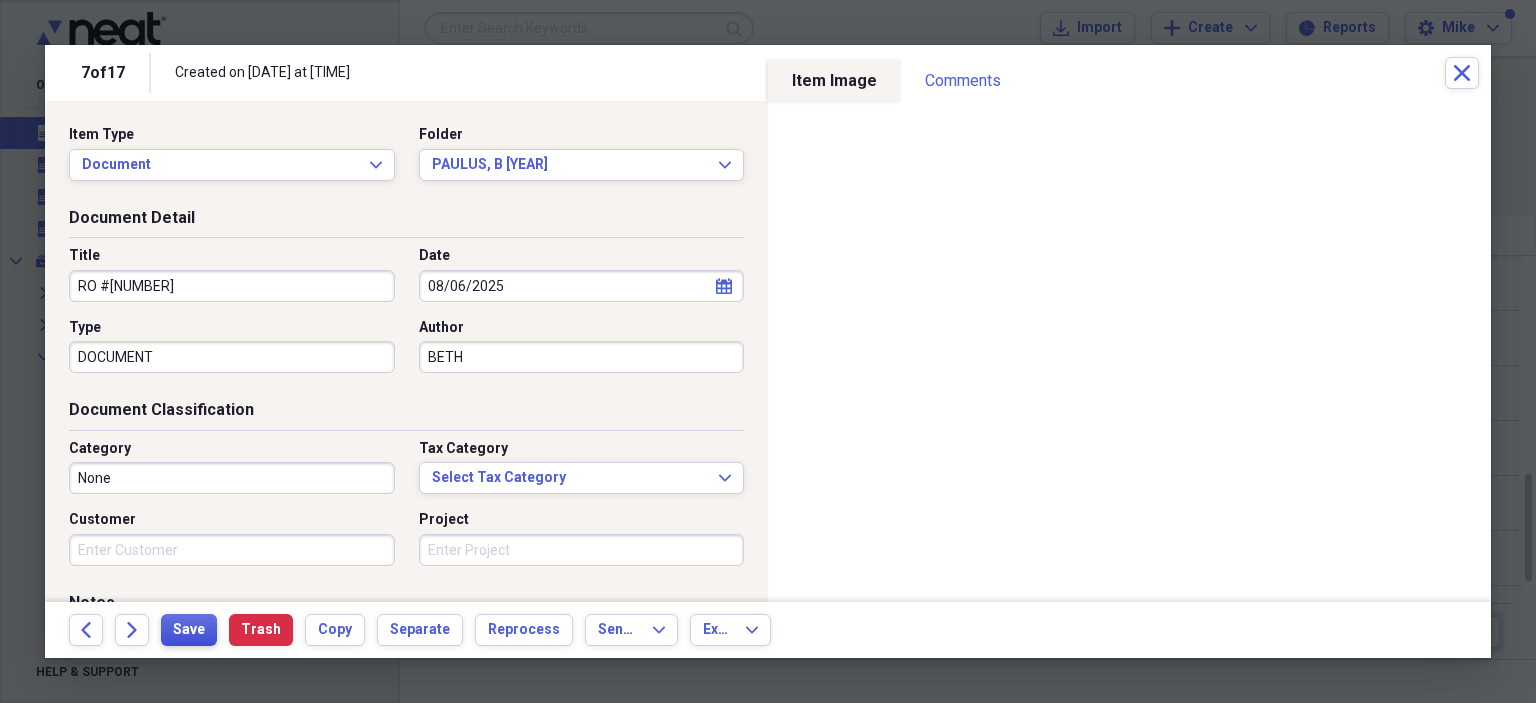 click on "Save" at bounding box center [189, 630] 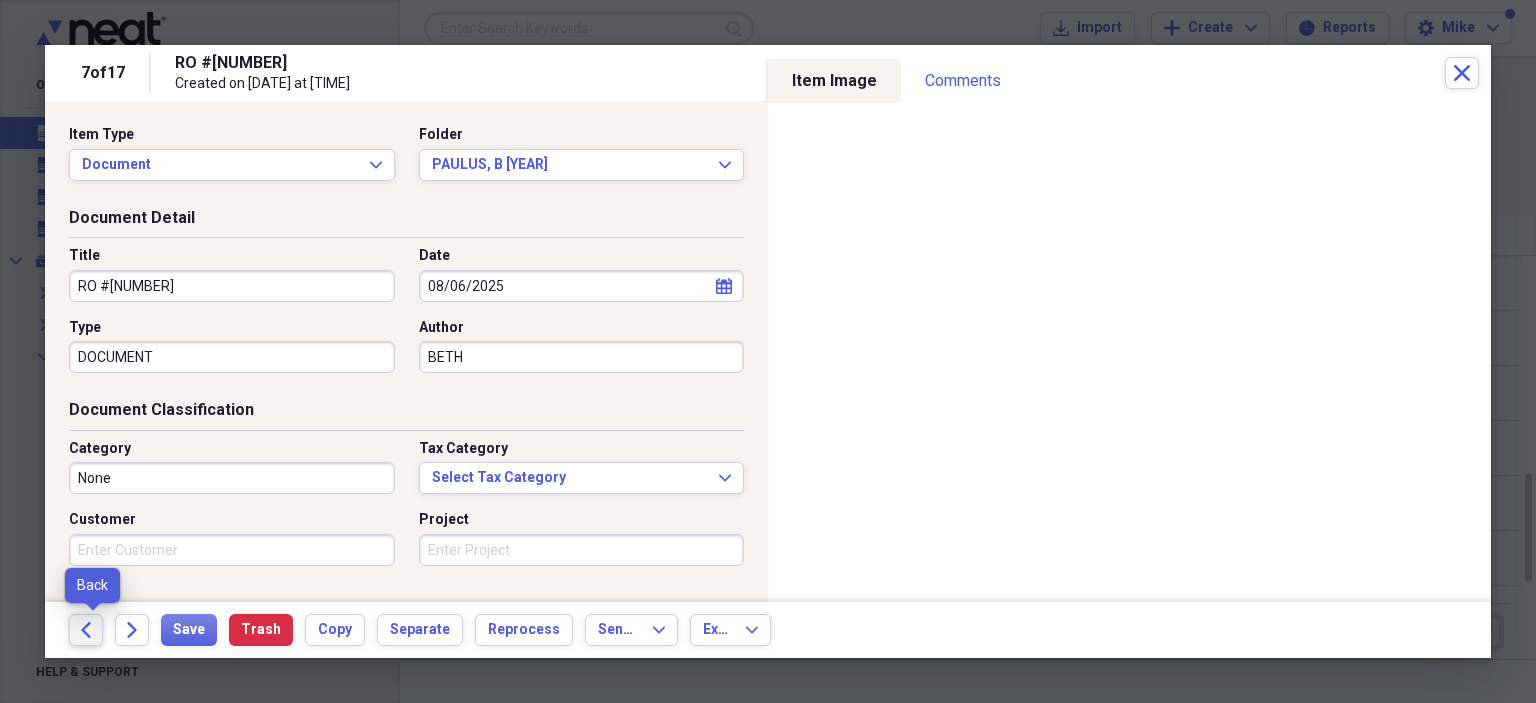 click on "Back" 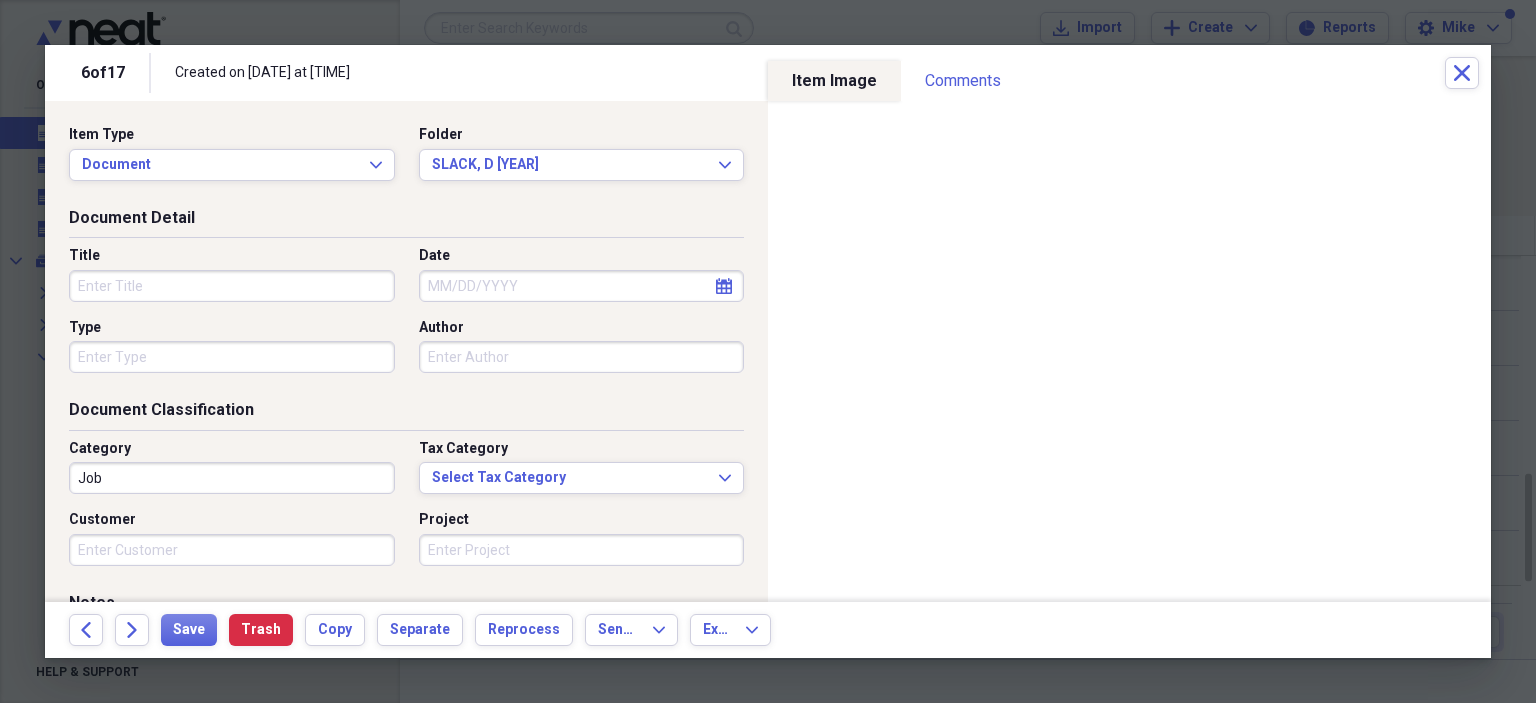 click on "Title" at bounding box center [232, 286] 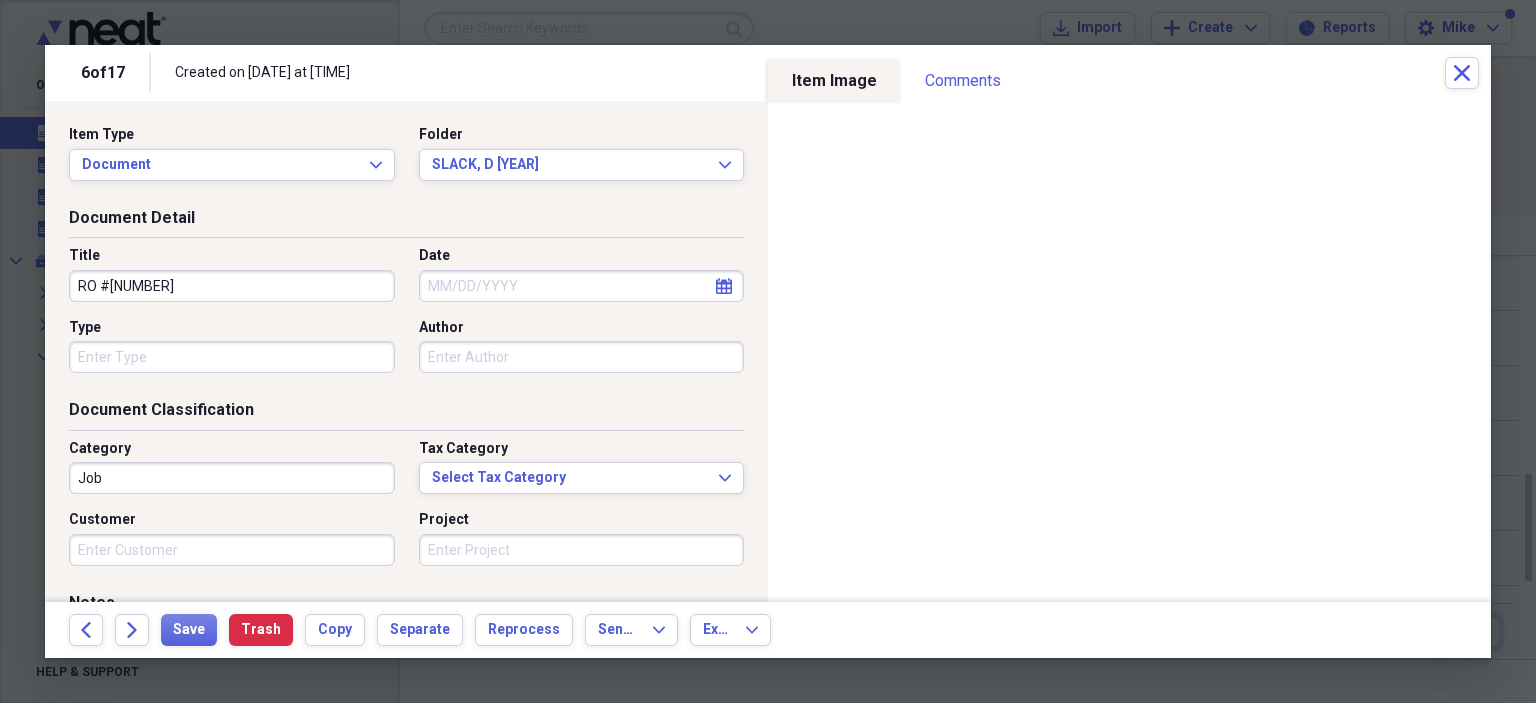 type on "RO #[NUMBER]" 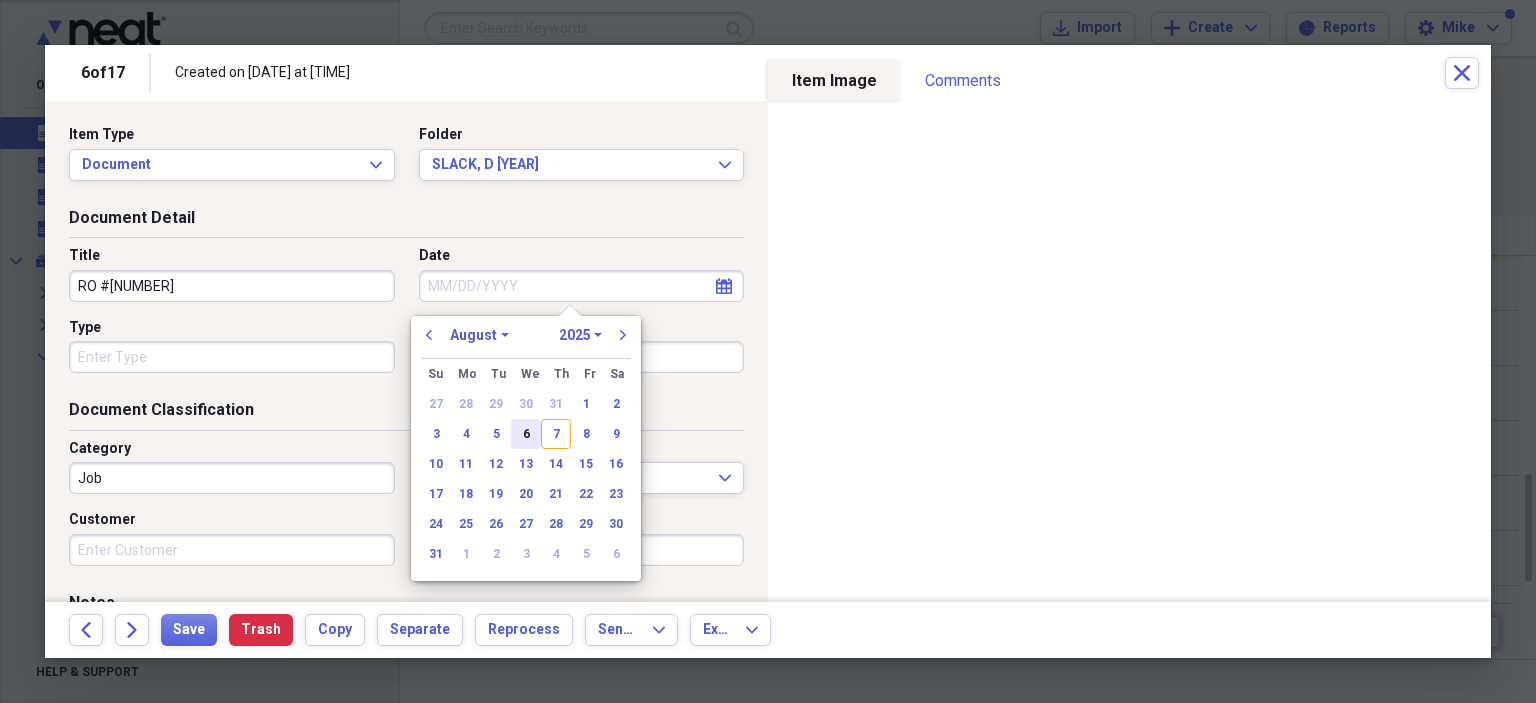 click on "6" at bounding box center [526, 434] 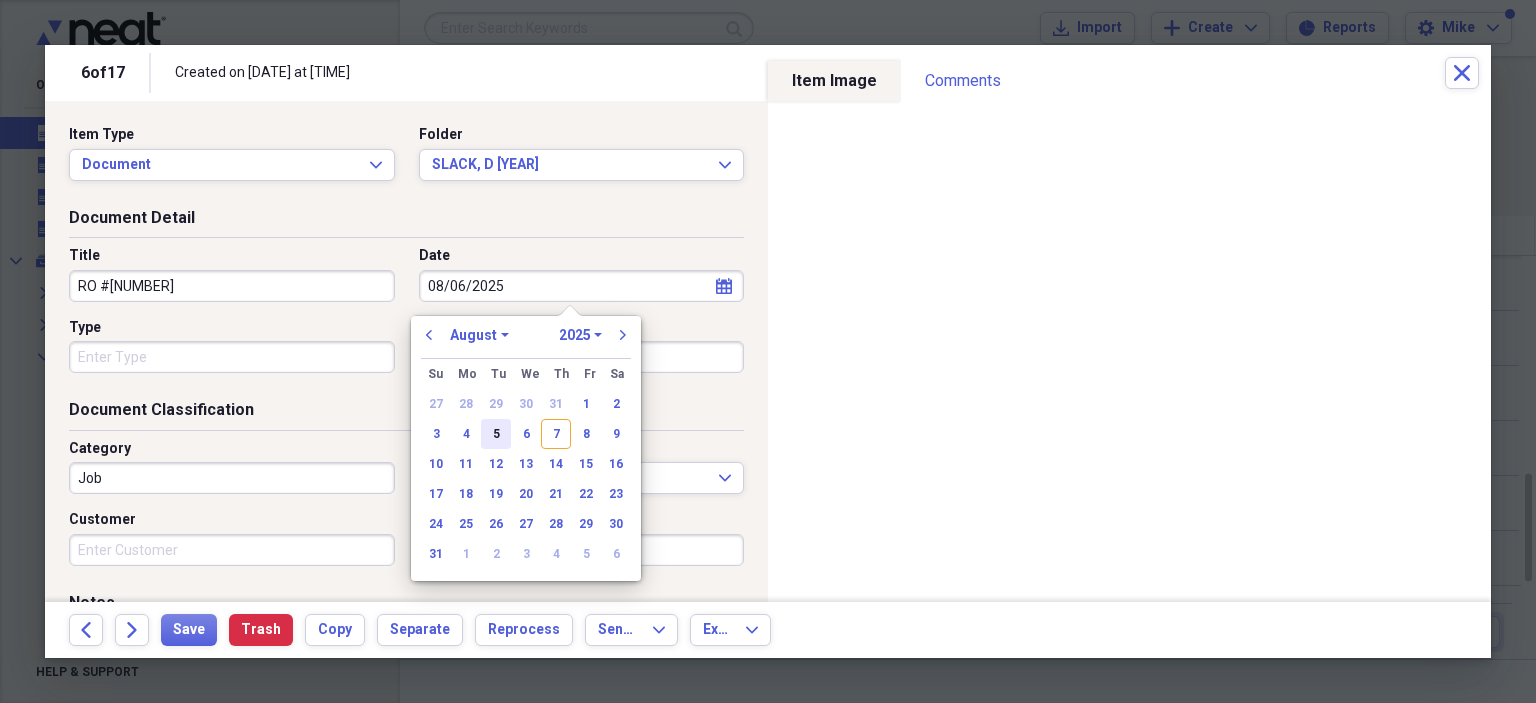 type on "08/06/2025" 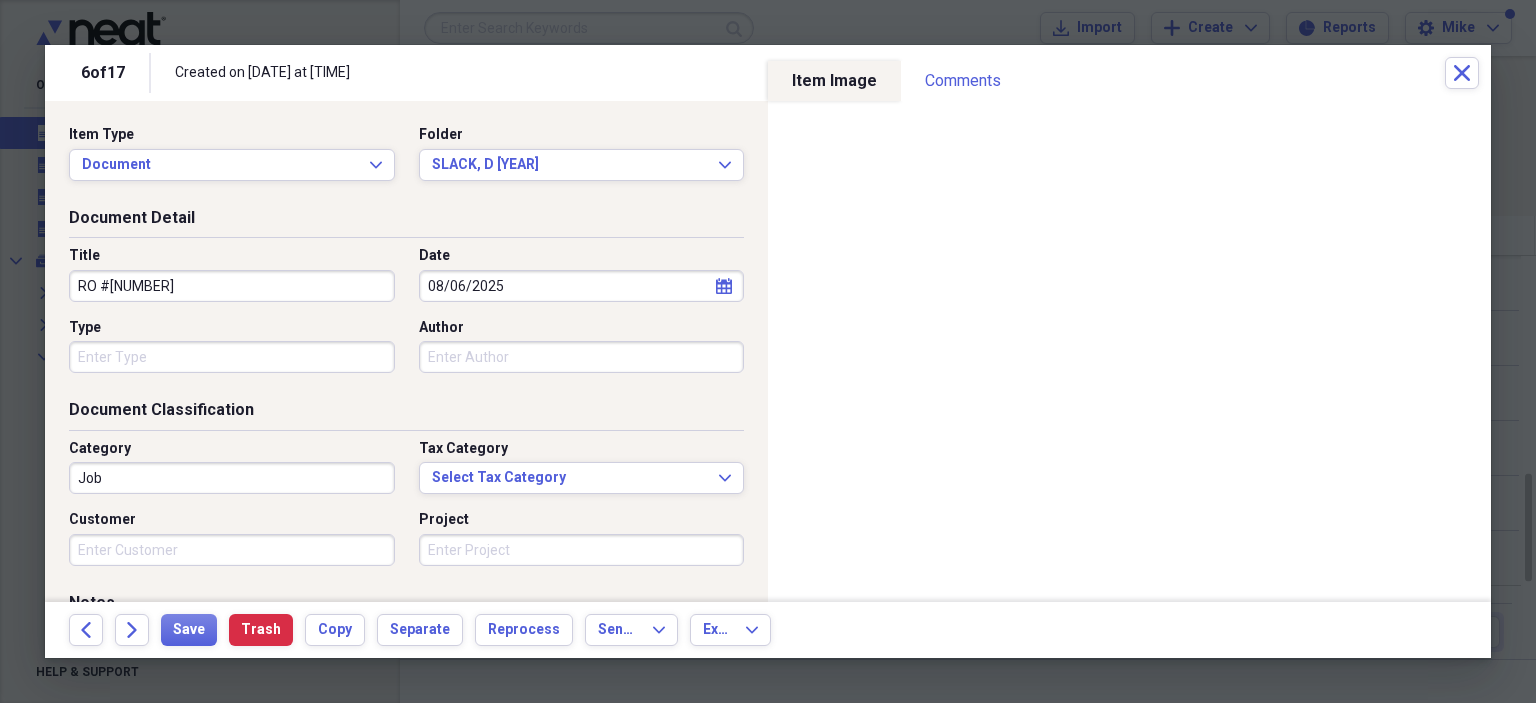click on "Type" at bounding box center (232, 357) 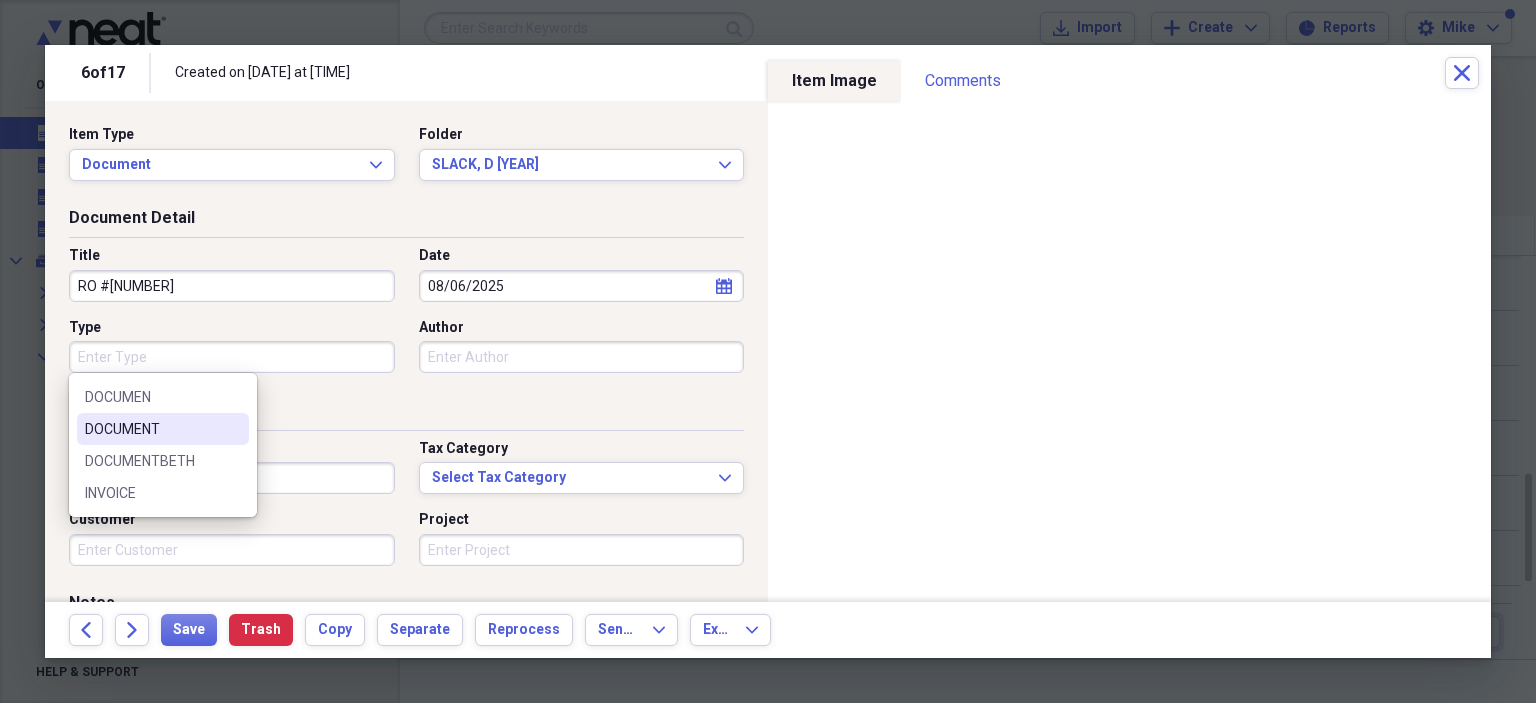 click on "DOCUMENT" at bounding box center [163, 429] 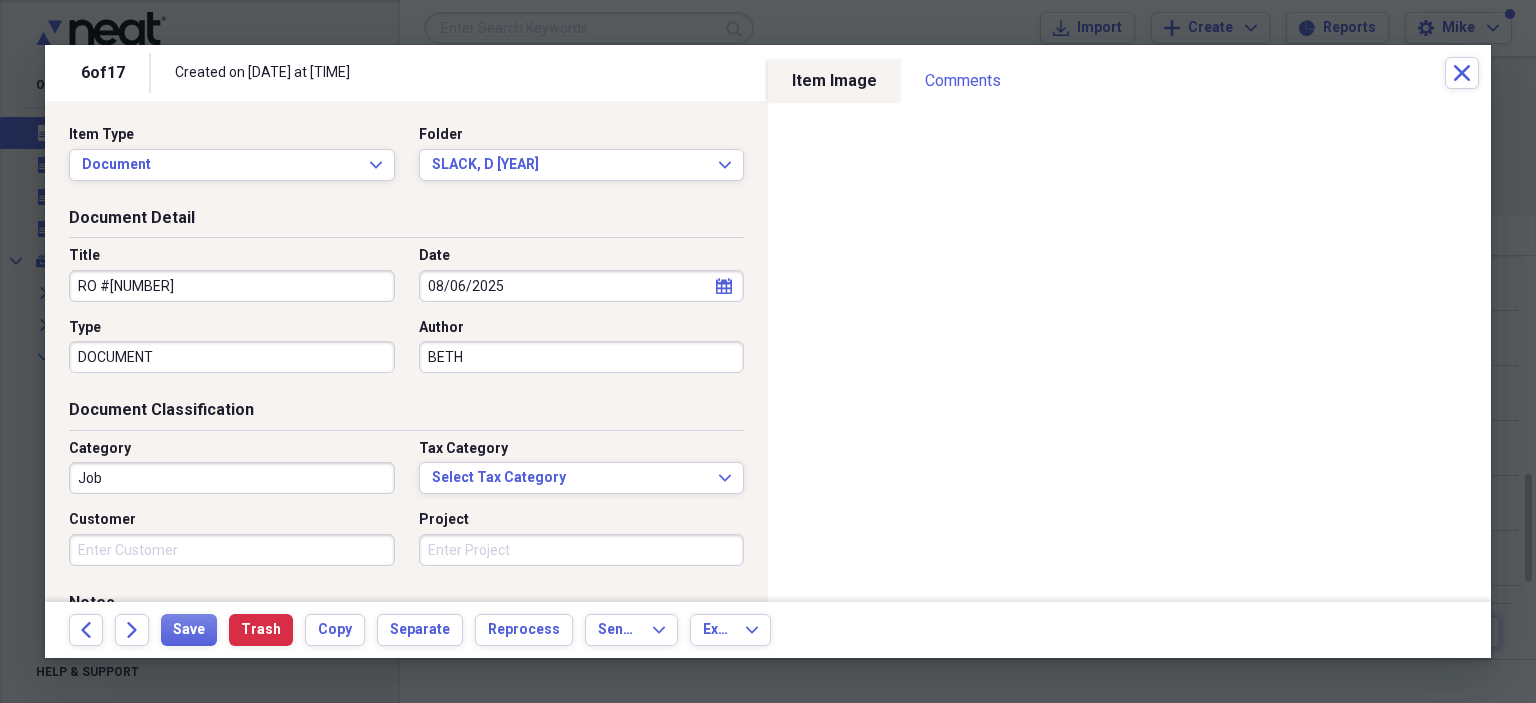 type on "BETH" 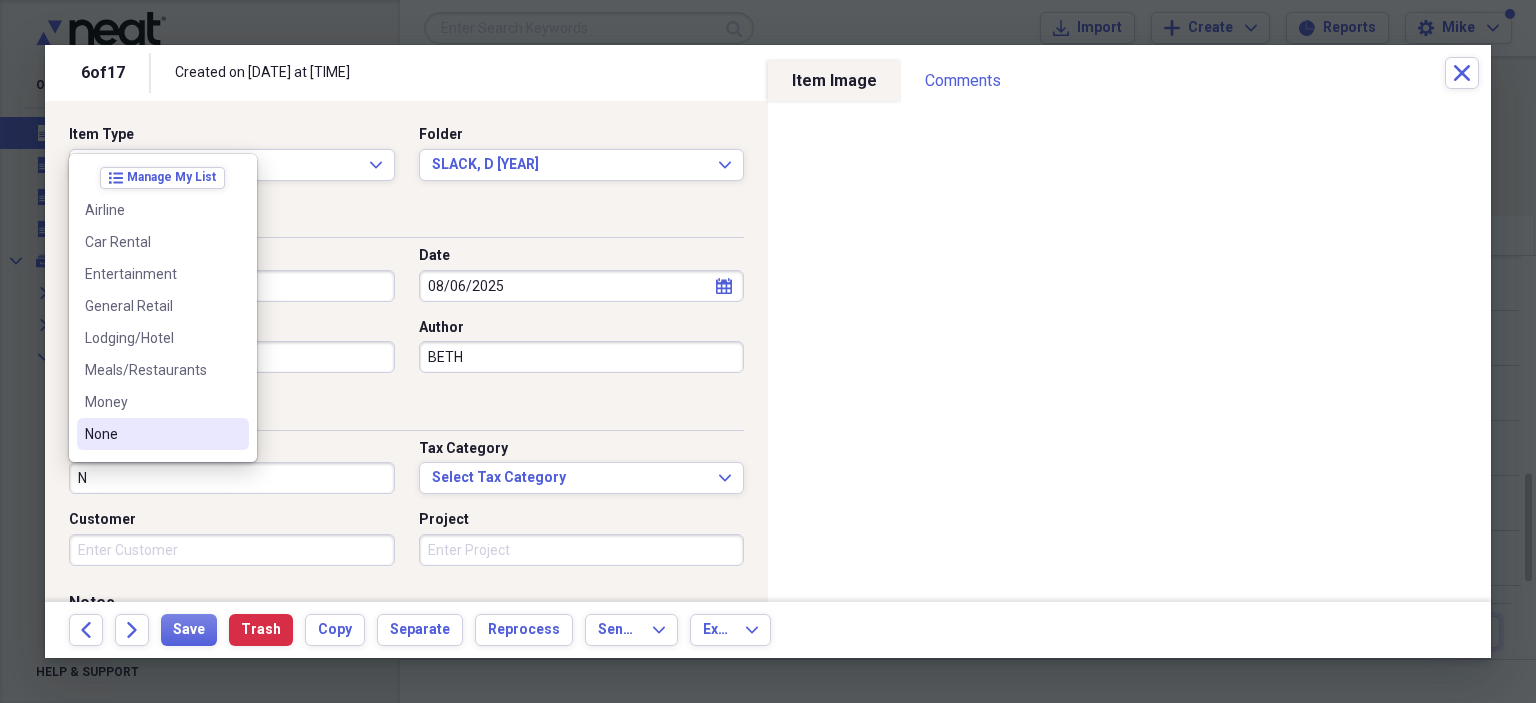 click on "None" at bounding box center (151, 434) 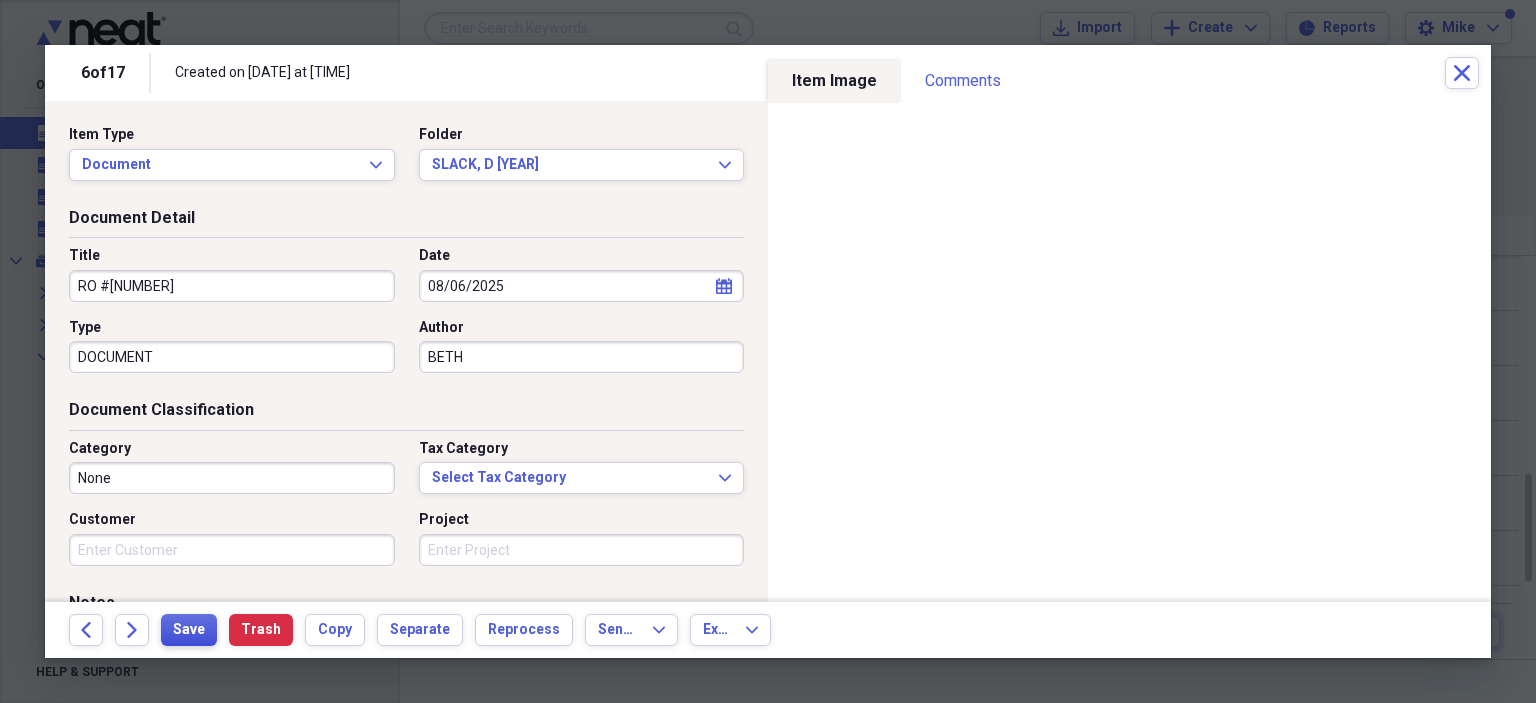 click on "Save" at bounding box center (189, 630) 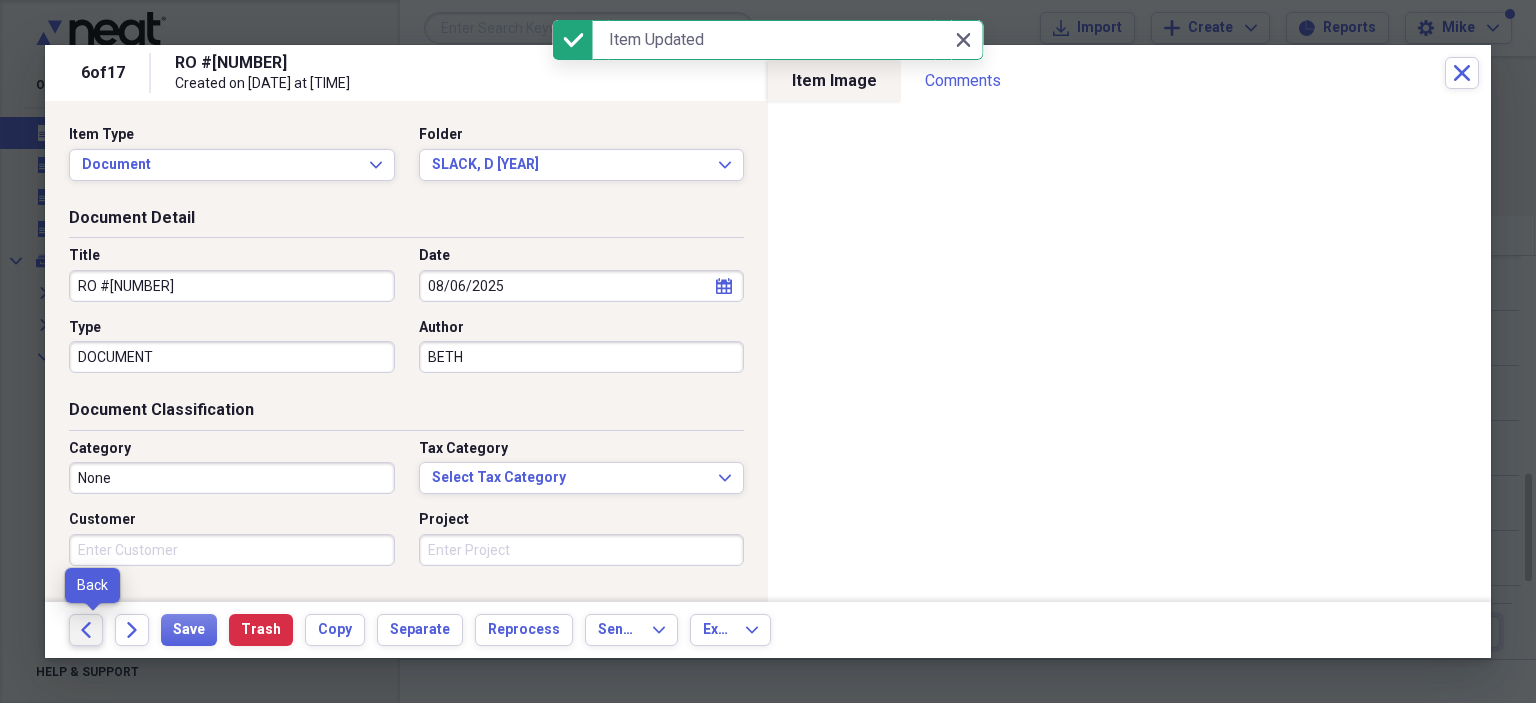 click on "Back" 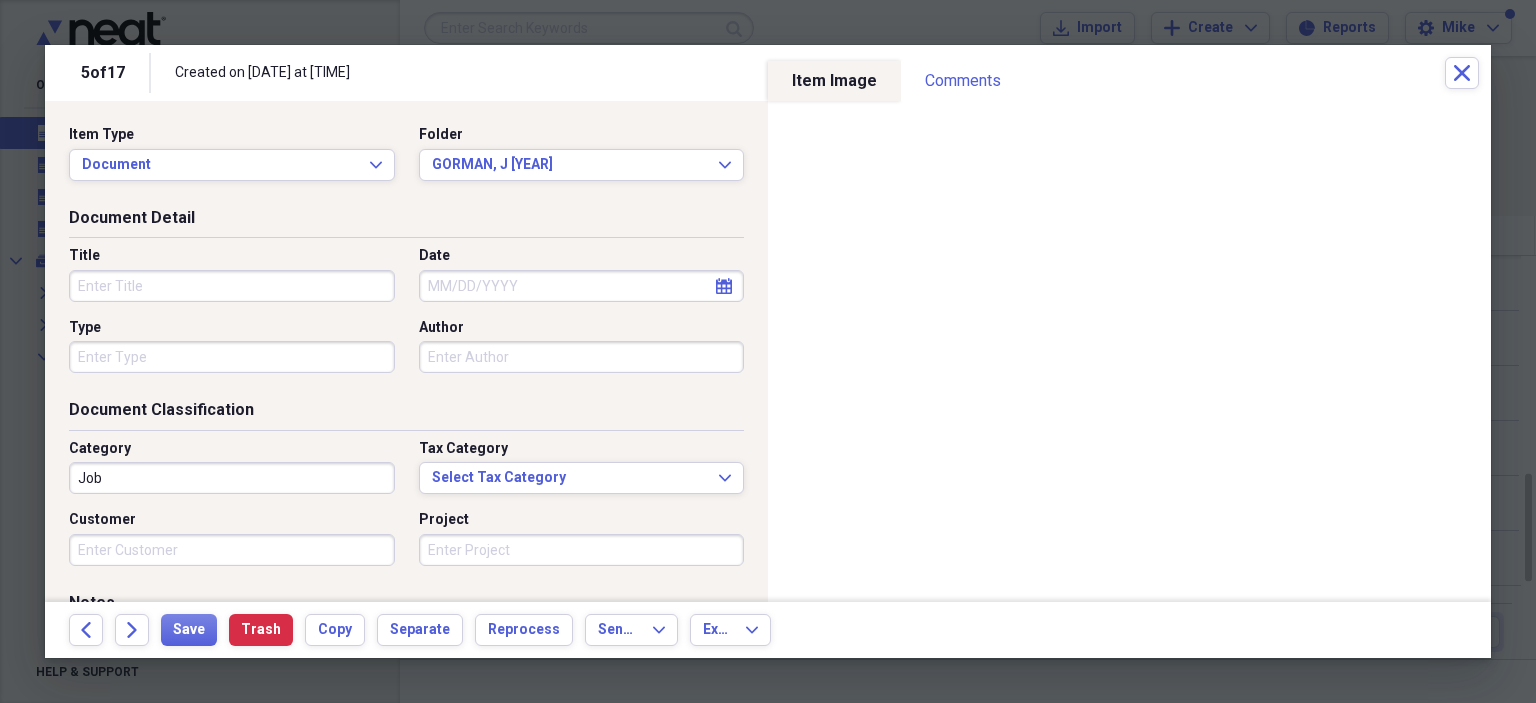click on "Title" at bounding box center [232, 286] 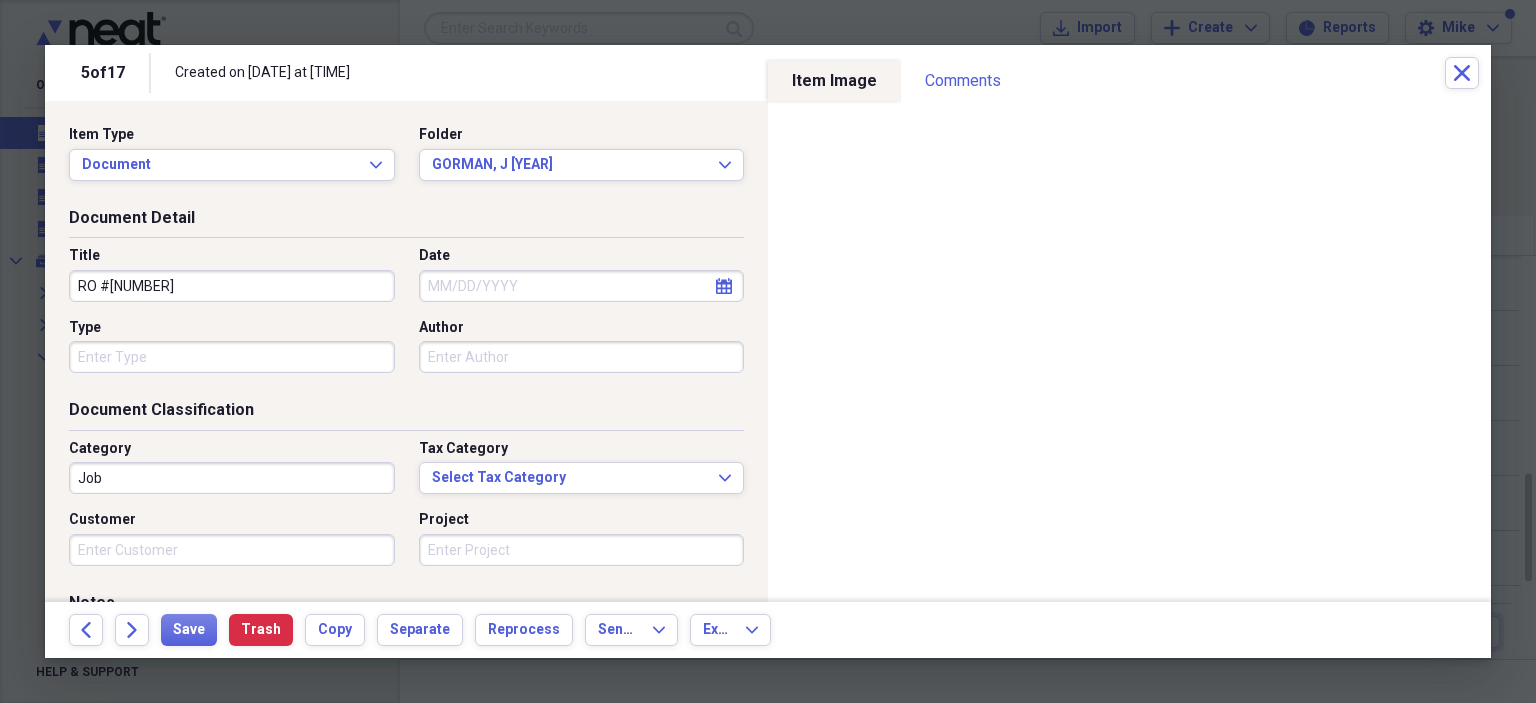type on "RO #[NUMBER]" 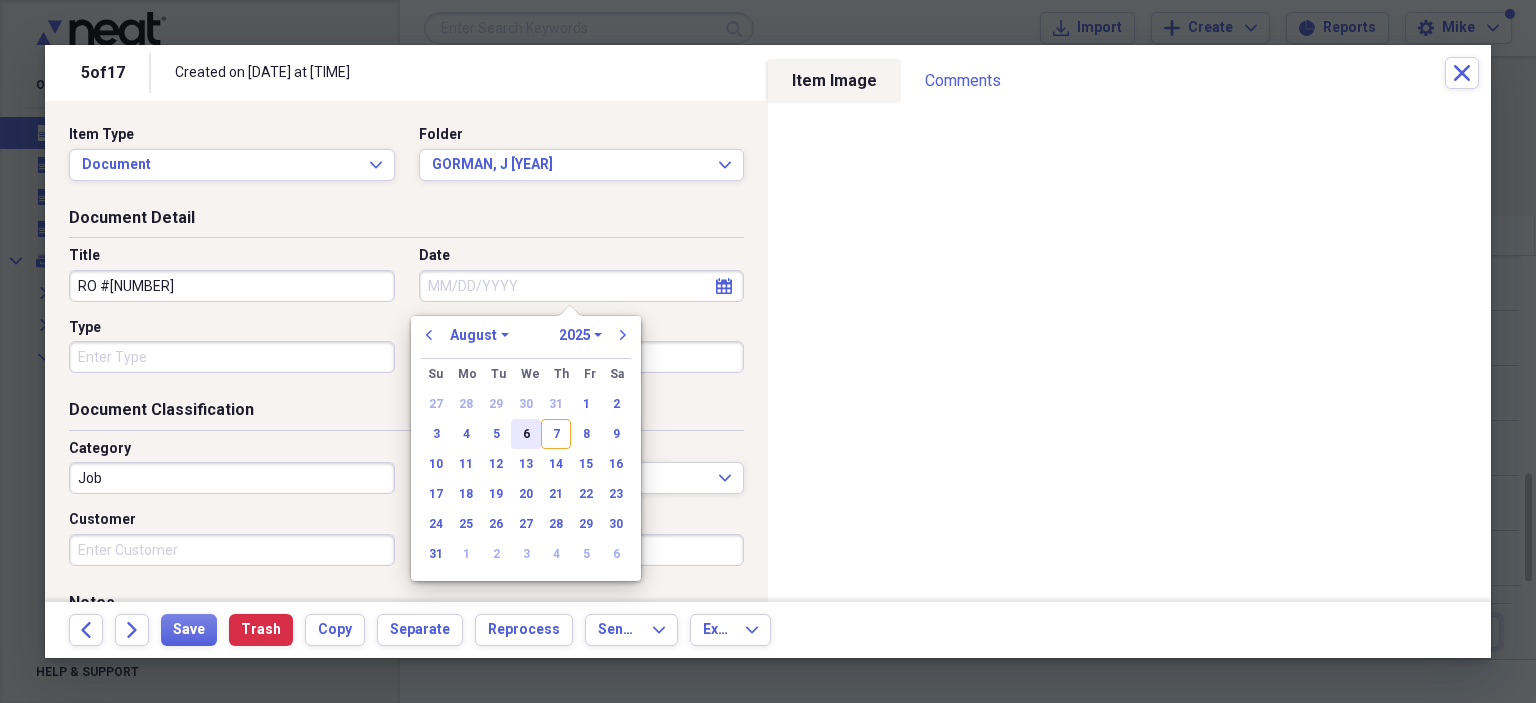 click on "6" at bounding box center (526, 434) 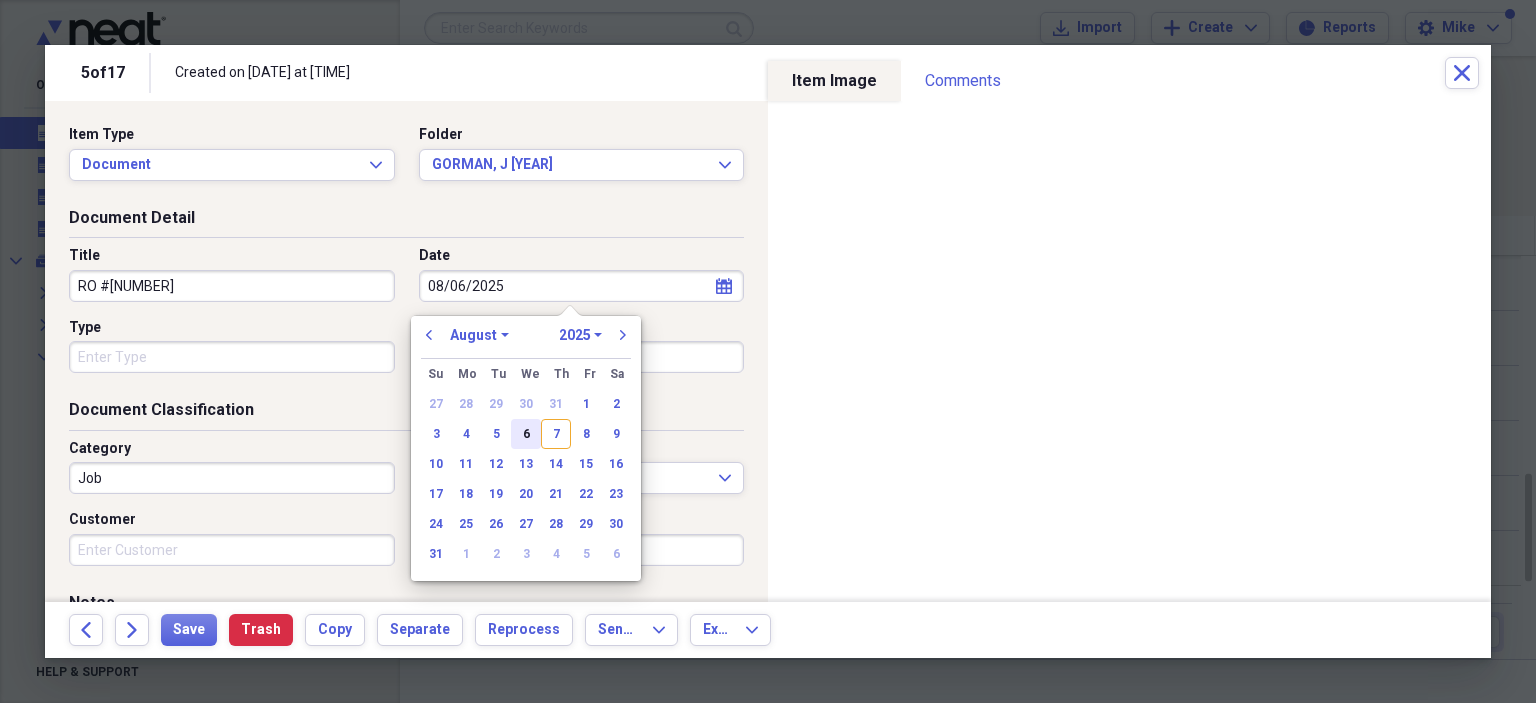 type on "08/06/2025" 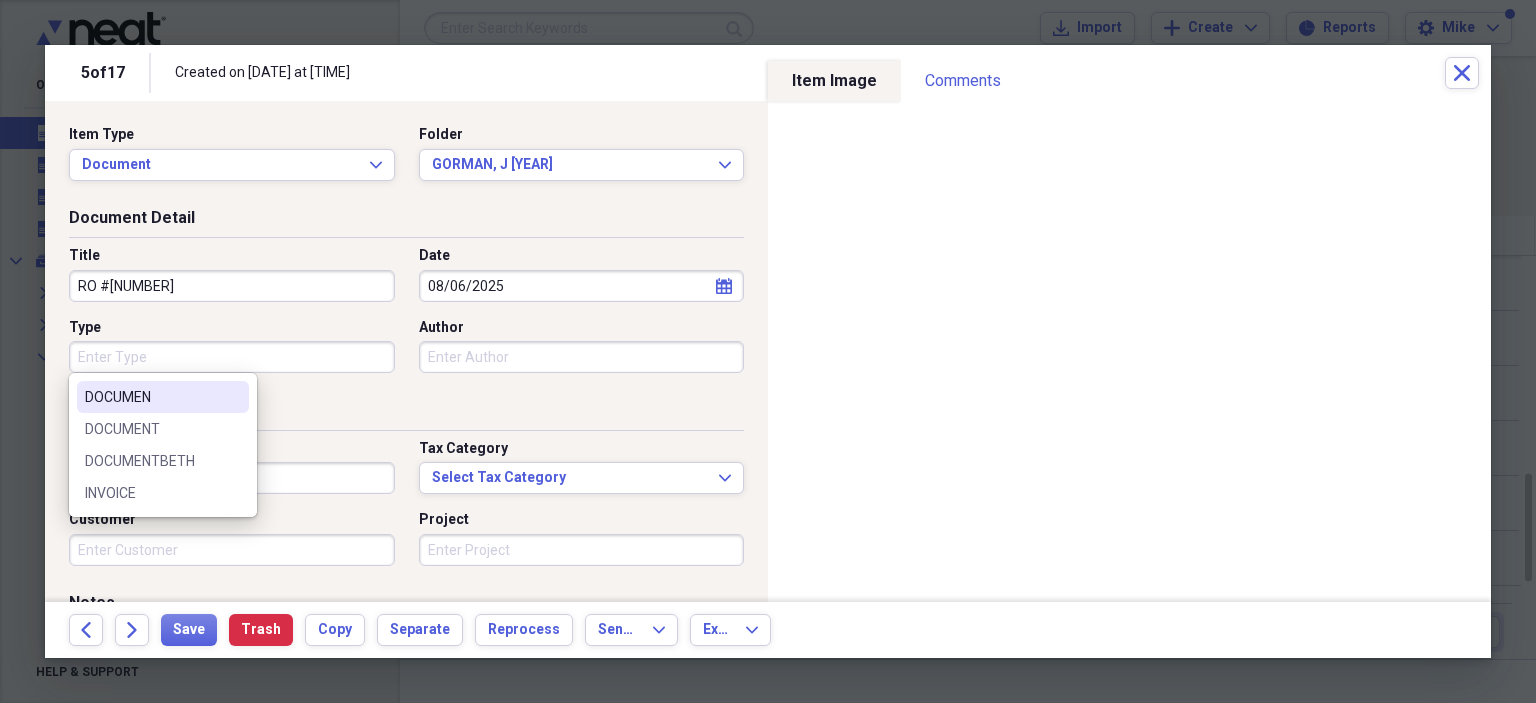 click on "Type" at bounding box center [232, 357] 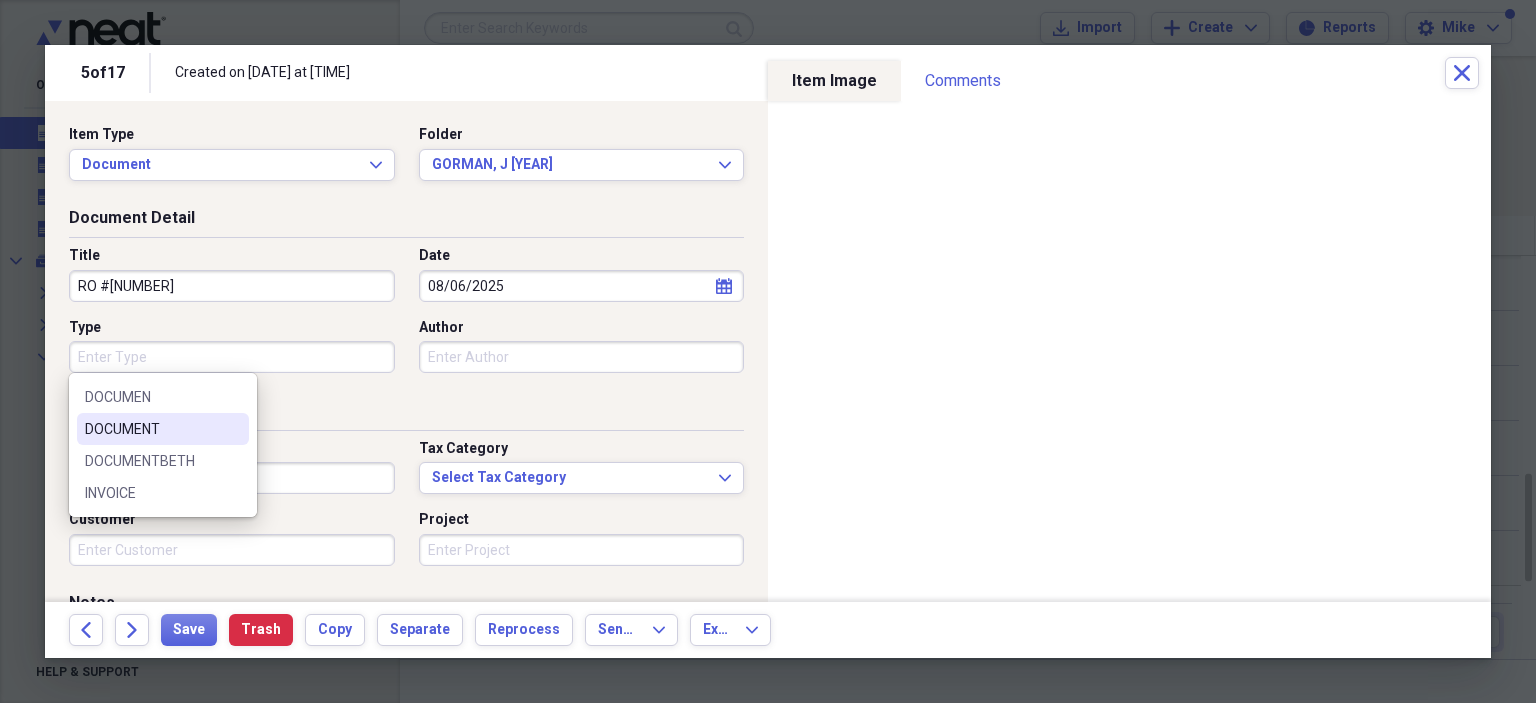 click on "DOCUMENT" at bounding box center [151, 429] 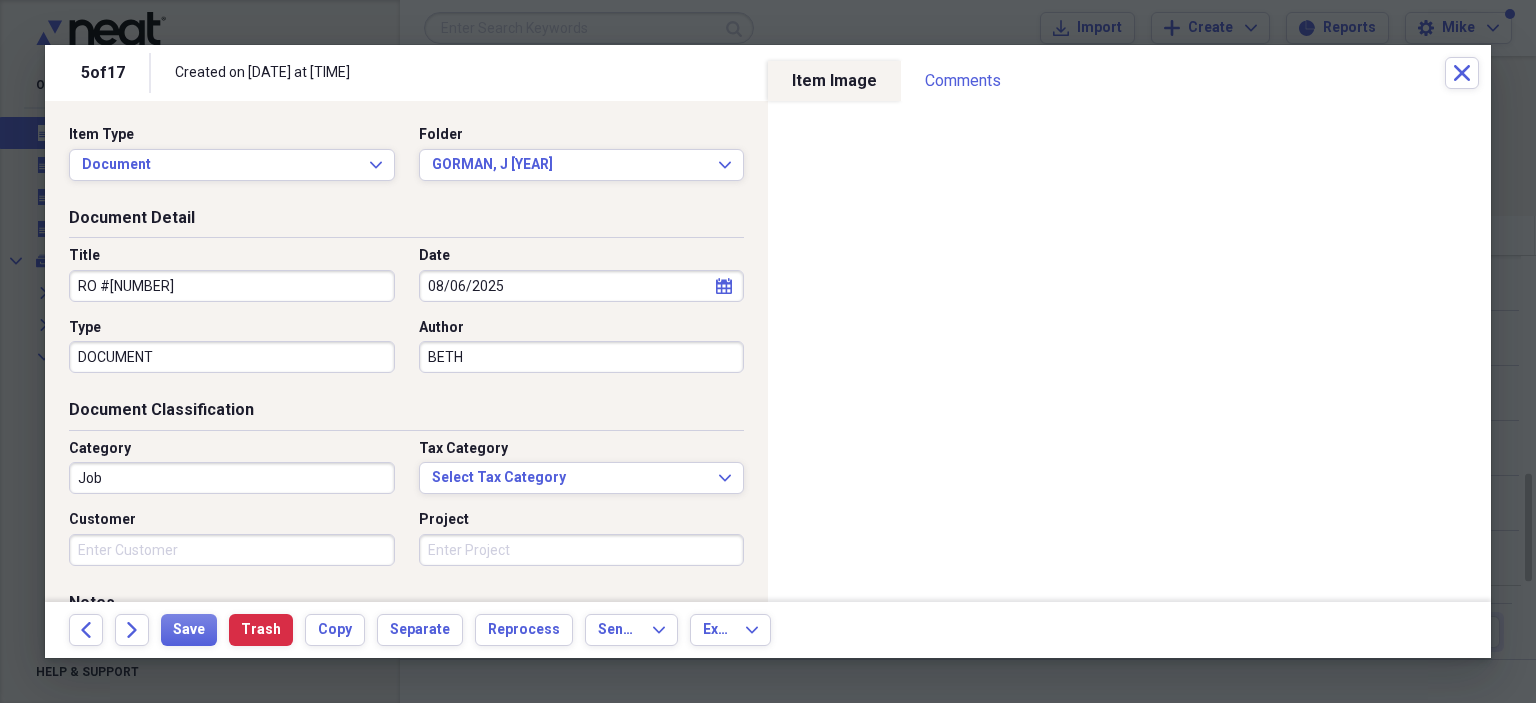 type on "BETH" 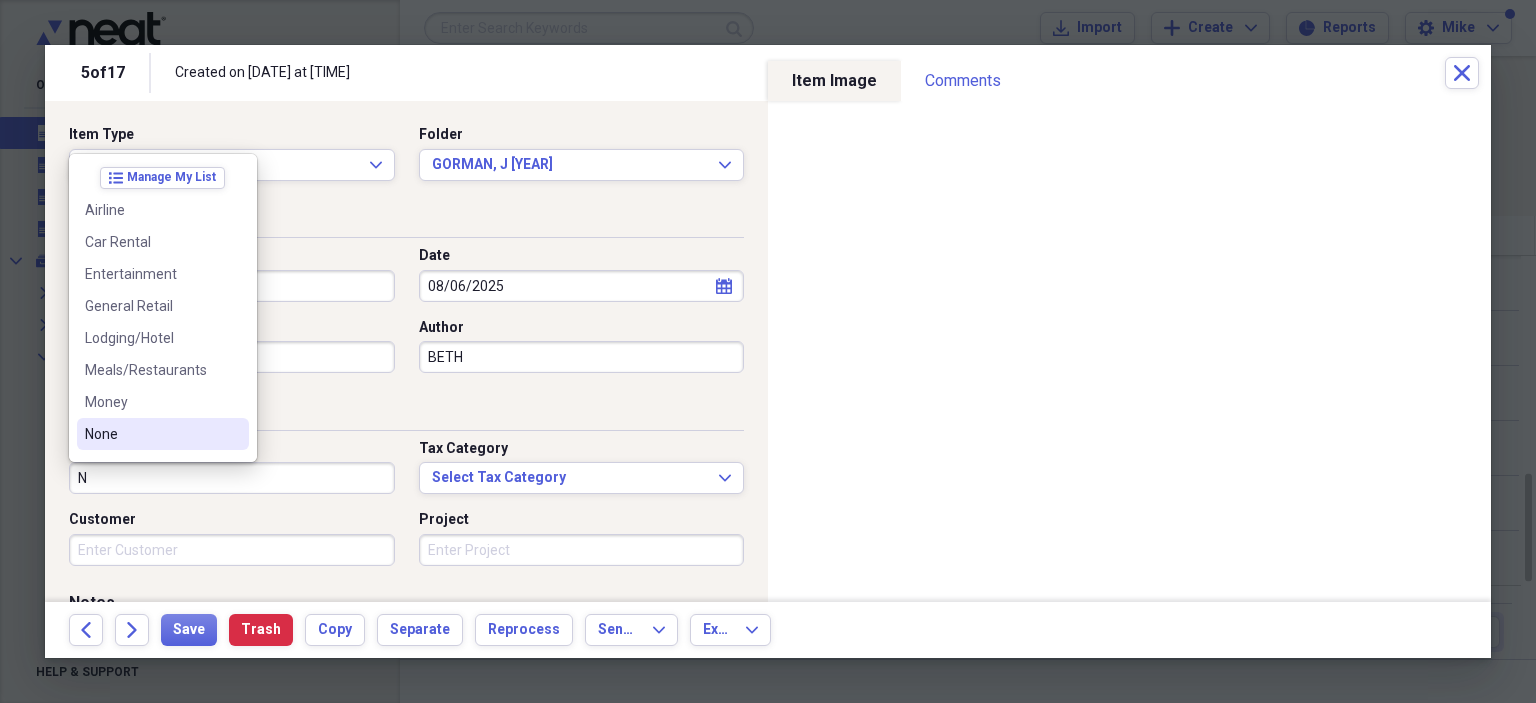 click on "None" at bounding box center (163, 434) 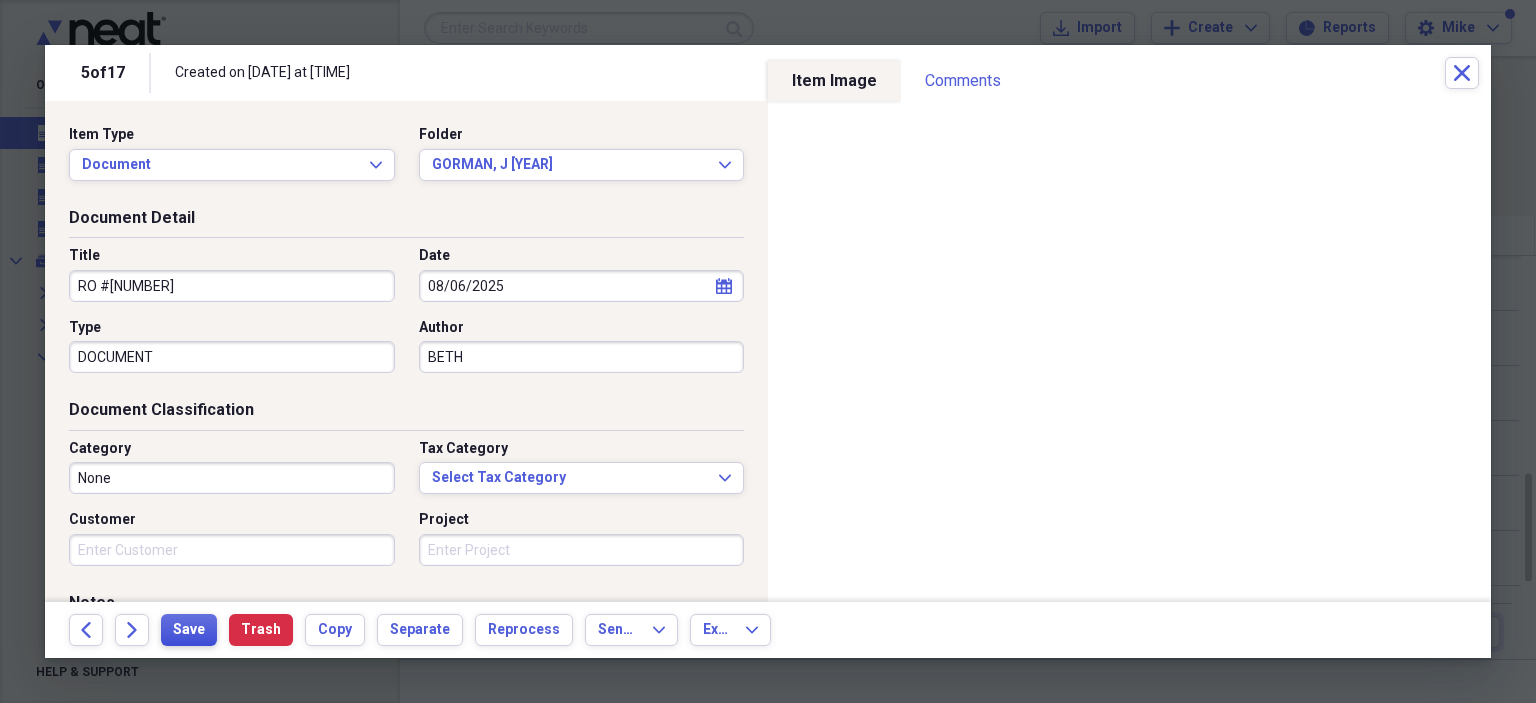 click on "Save" at bounding box center (189, 630) 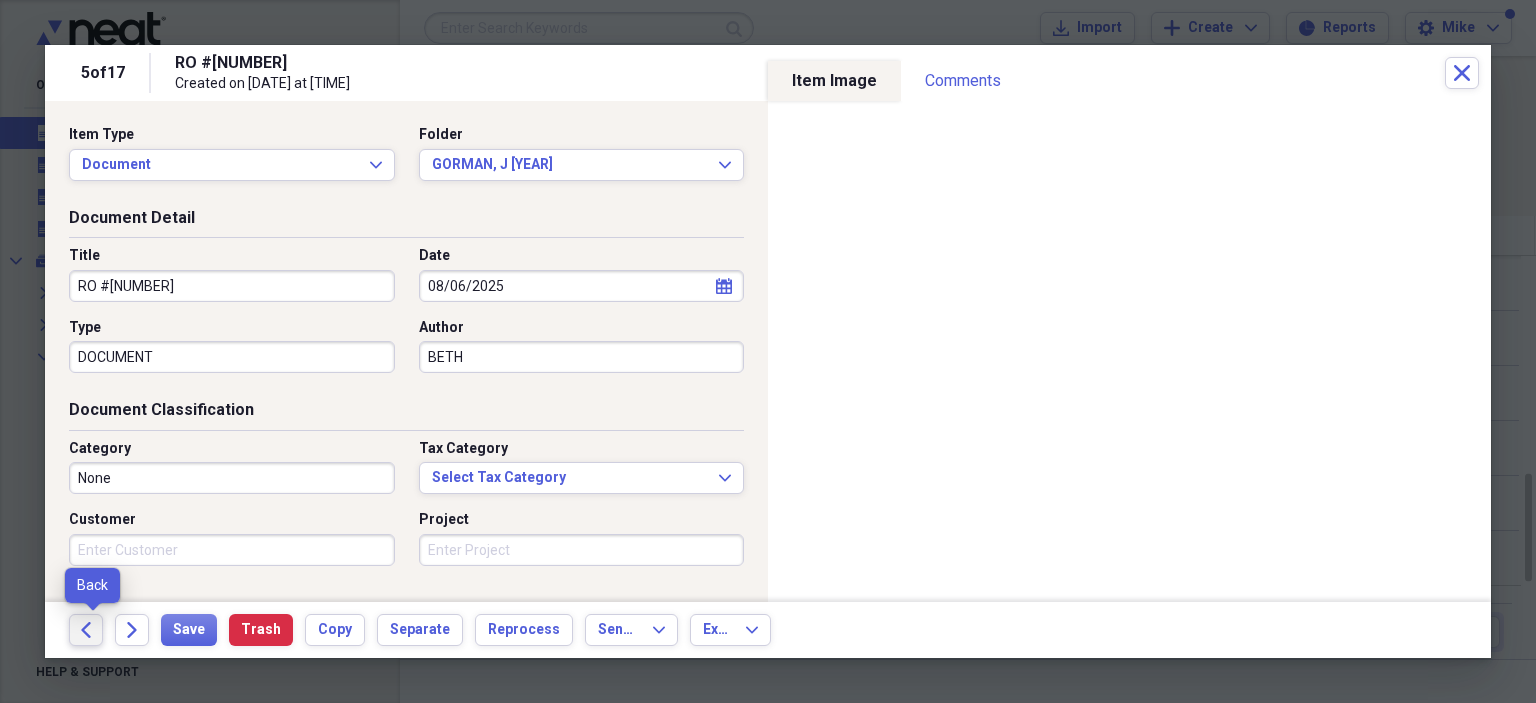 click on "Back" 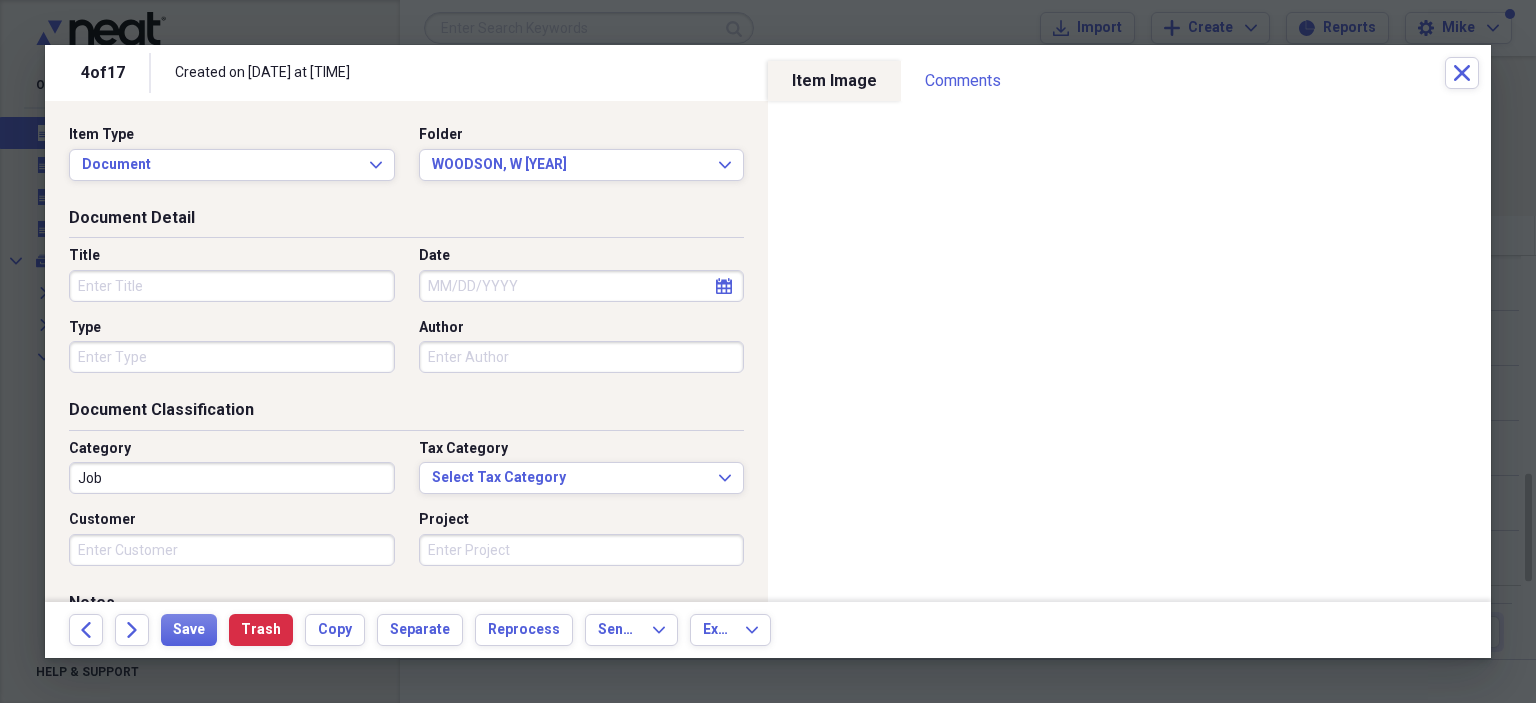 click on "Title" at bounding box center [232, 286] 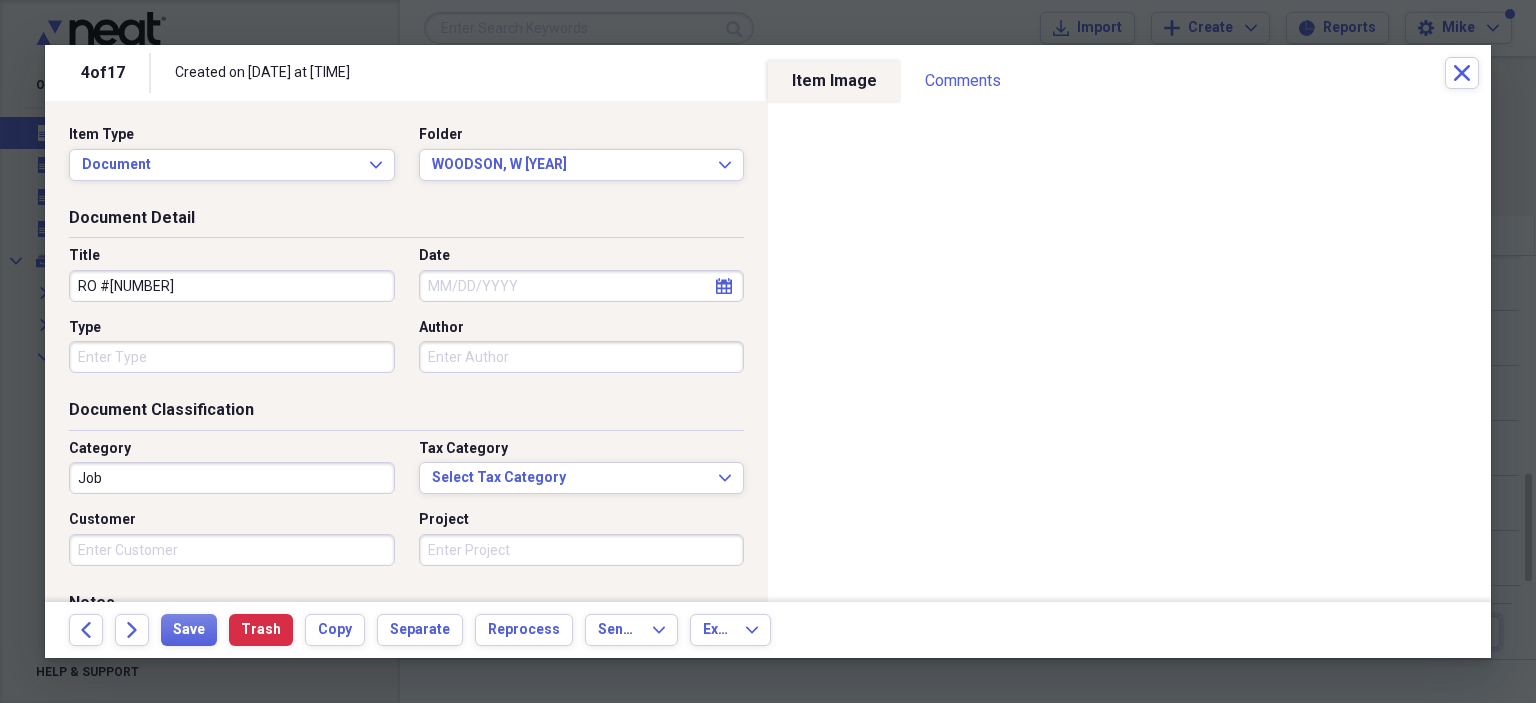 type on "RO #[NUMBER]" 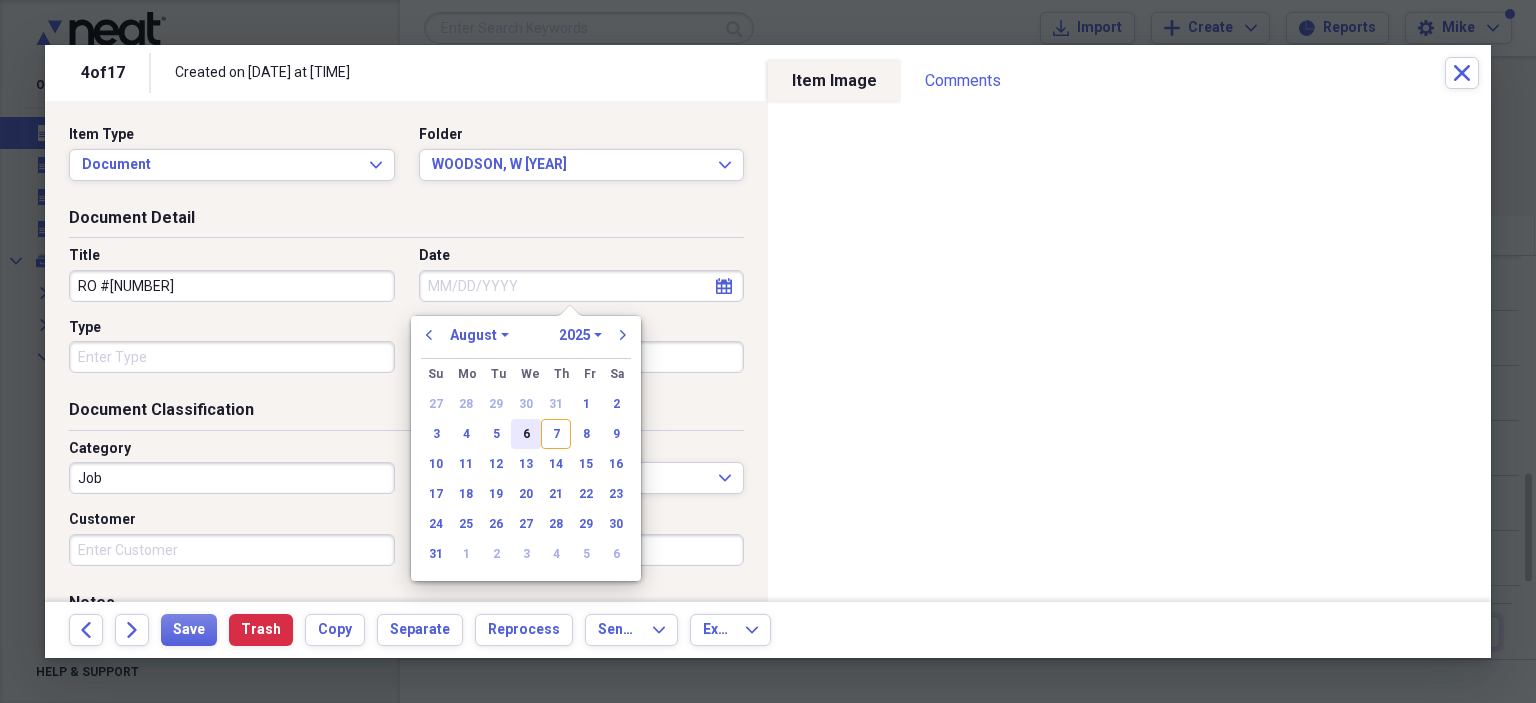 click on "6" at bounding box center [526, 434] 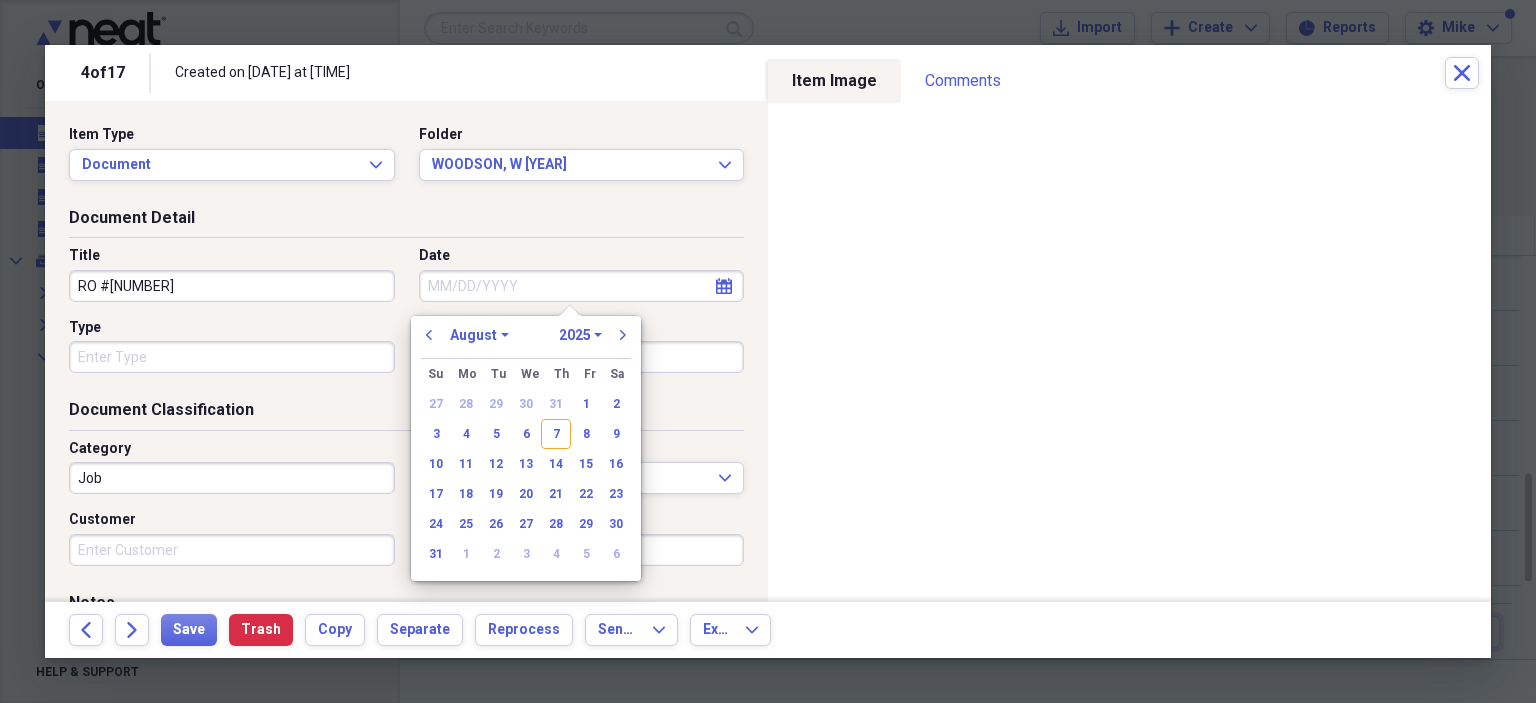 type on "08/06/2025" 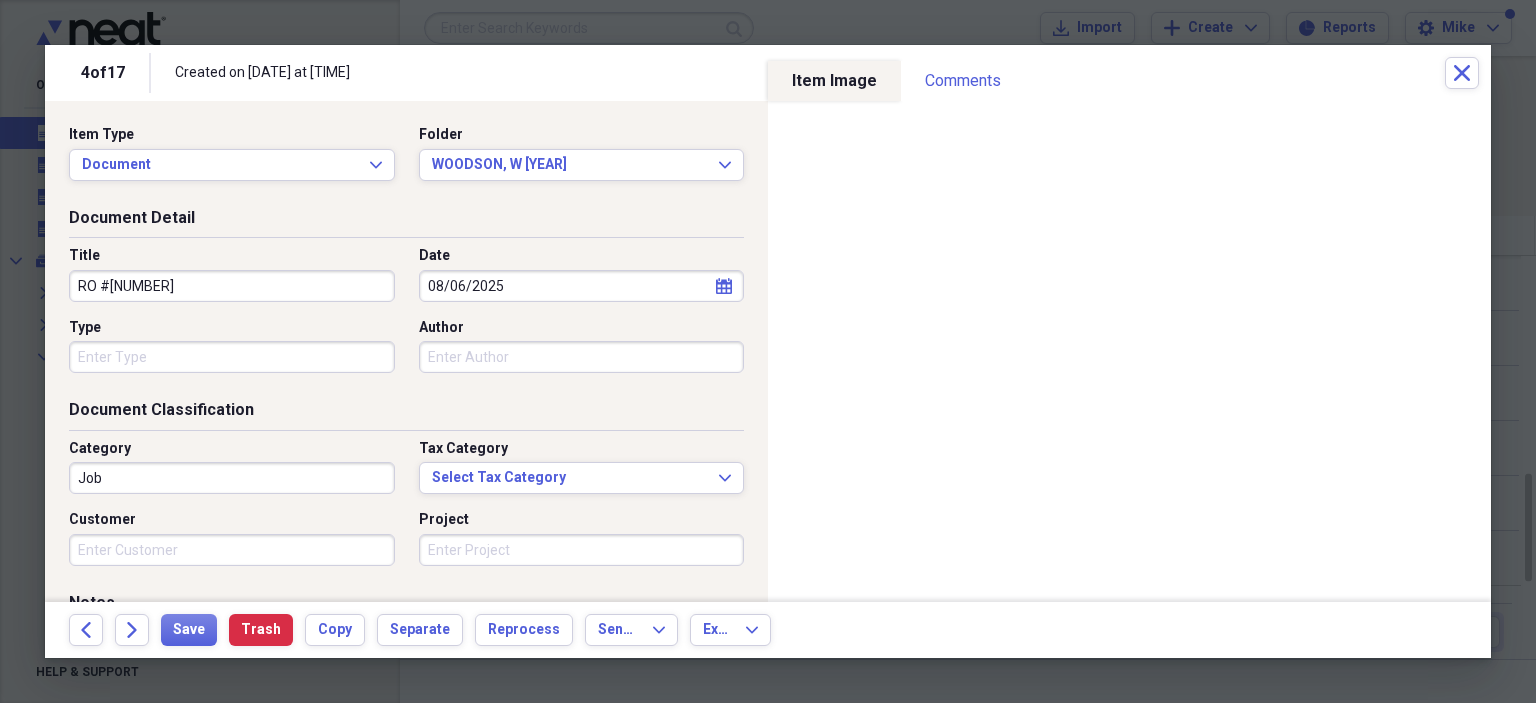 click on "Type" at bounding box center (232, 357) 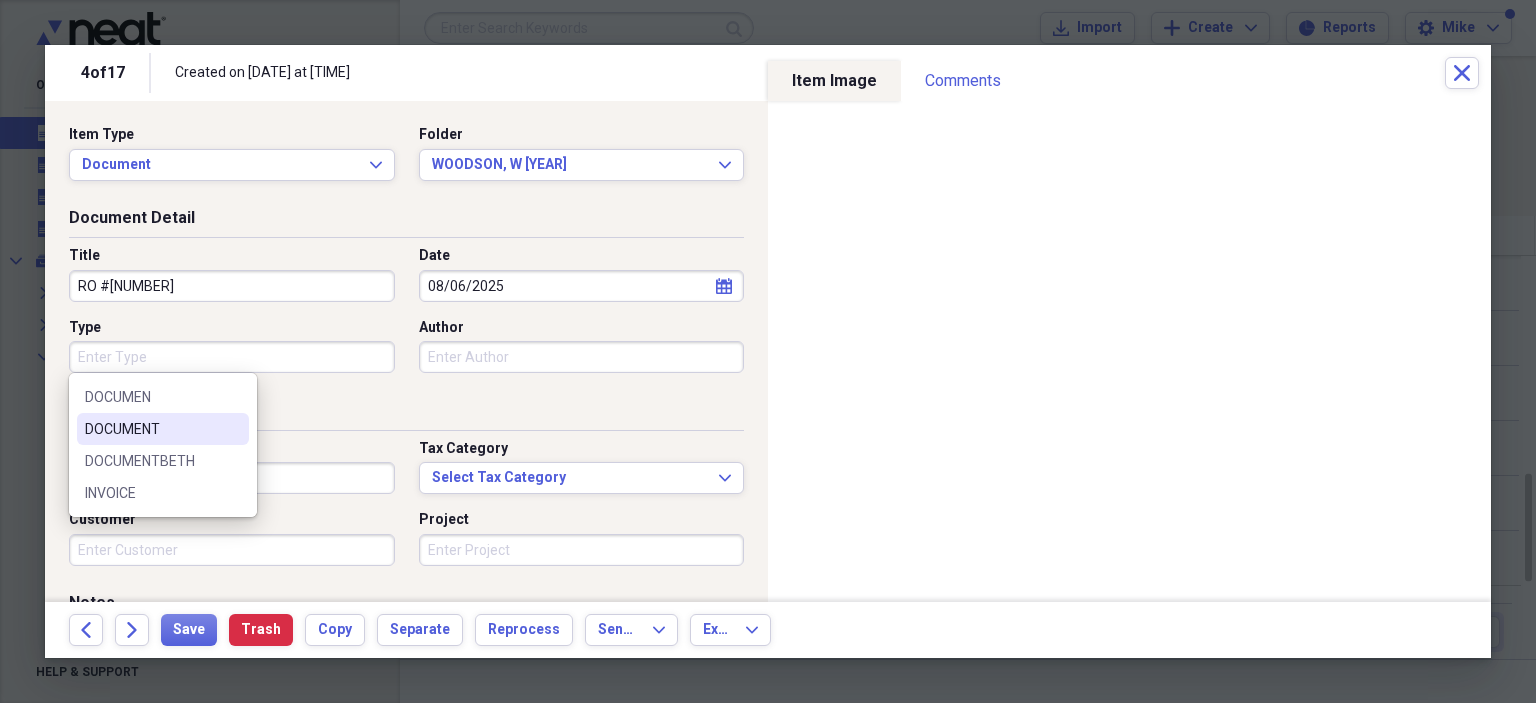 click on "DOCUMENT" at bounding box center [151, 429] 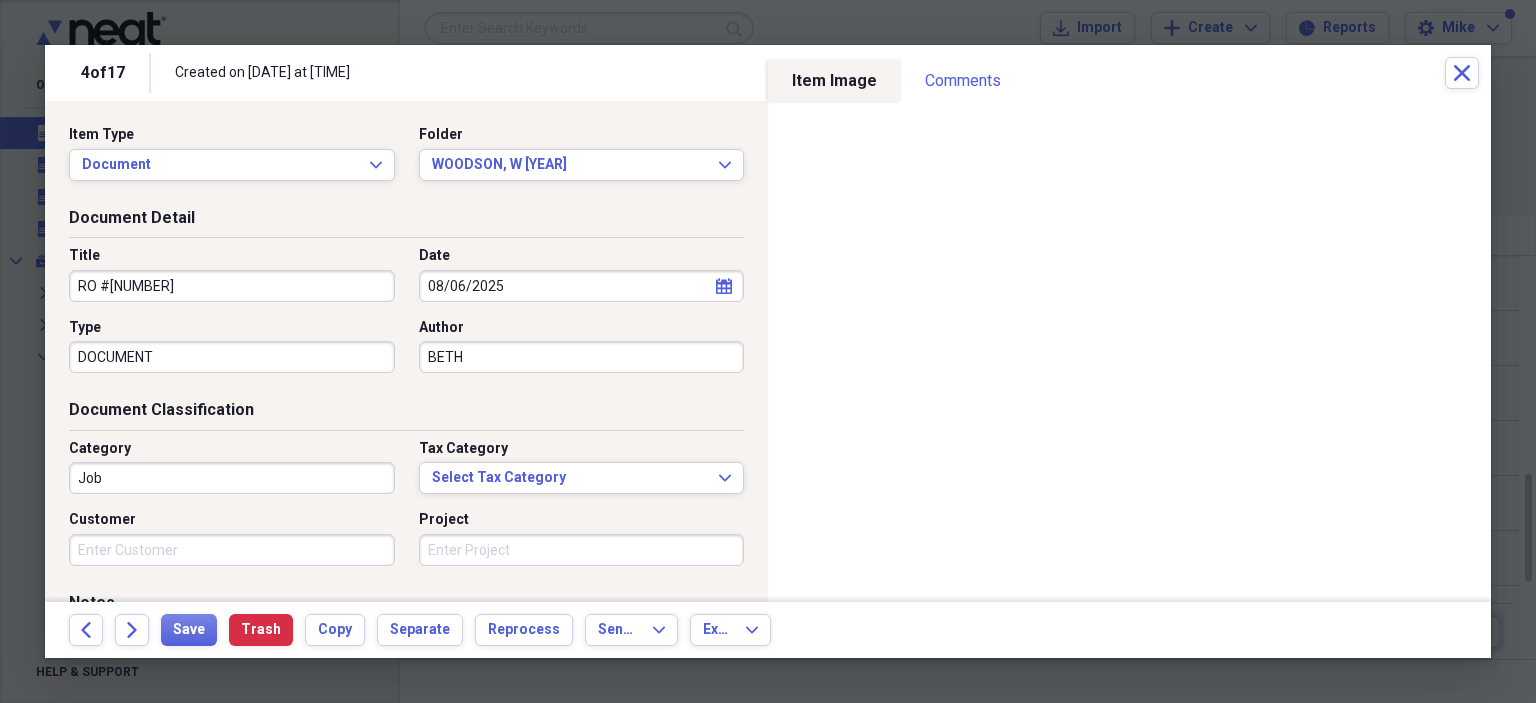 type on "BETH" 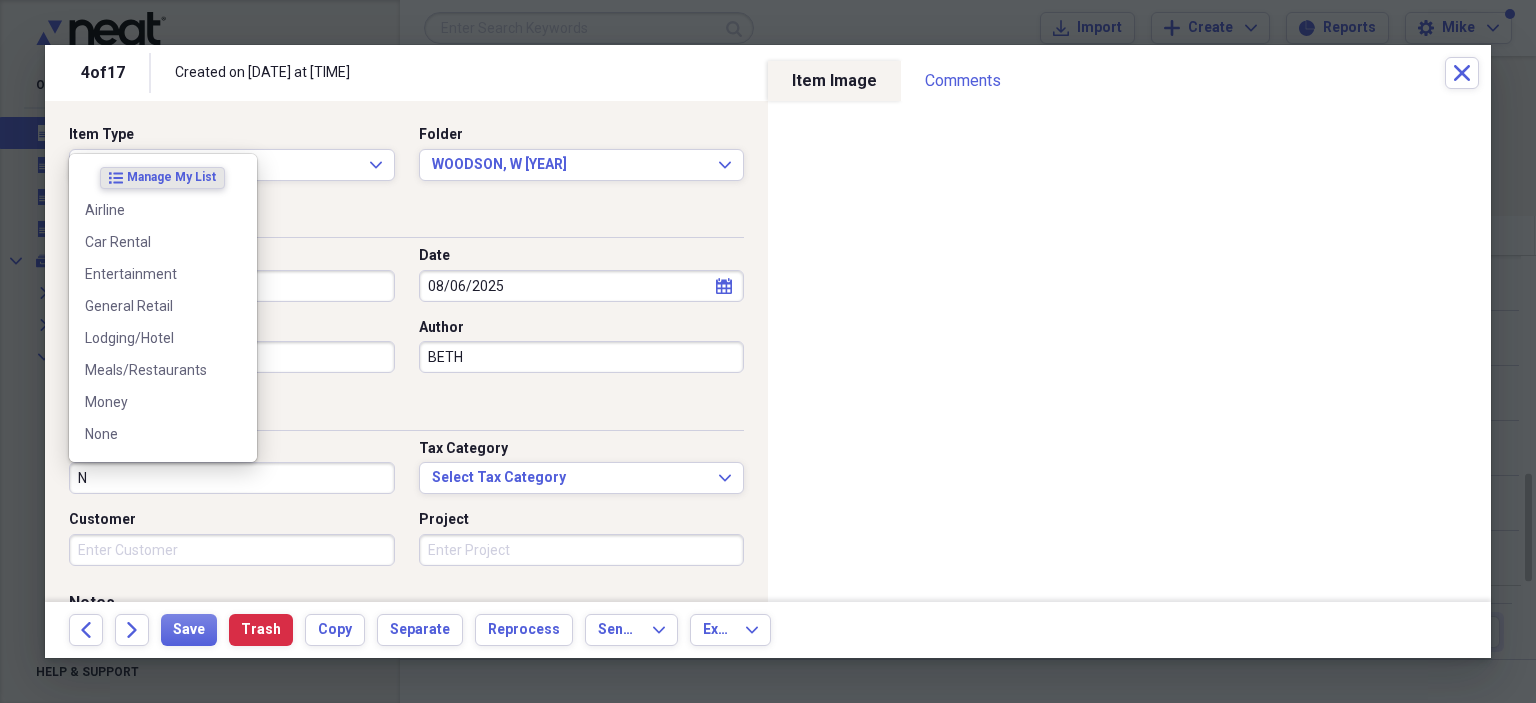 click on "None" at bounding box center (151, 434) 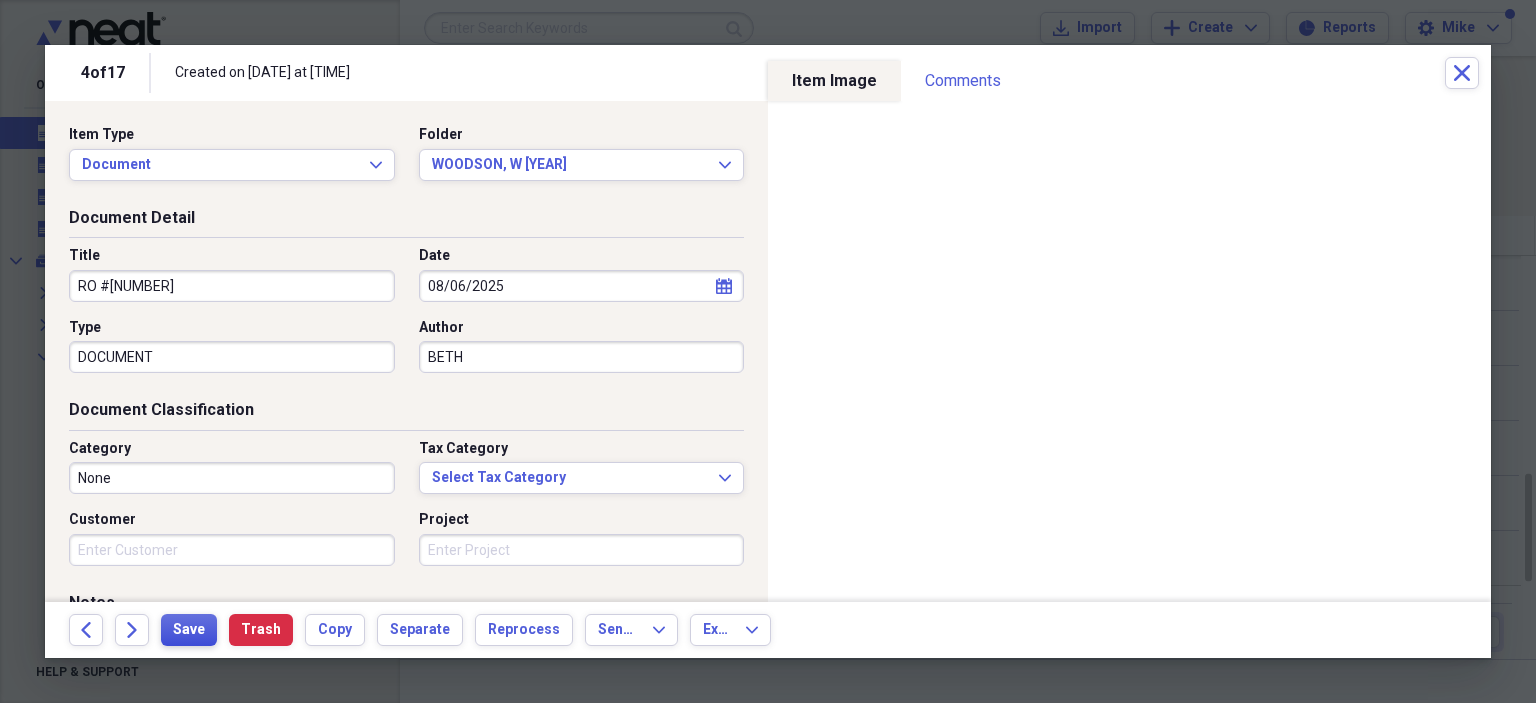 click on "Save" at bounding box center [189, 630] 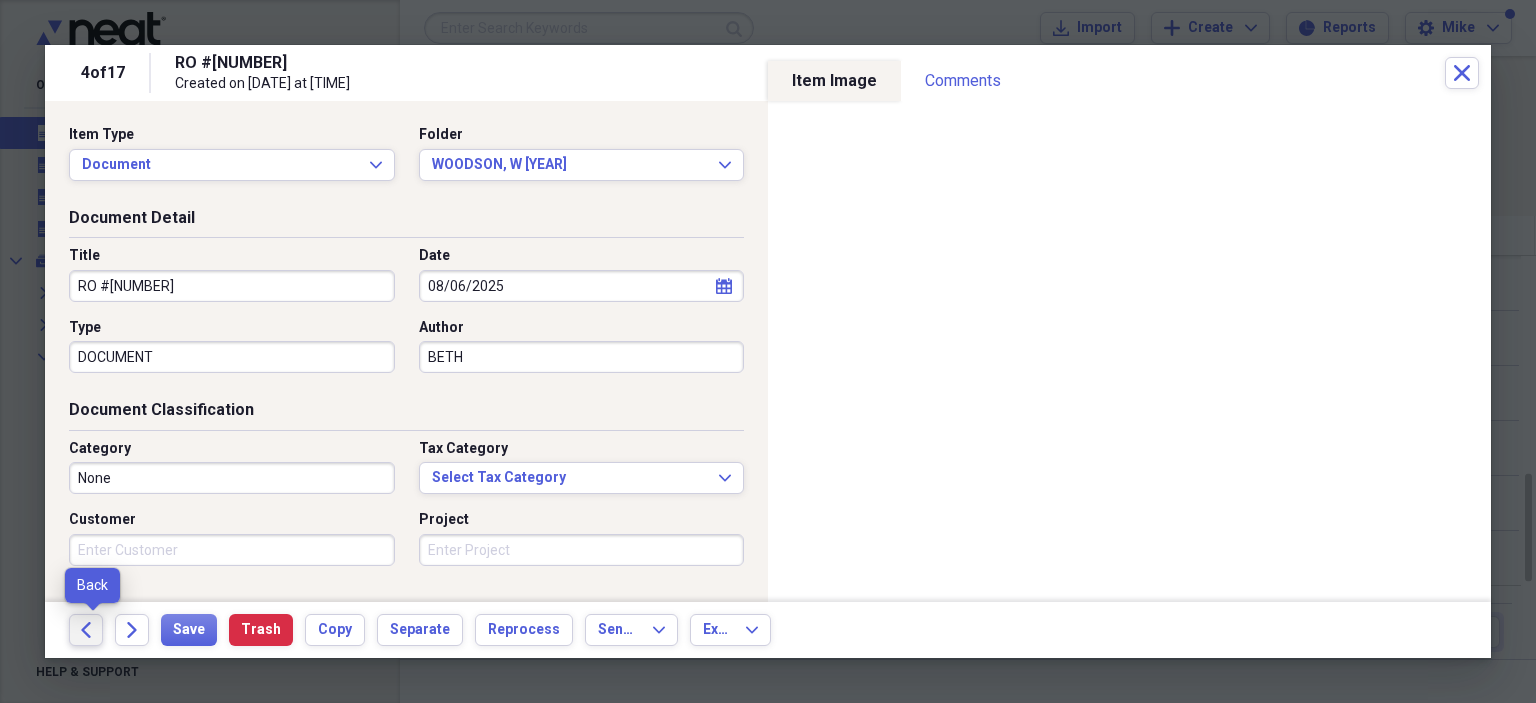 click on "Back" 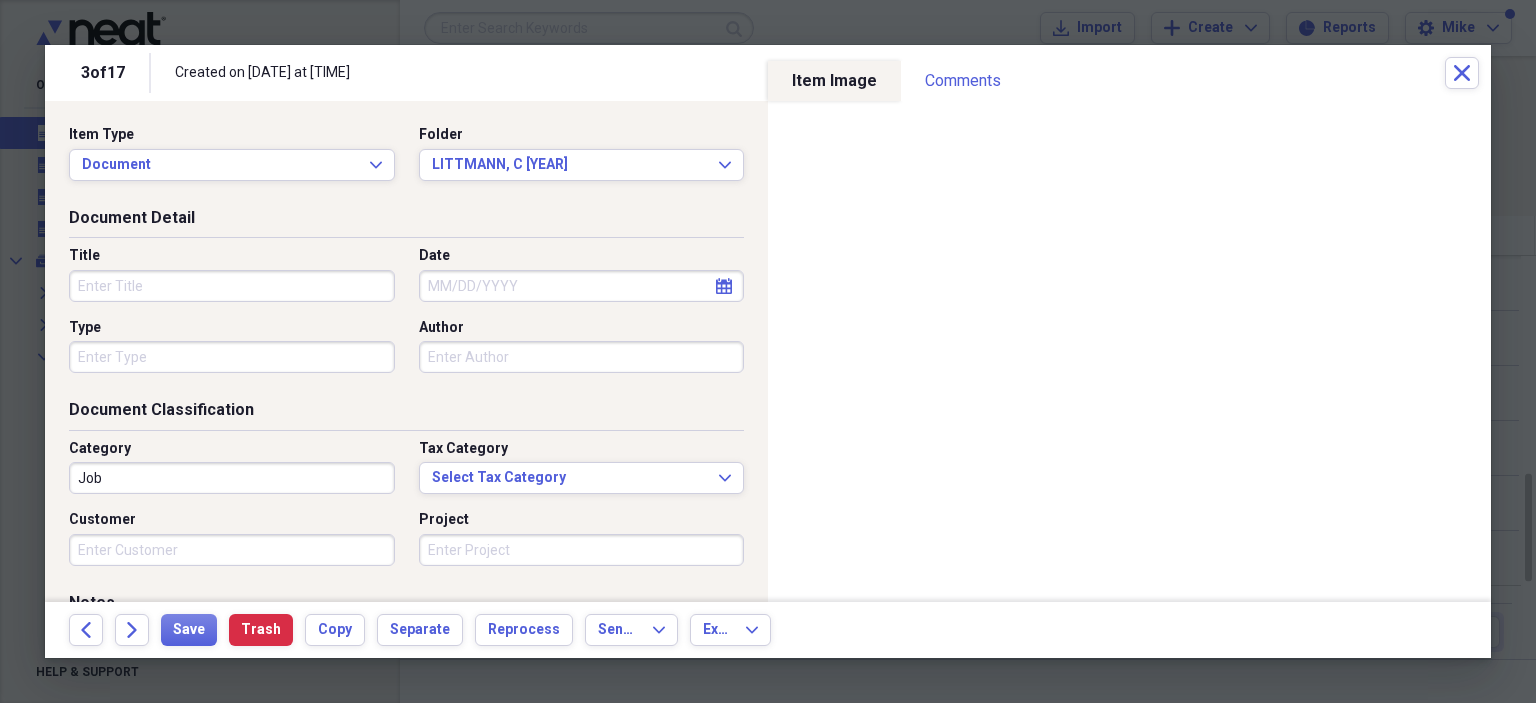 click on "Title" at bounding box center (232, 286) 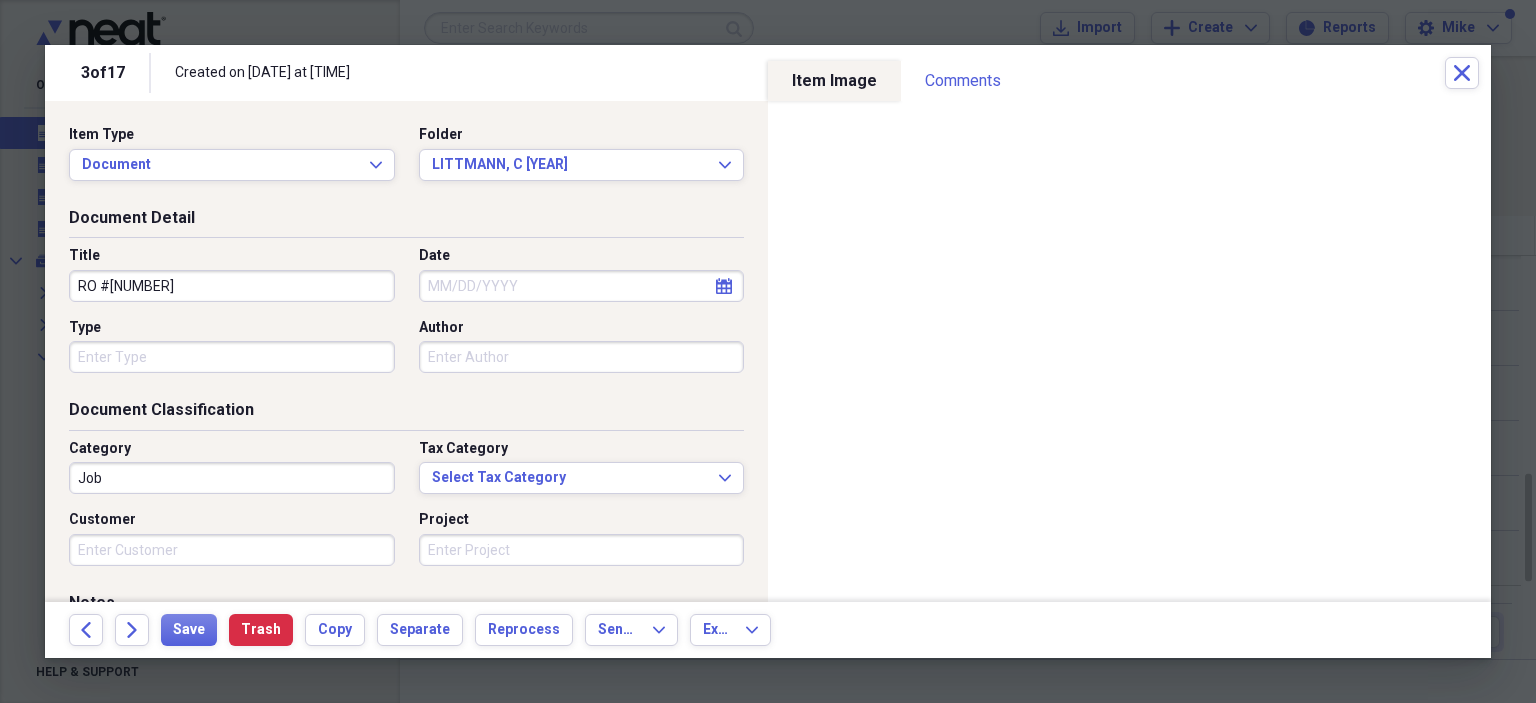 type on "RO #[NUMBER]" 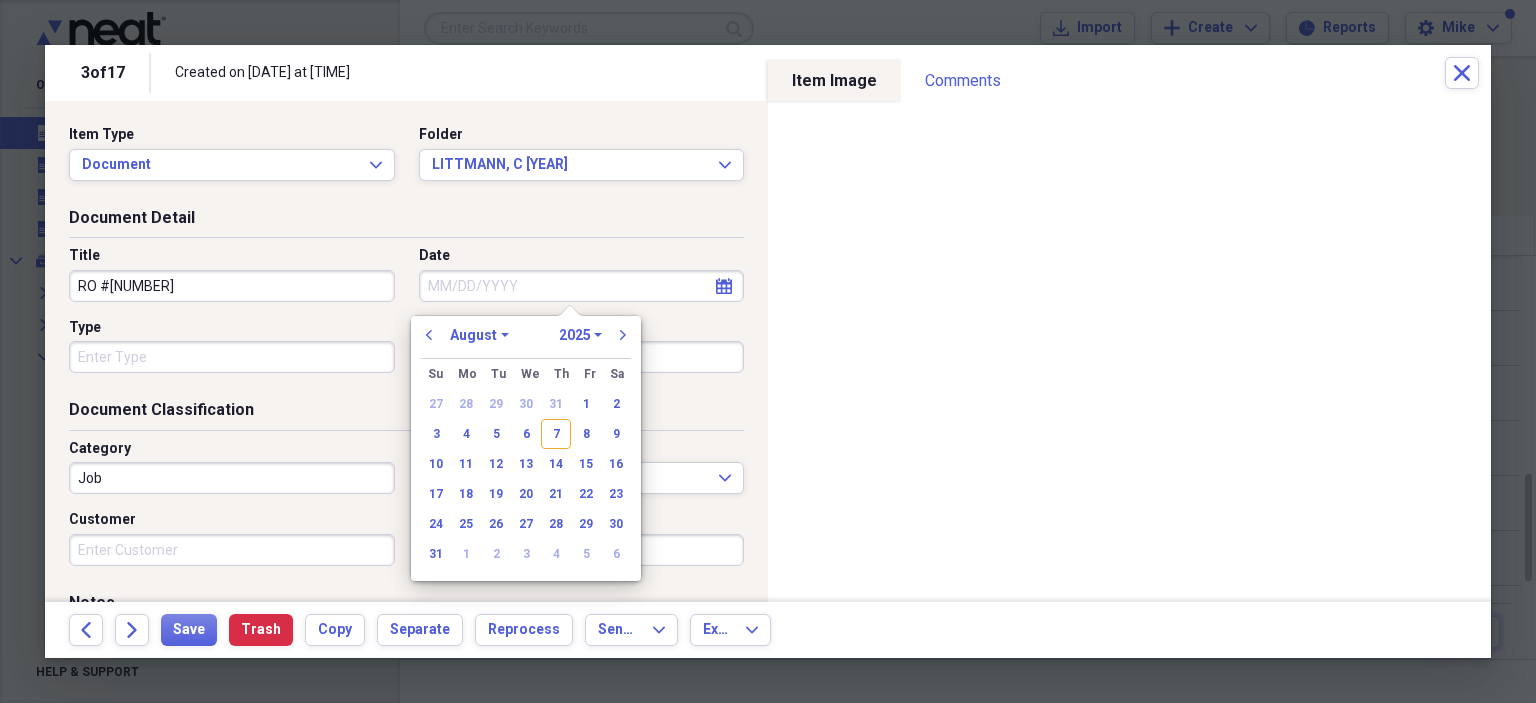 drag, startPoint x: 527, startPoint y: 432, endPoint x: 475, endPoint y: 429, distance: 52.086468 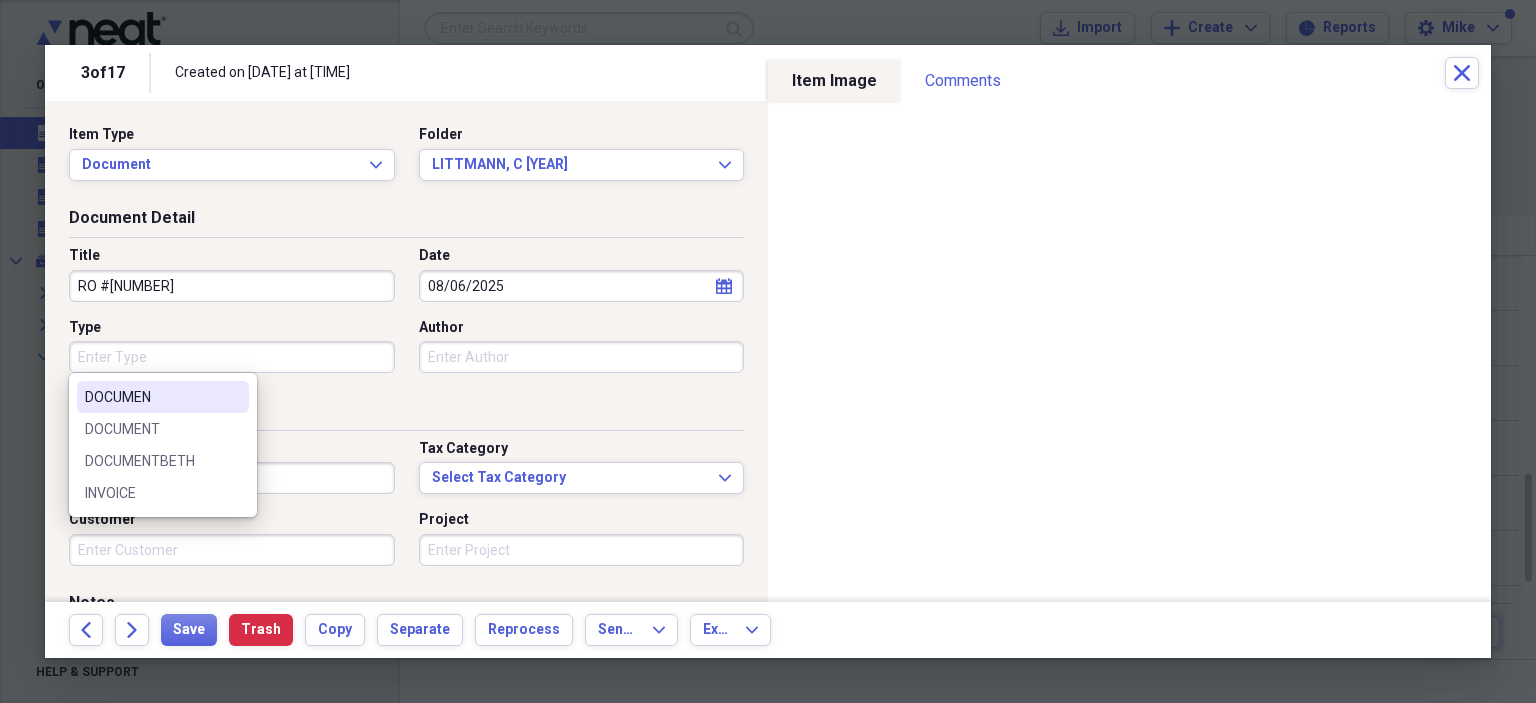click on "Type" at bounding box center (232, 357) 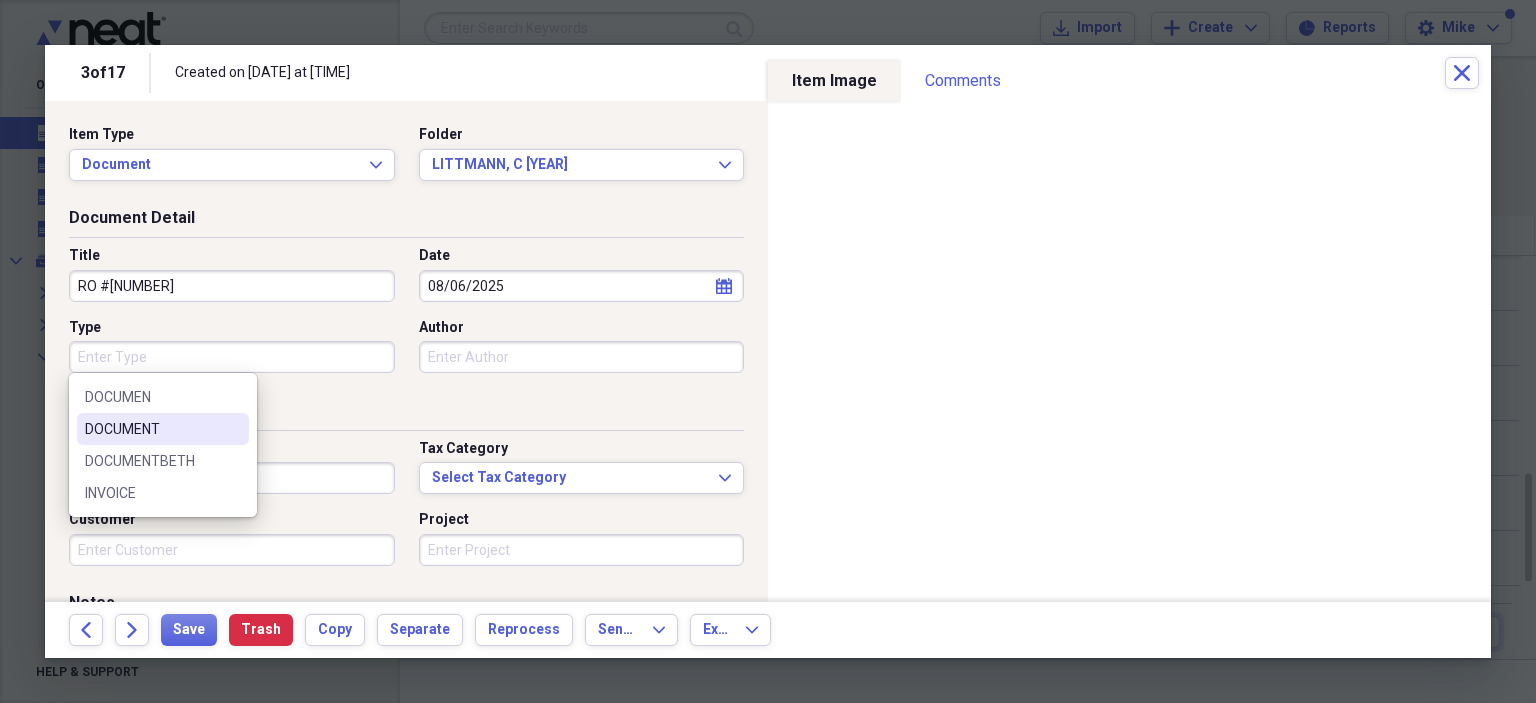 click on "DOCUMENT" at bounding box center (151, 429) 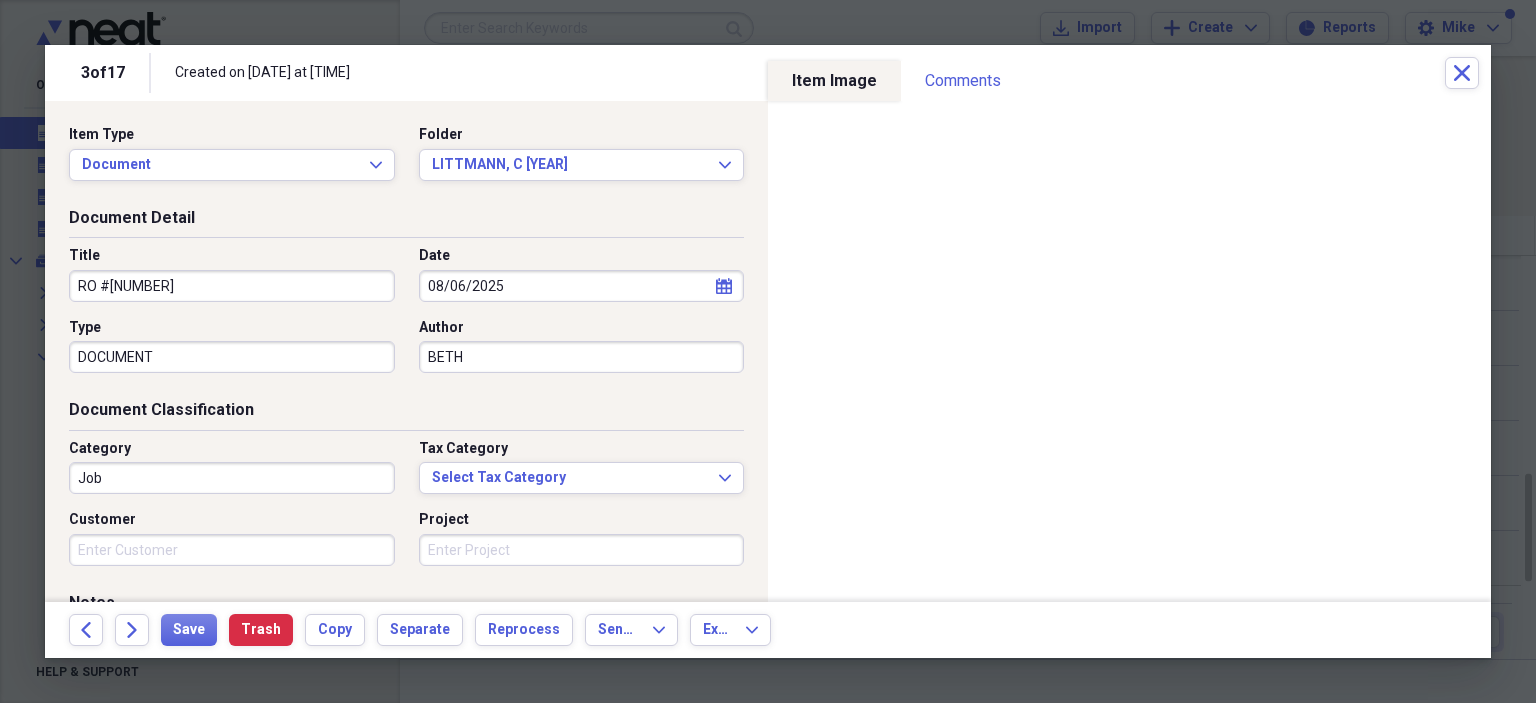 type on "BETH" 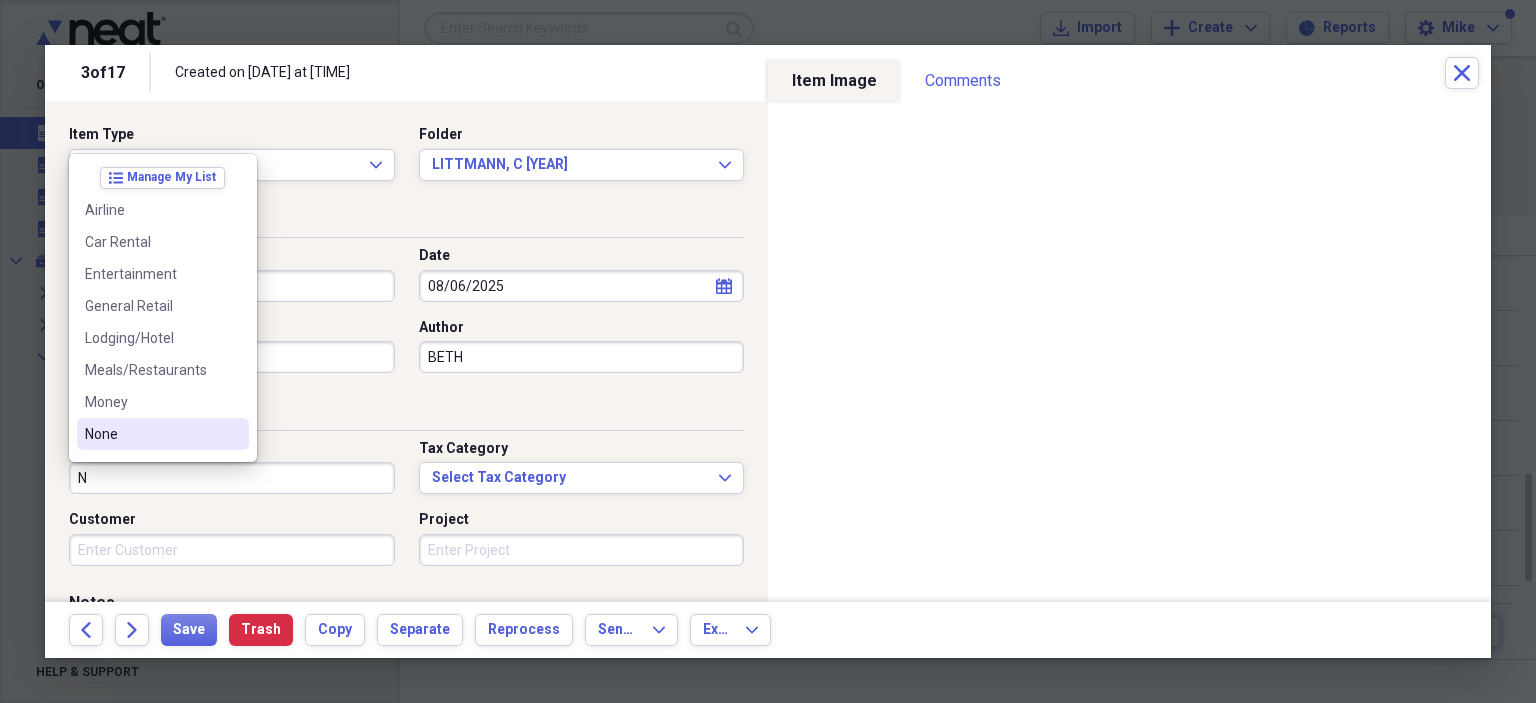 click on "None" at bounding box center [151, 434] 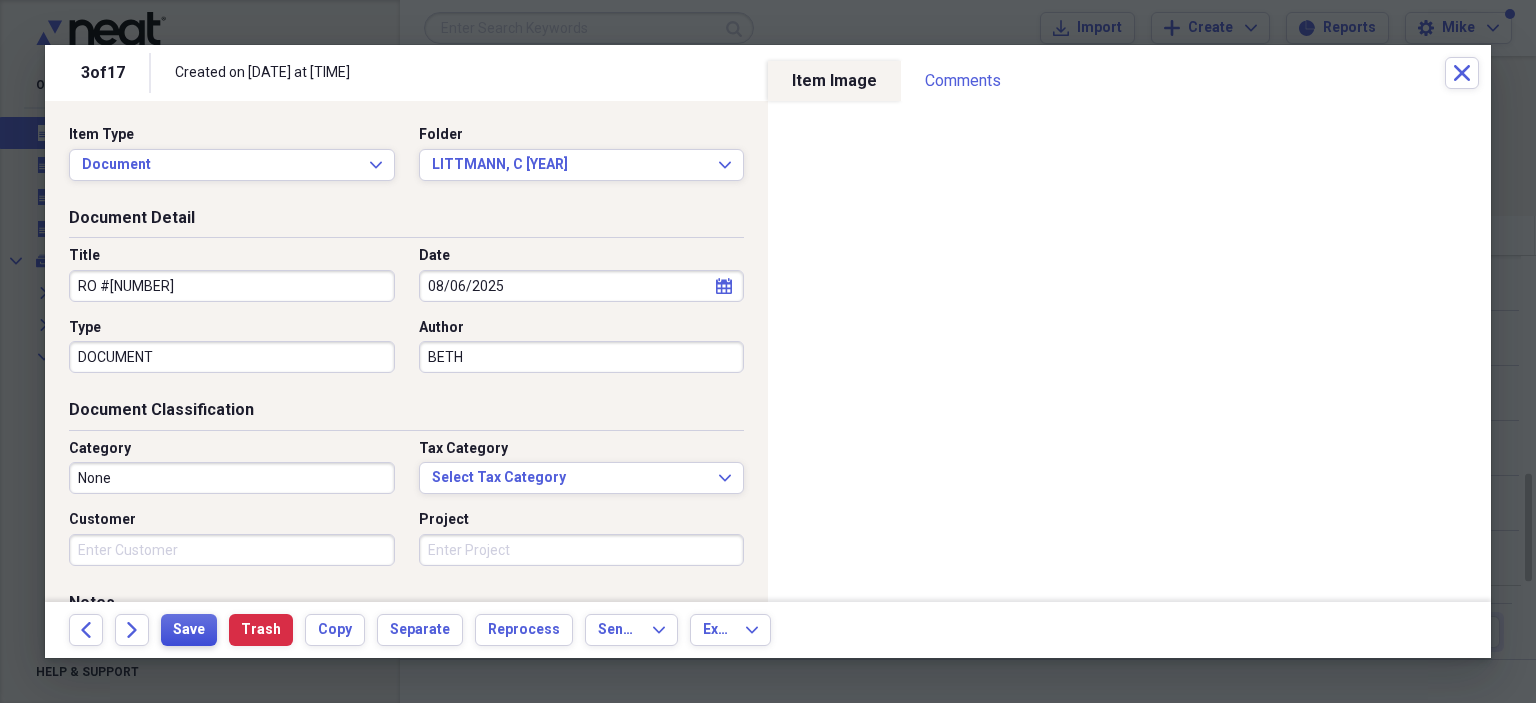 click on "Save" at bounding box center (189, 630) 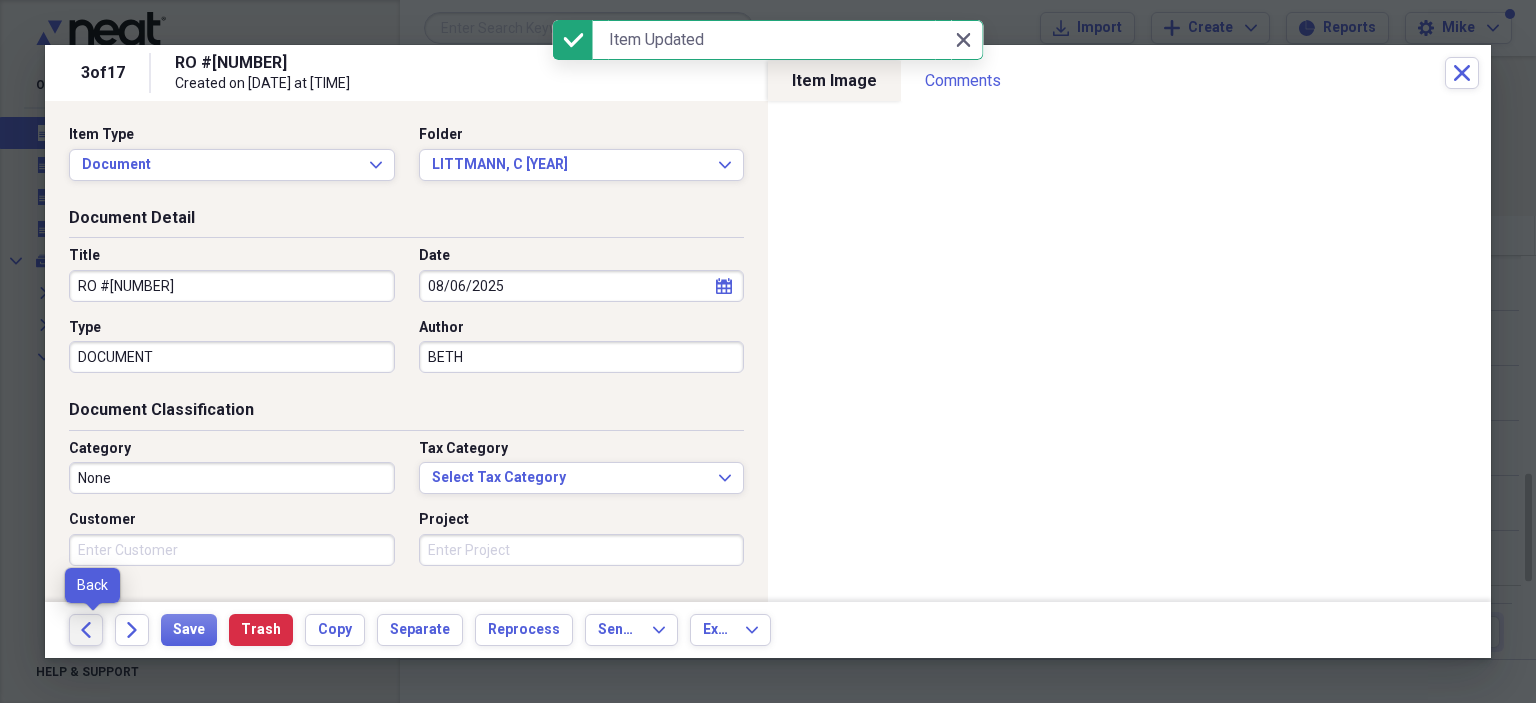 click on "Back" 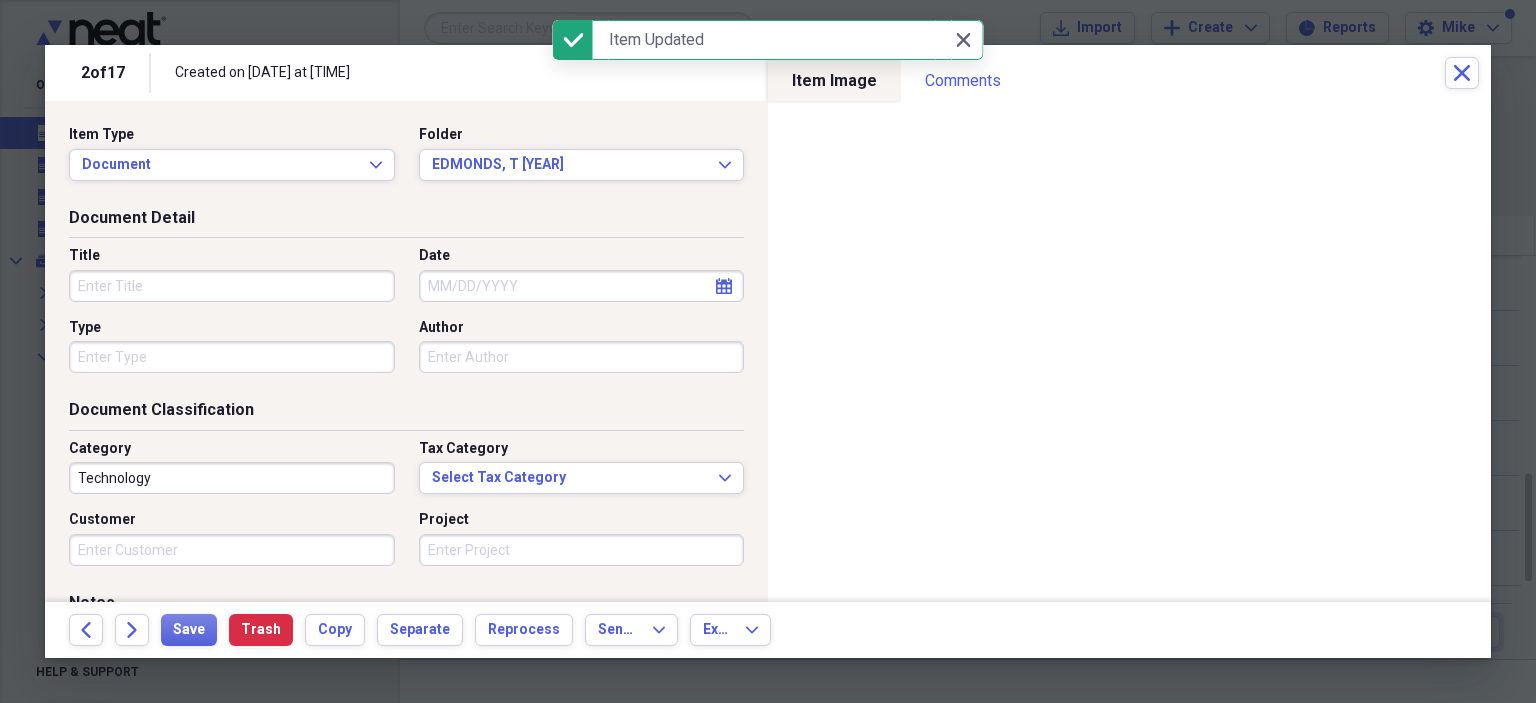 click on "Title" at bounding box center (232, 286) 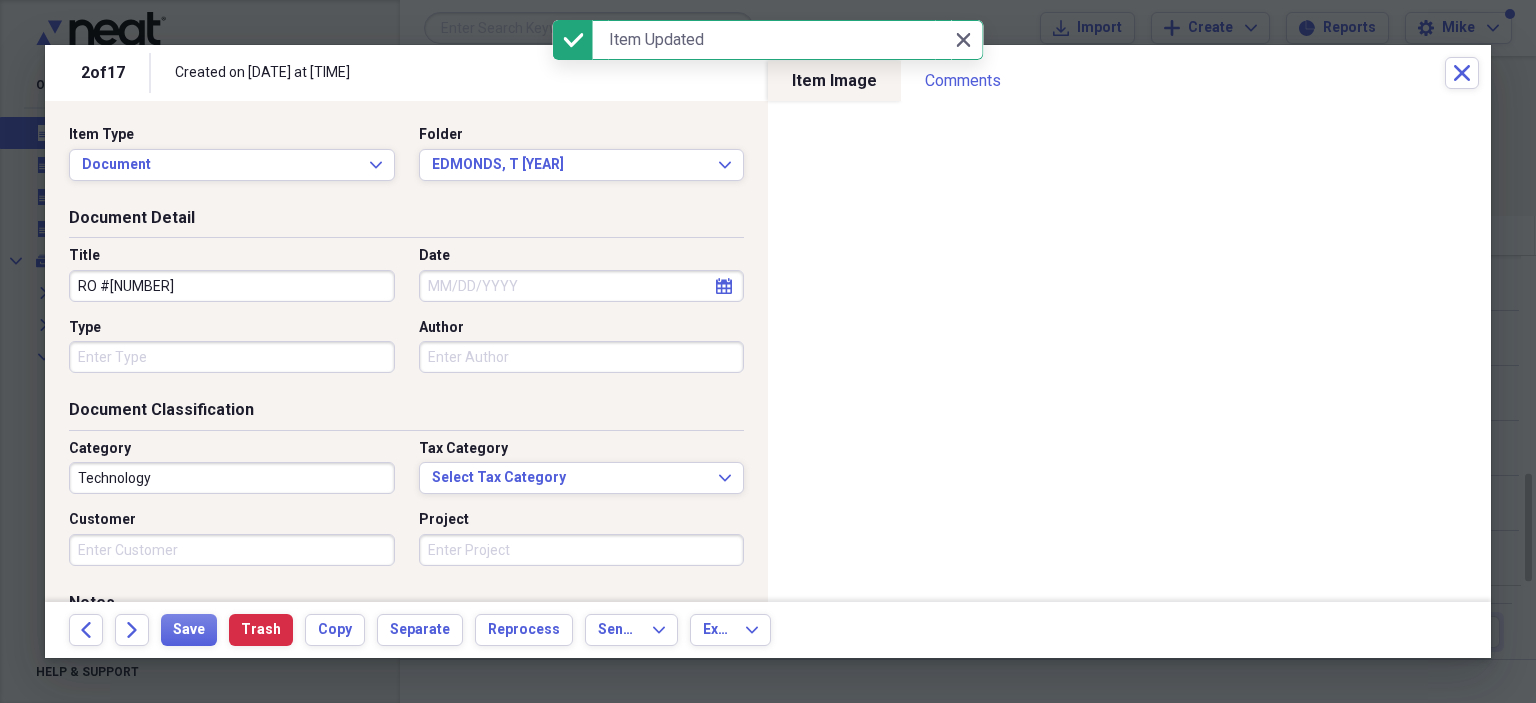 type on "RO #[NUMBER]" 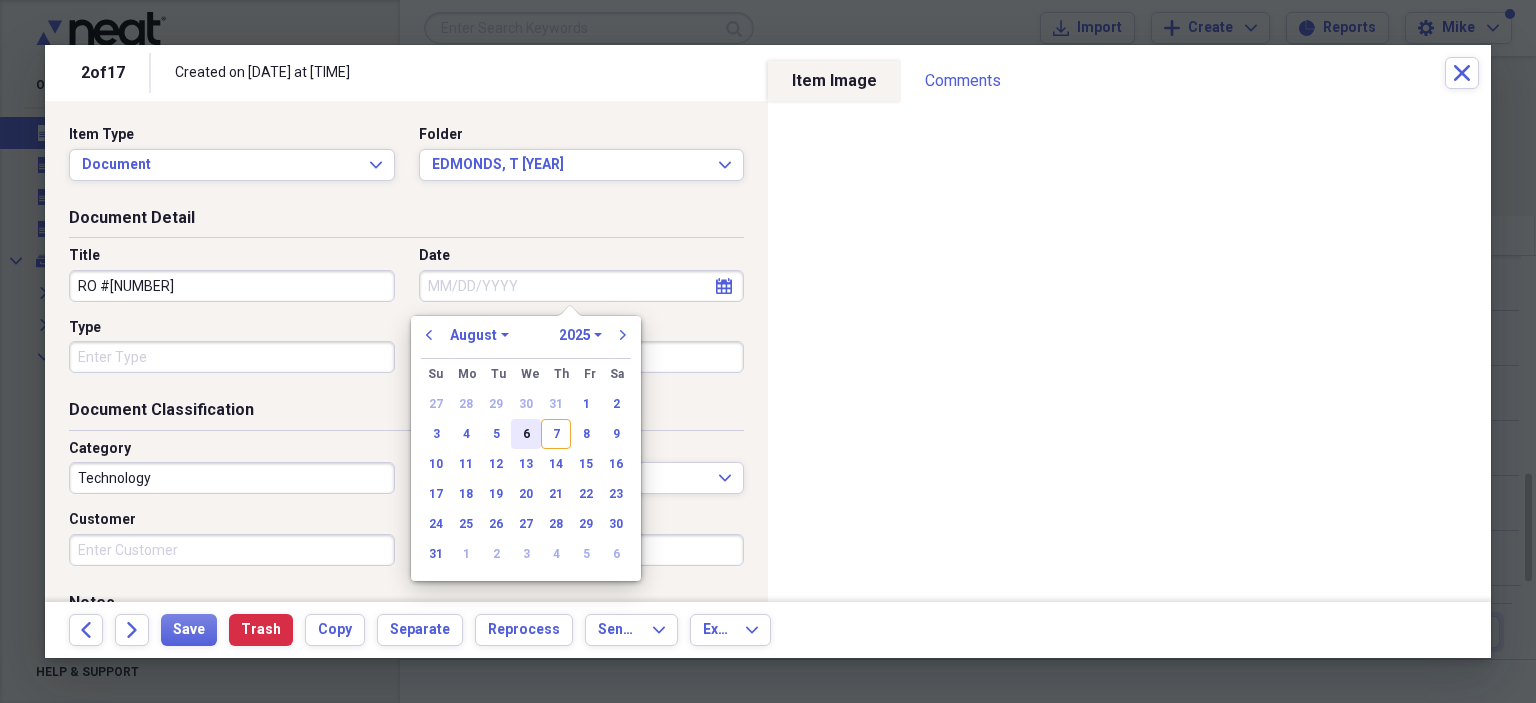drag, startPoint x: 536, startPoint y: 427, endPoint x: 489, endPoint y: 417, distance: 48.052055 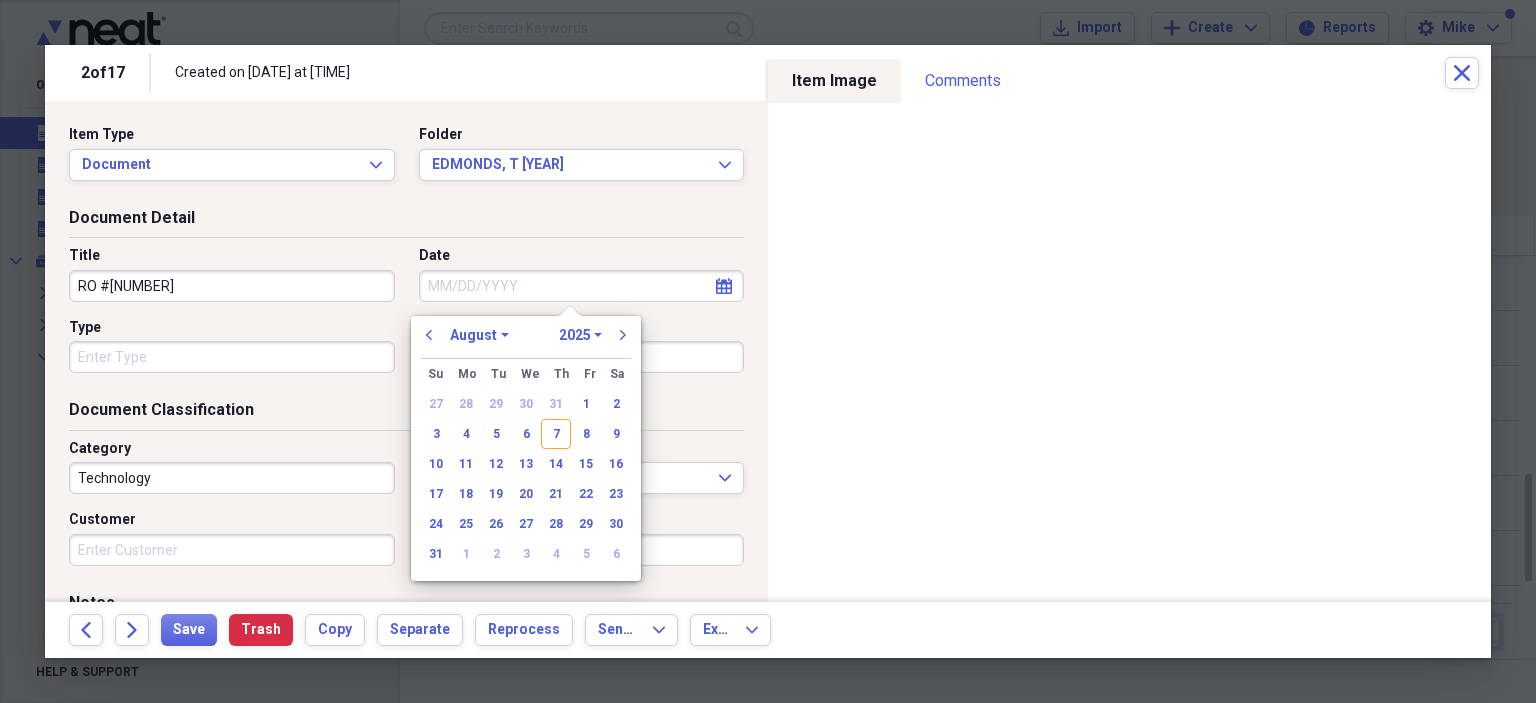 click on "6" at bounding box center [526, 434] 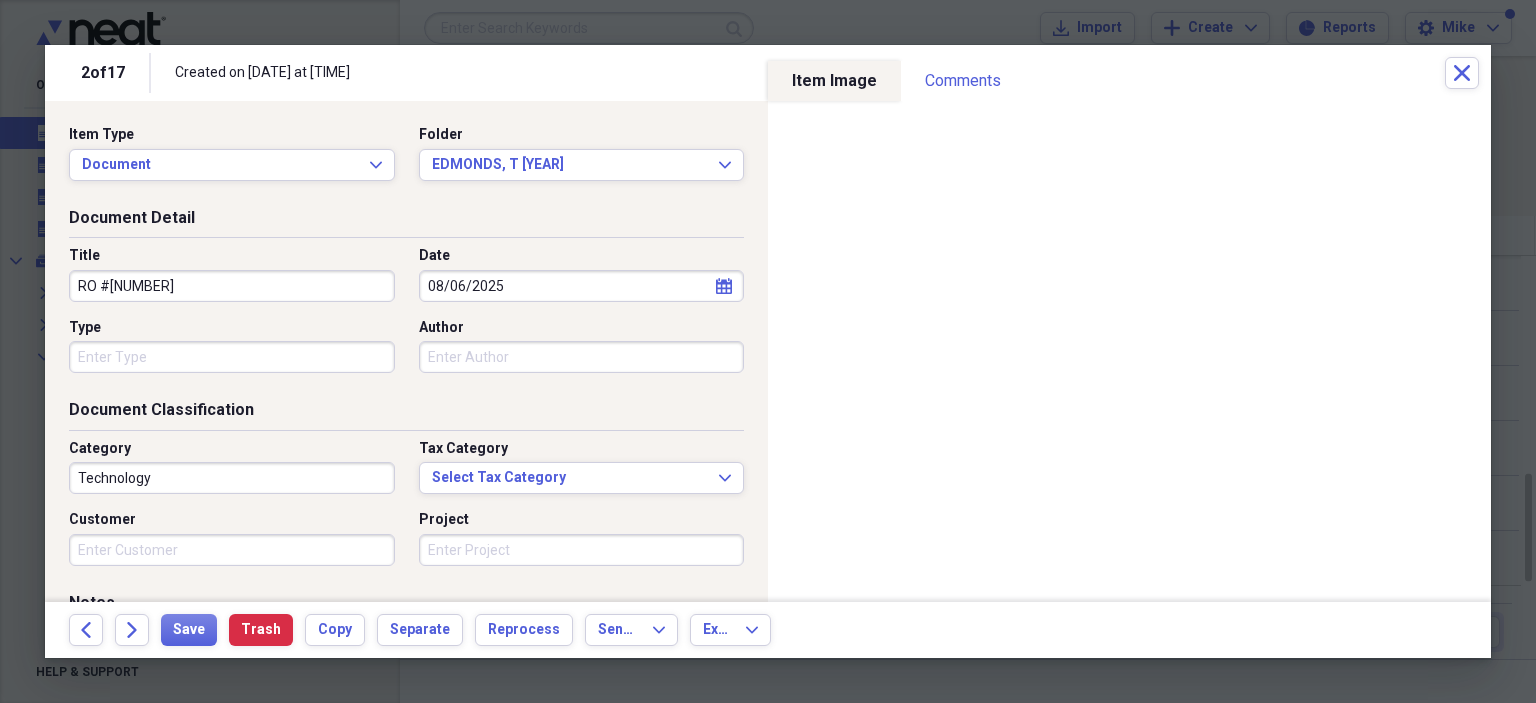 click on "Type" at bounding box center (232, 357) 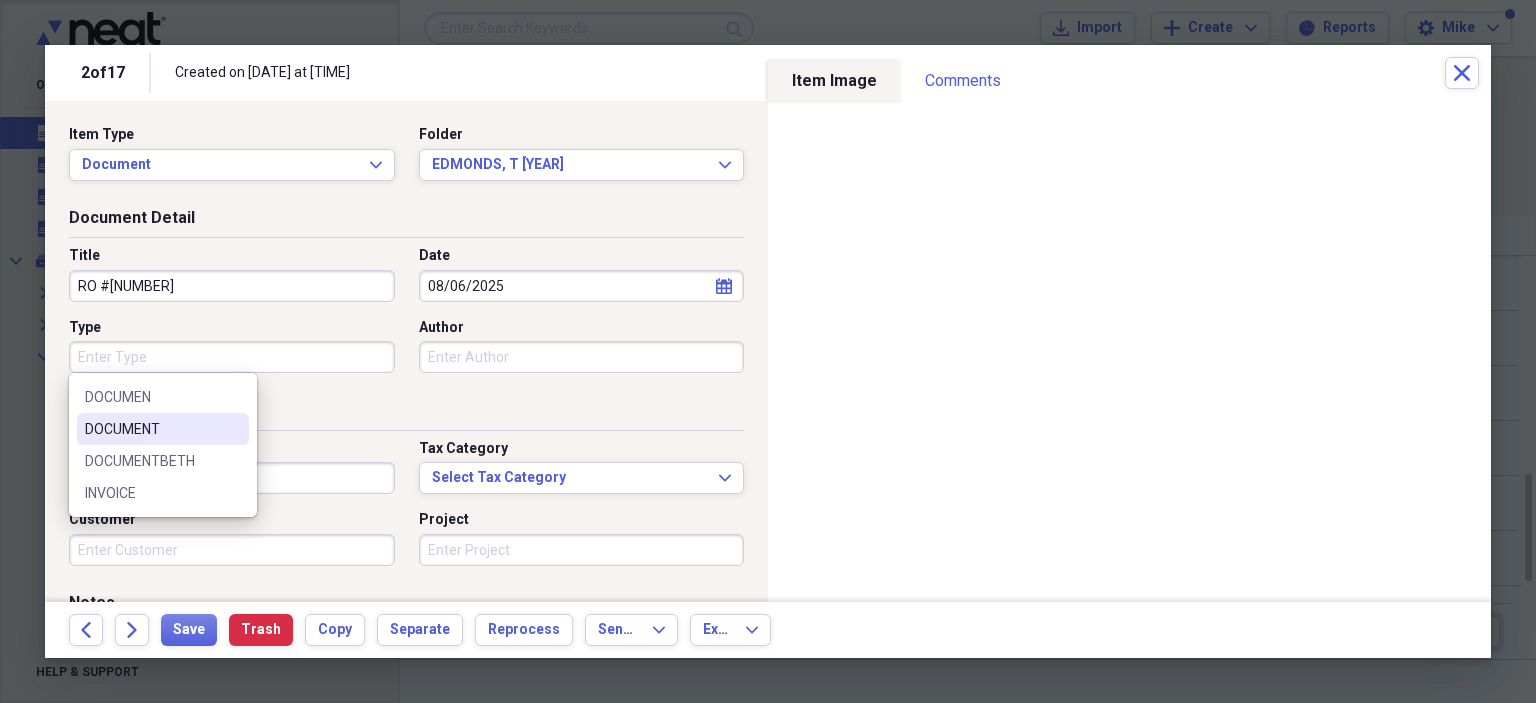 click on "DOCUMENT" at bounding box center (151, 429) 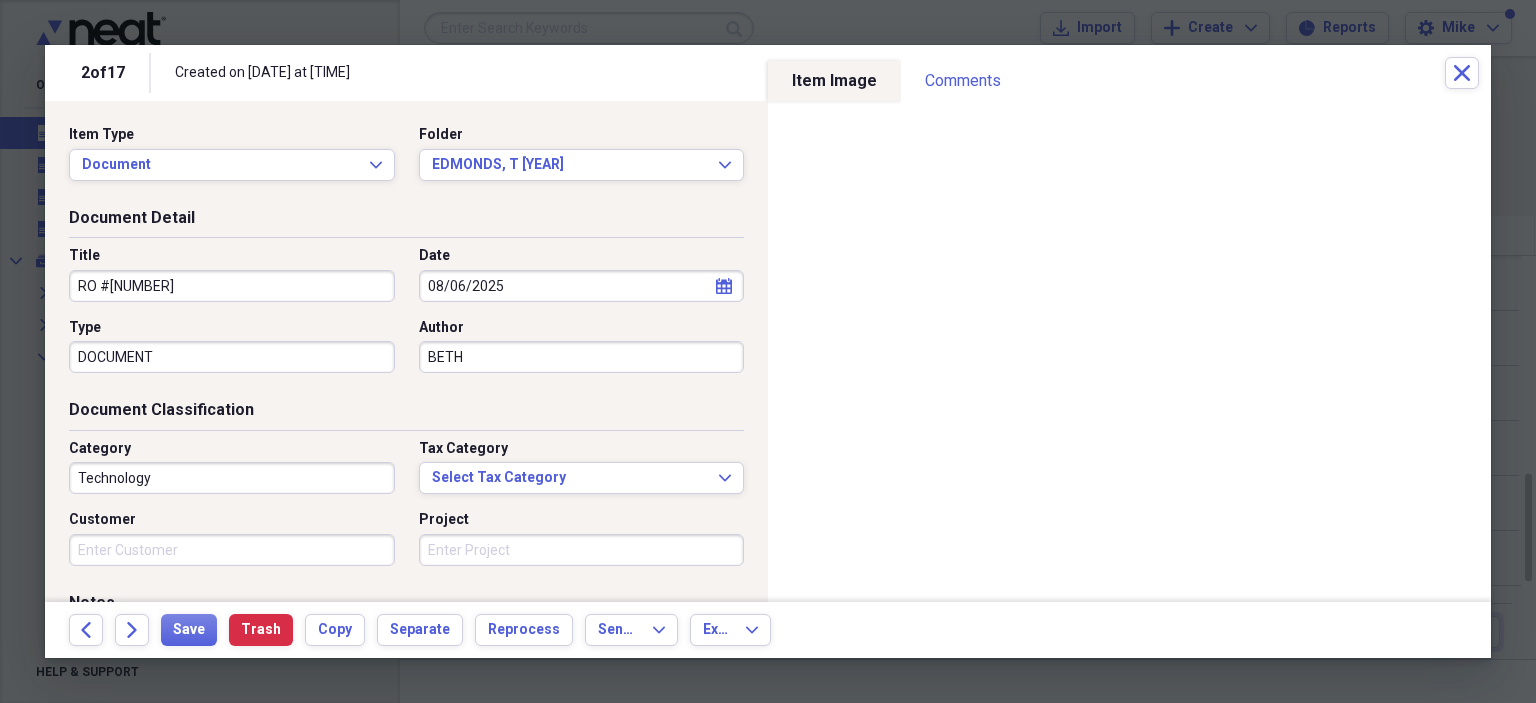 type on "BETH" 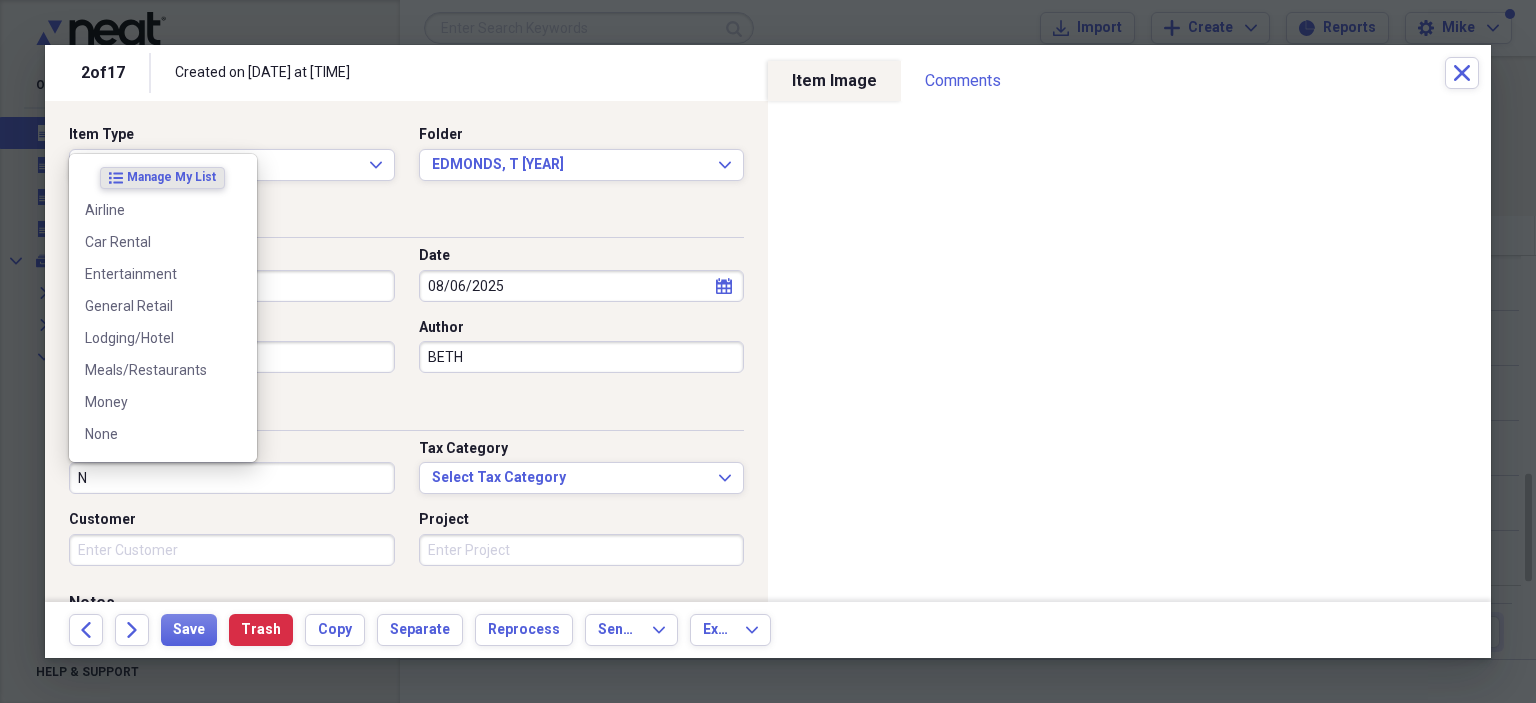 click on "None" at bounding box center [151, 434] 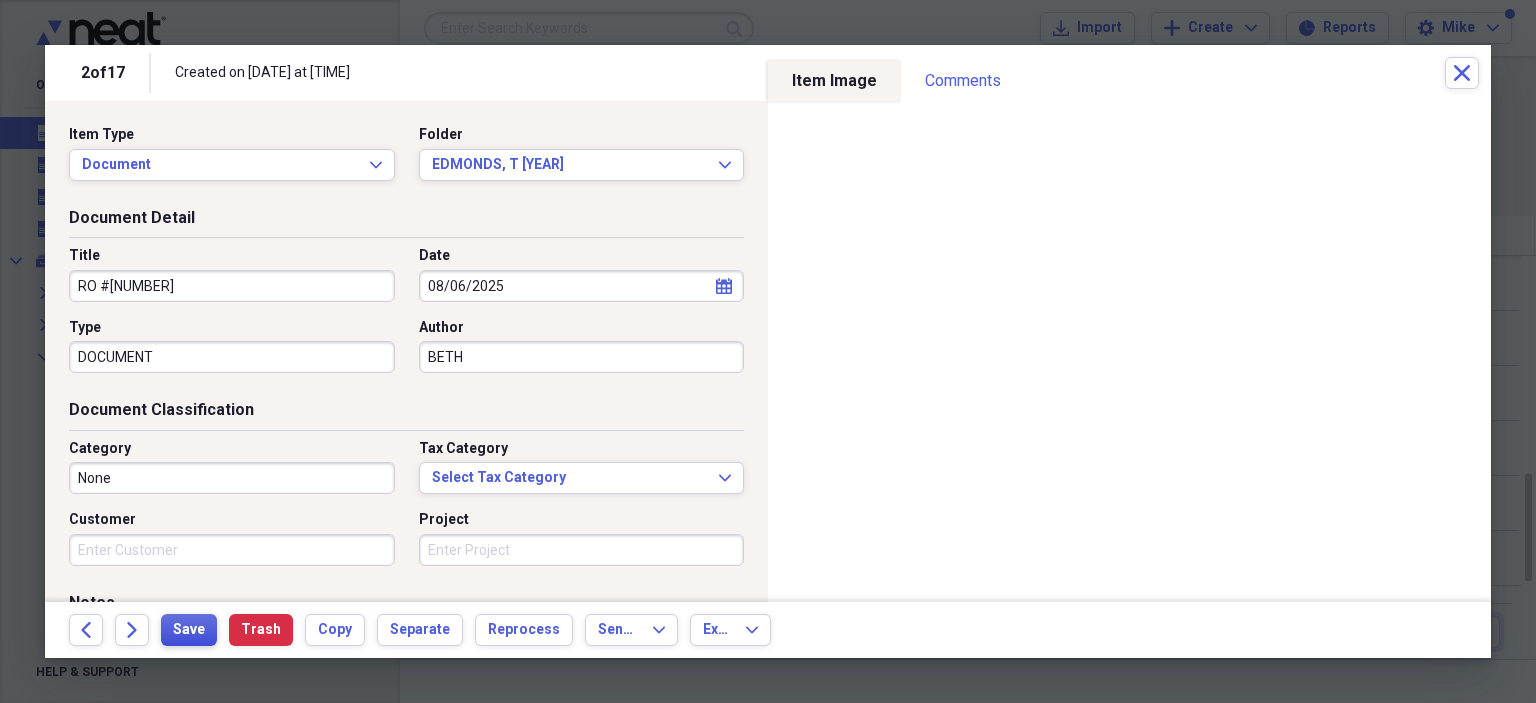 click on "Save" at bounding box center [189, 630] 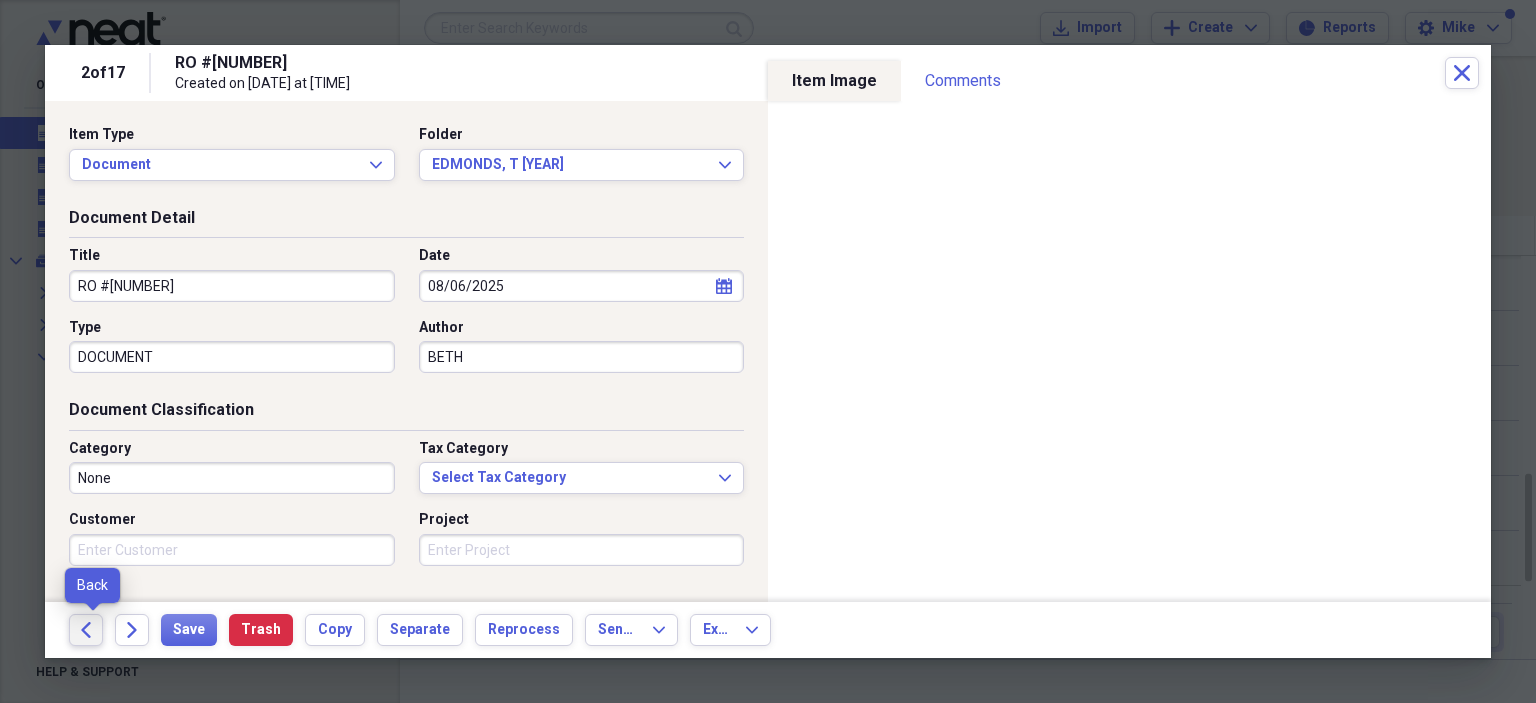click 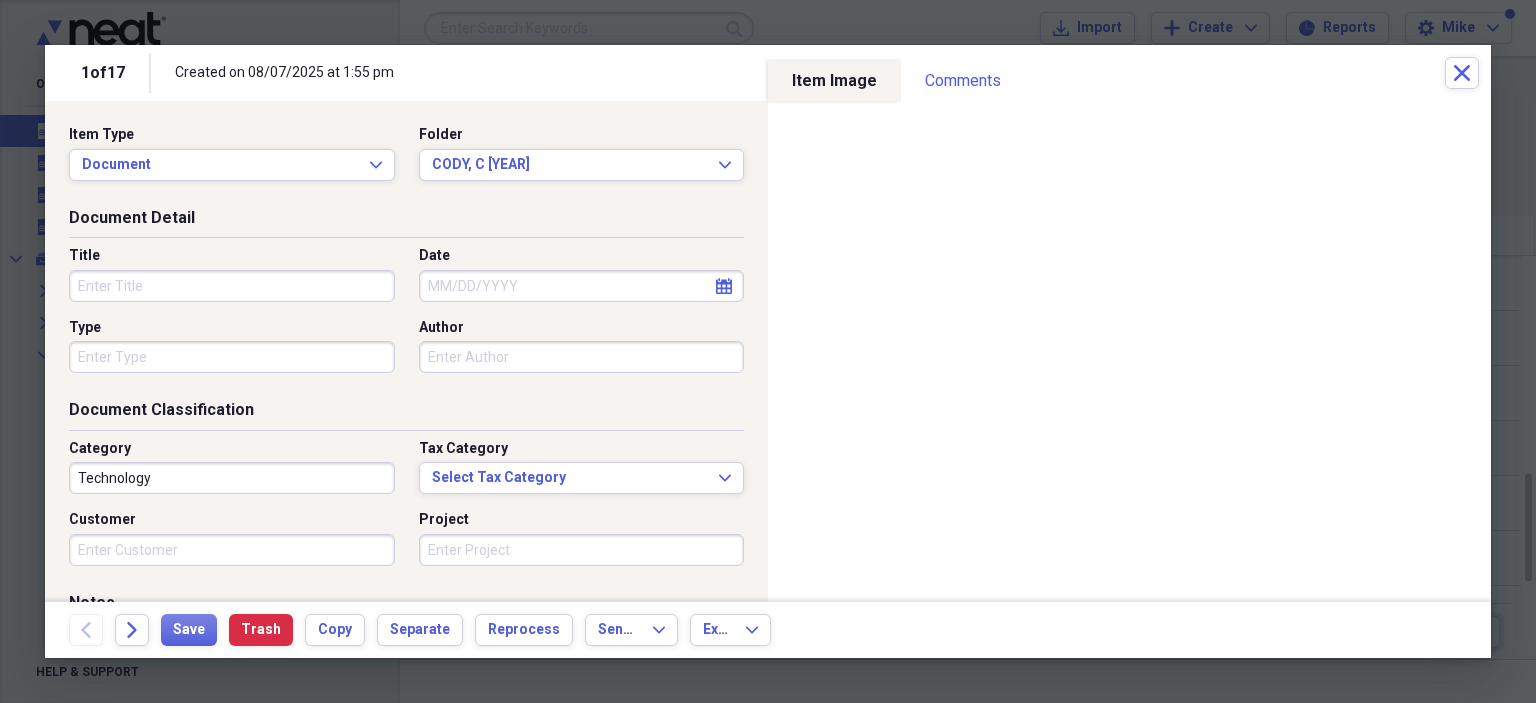 click on "Title" at bounding box center (232, 286) 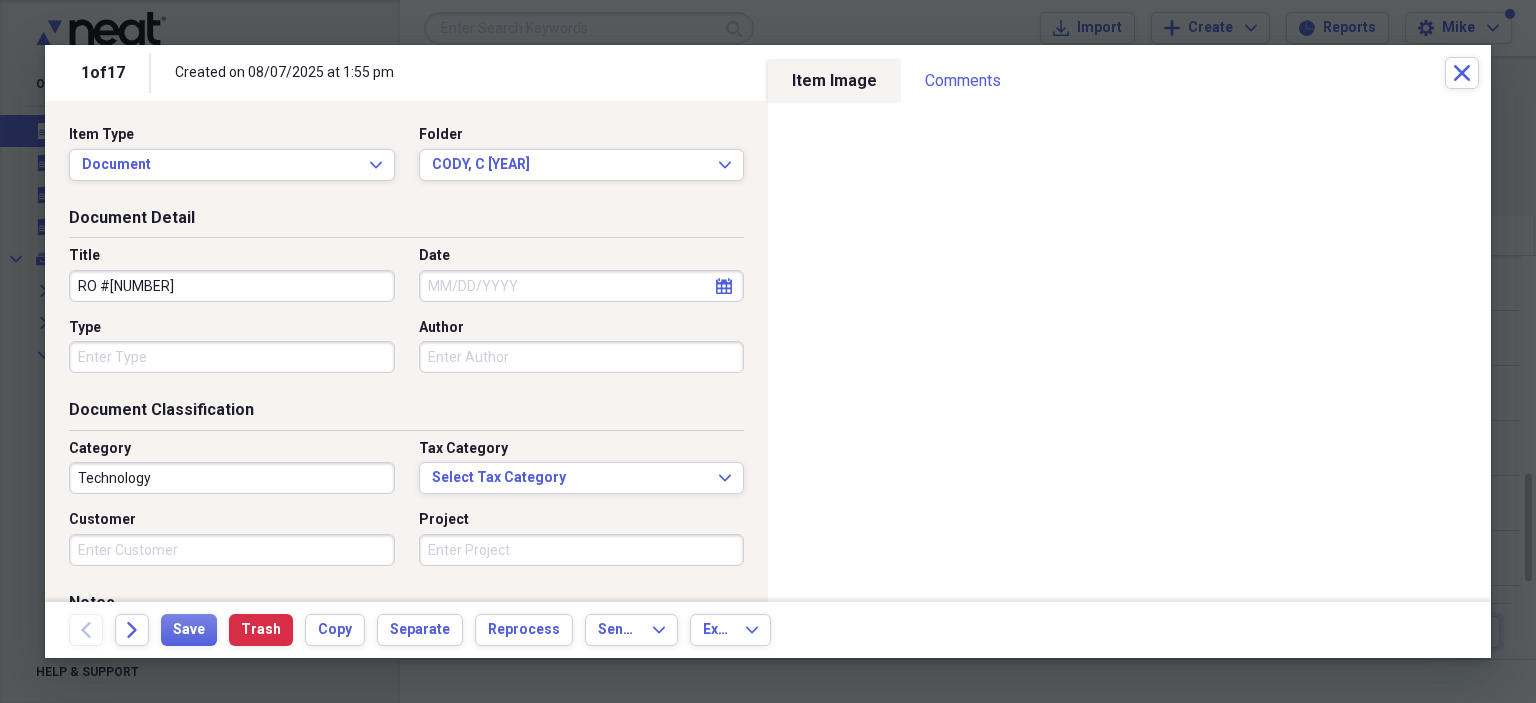 type on "RO #[NUMBER]" 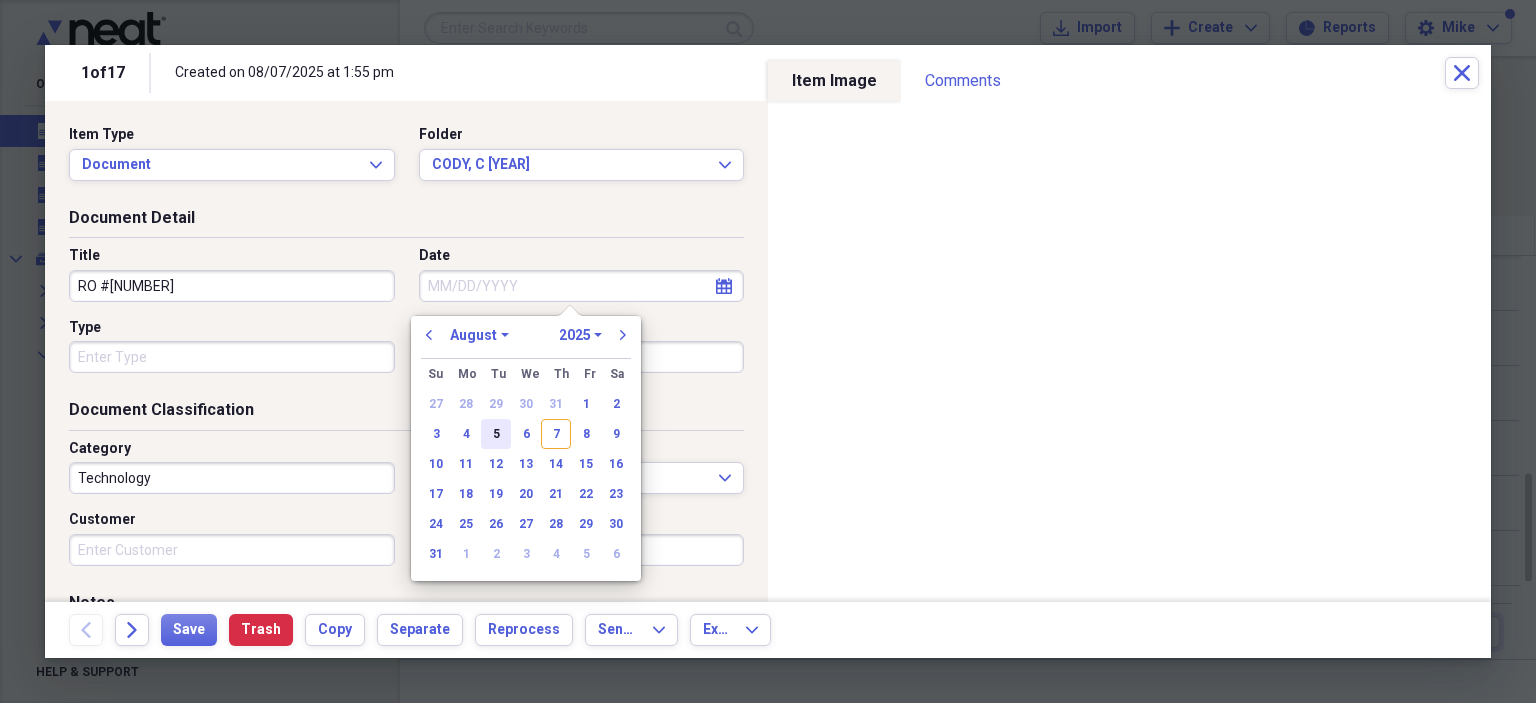 drag, startPoint x: 529, startPoint y: 432, endPoint x: 493, endPoint y: 431, distance: 36.013885 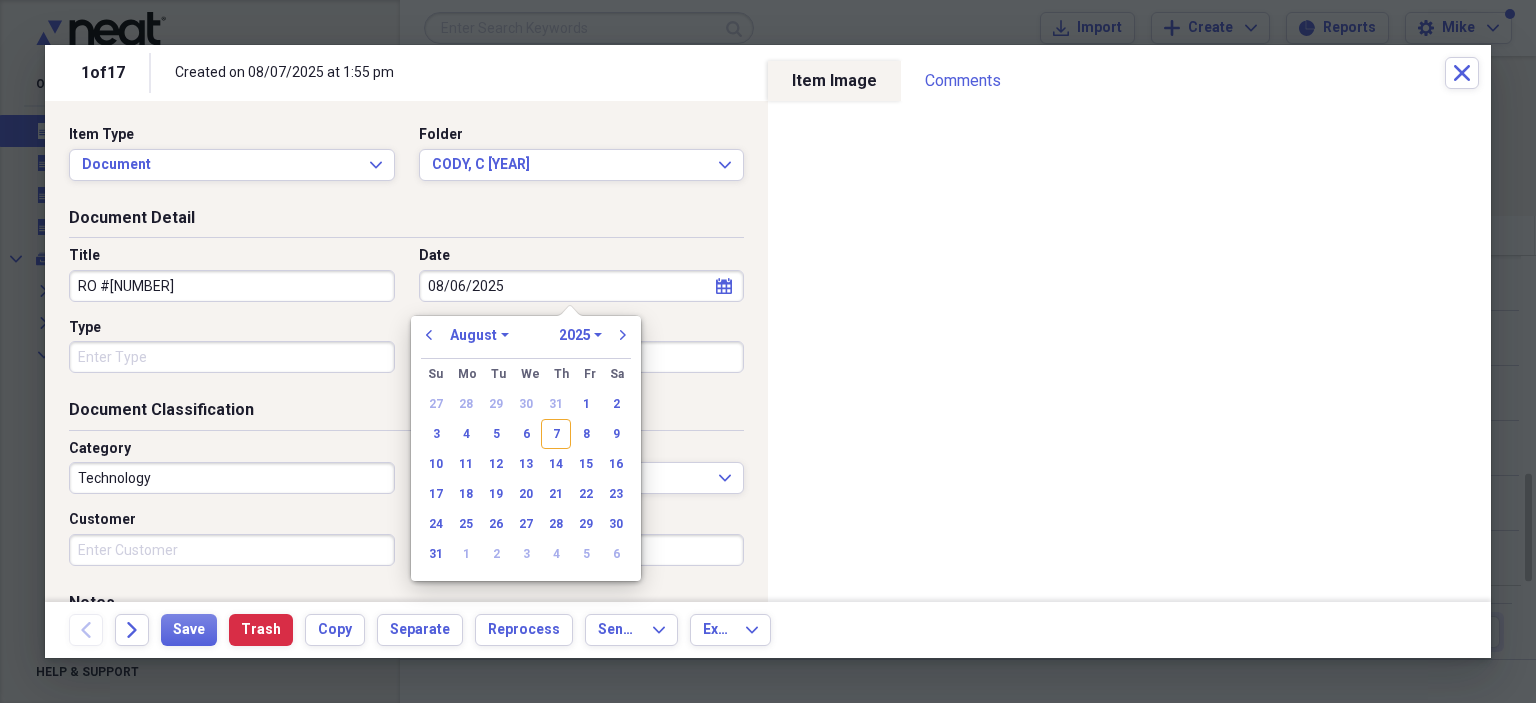 type on "08/06/2025" 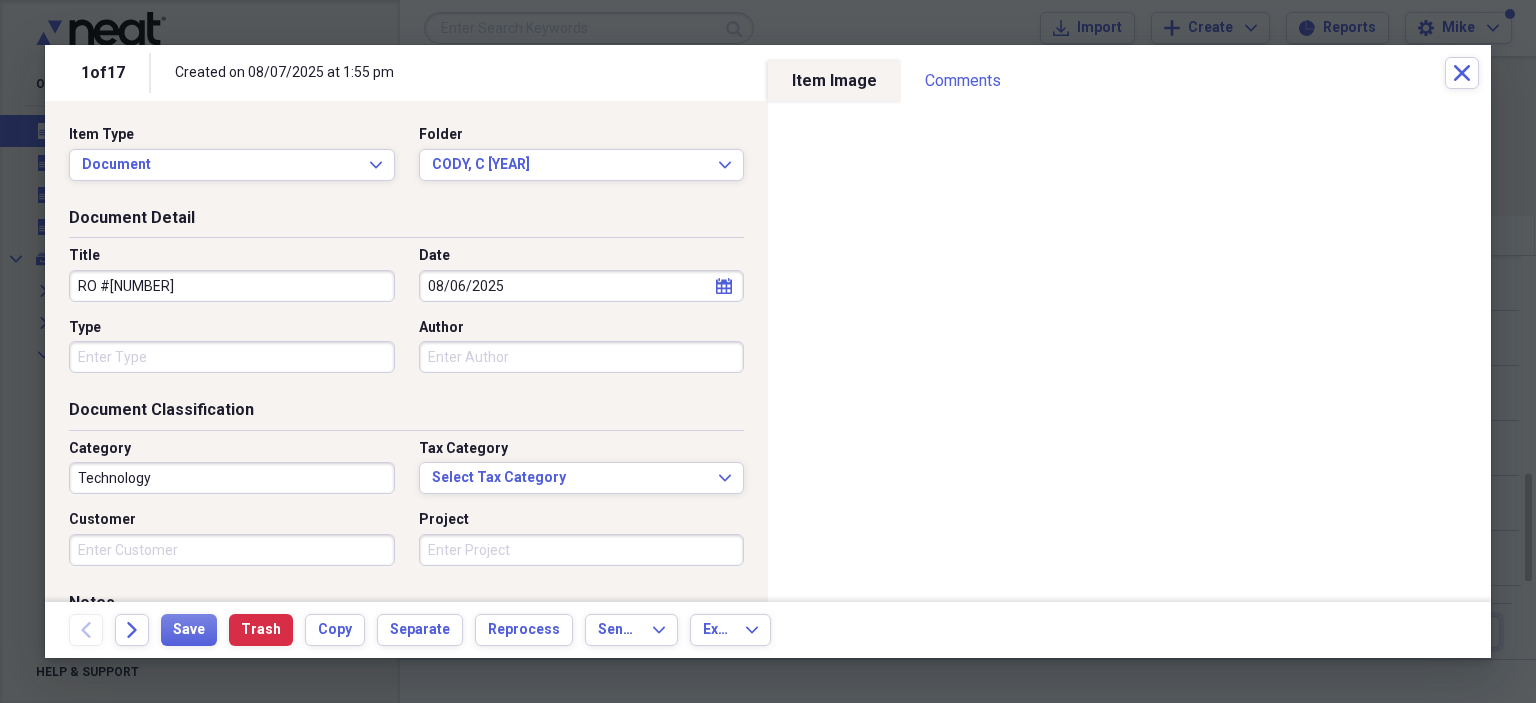 click on "Type" at bounding box center [232, 357] 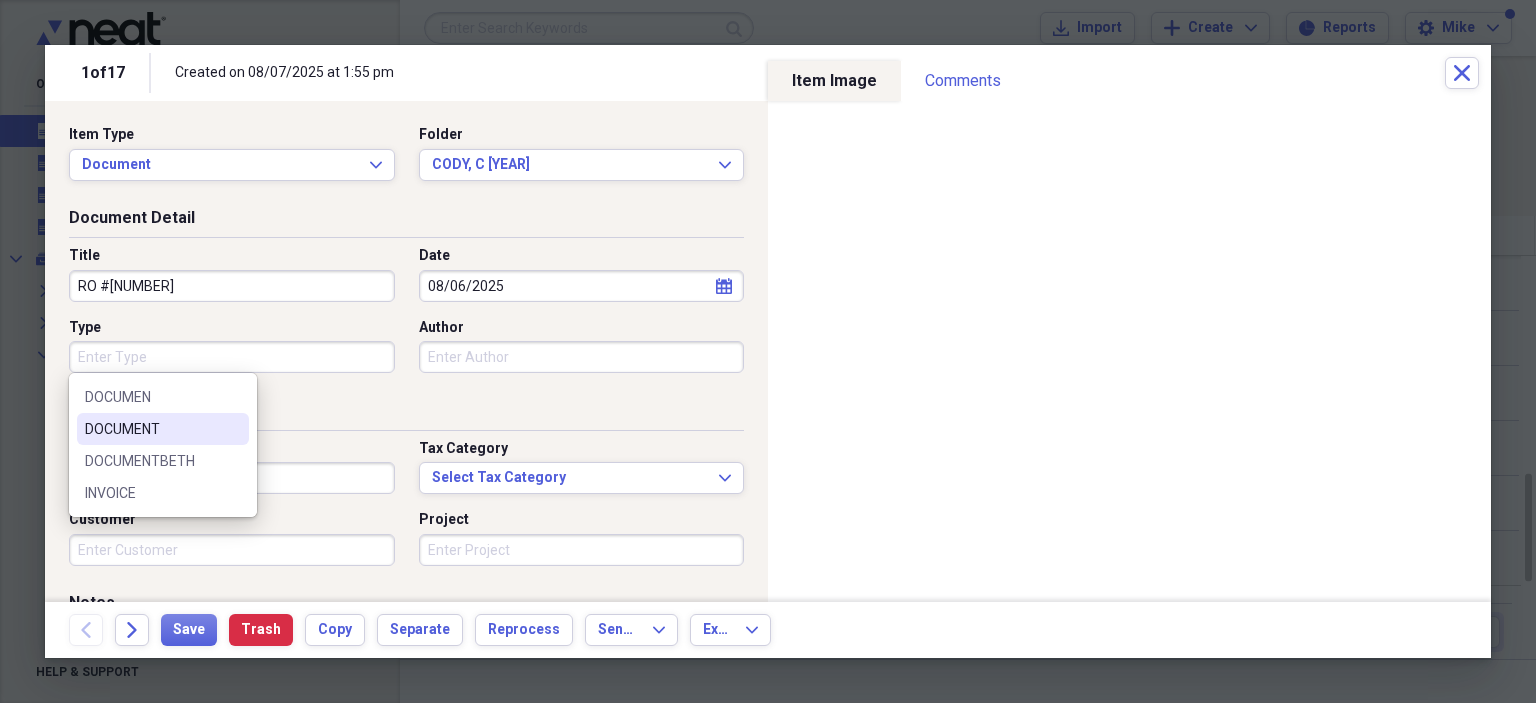 click on "DOCUMENT" at bounding box center (151, 429) 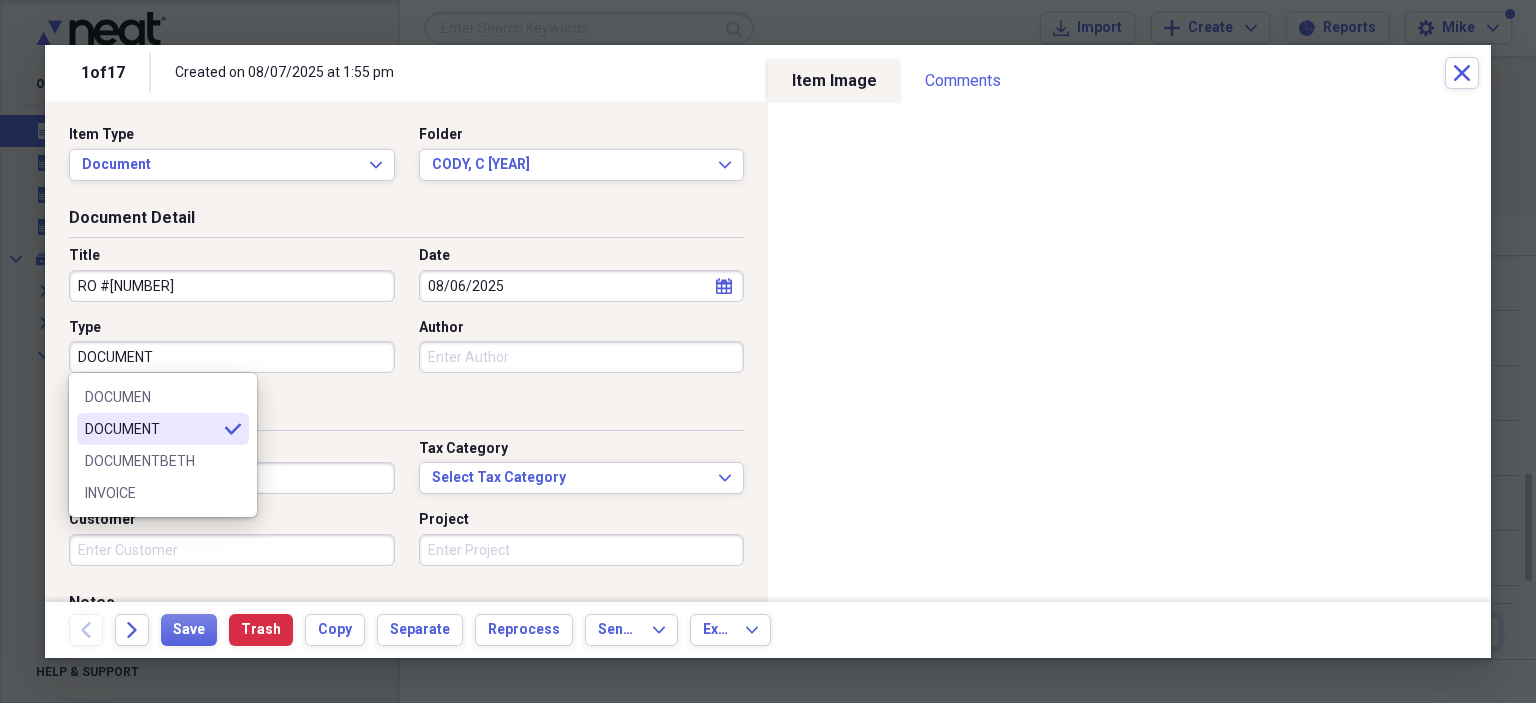type on "DOCUMENT" 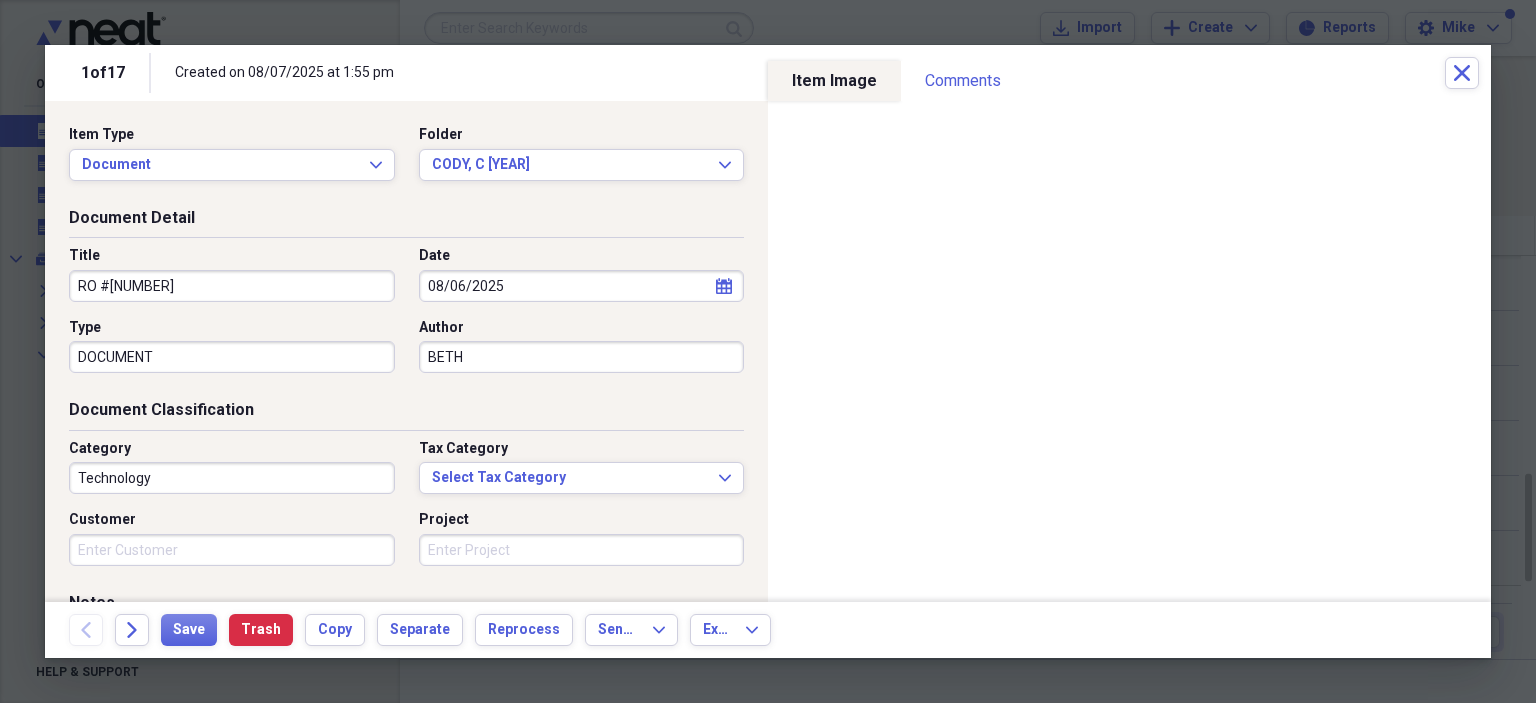 type on "BETH" 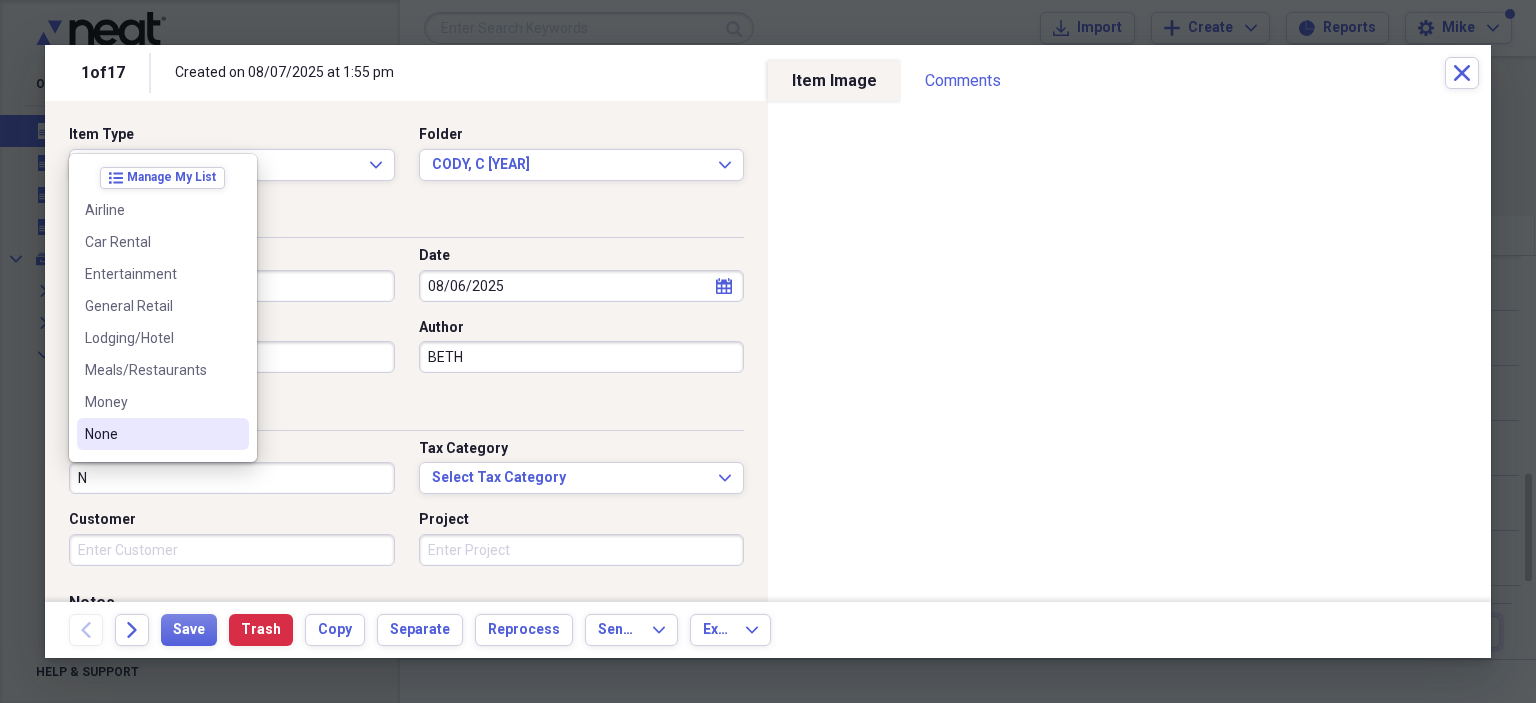 click on "None" at bounding box center (151, 434) 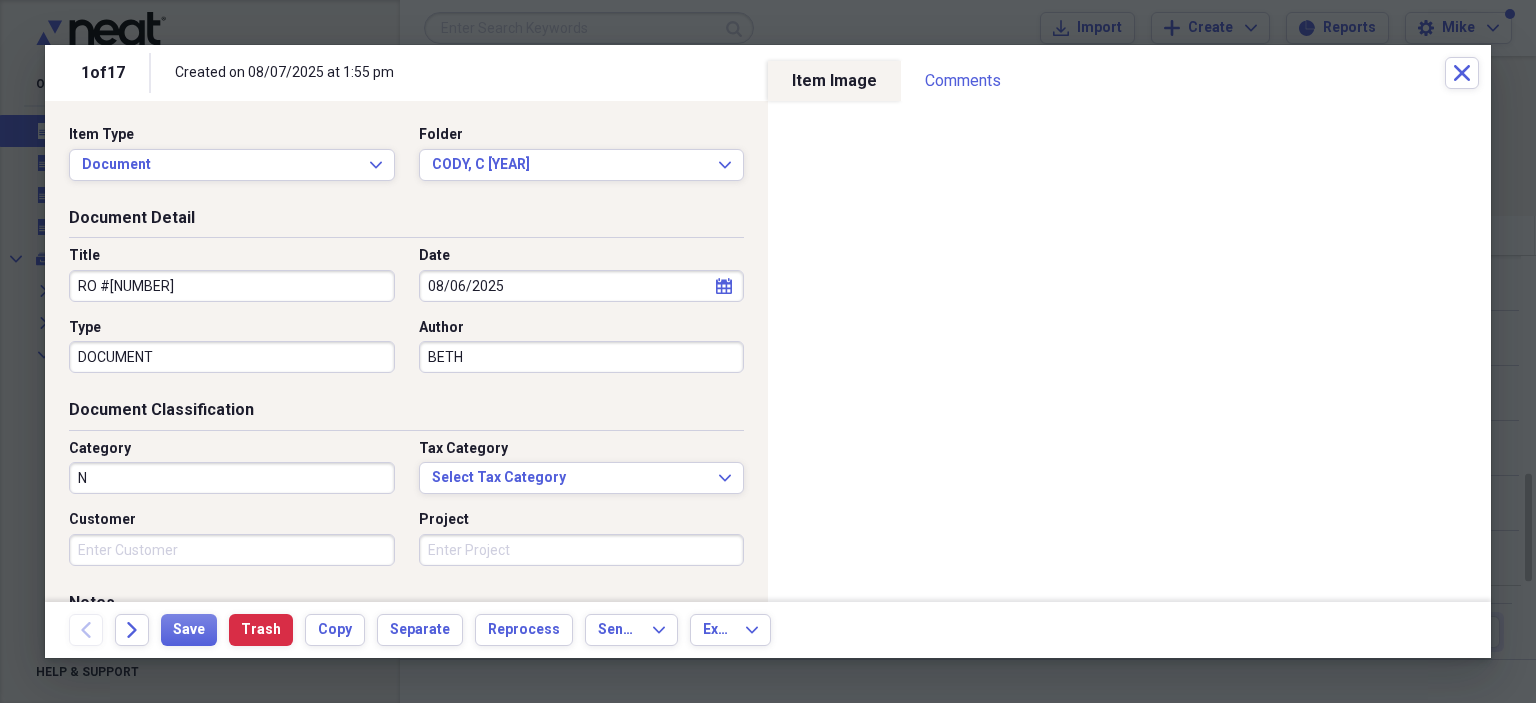 type on "None" 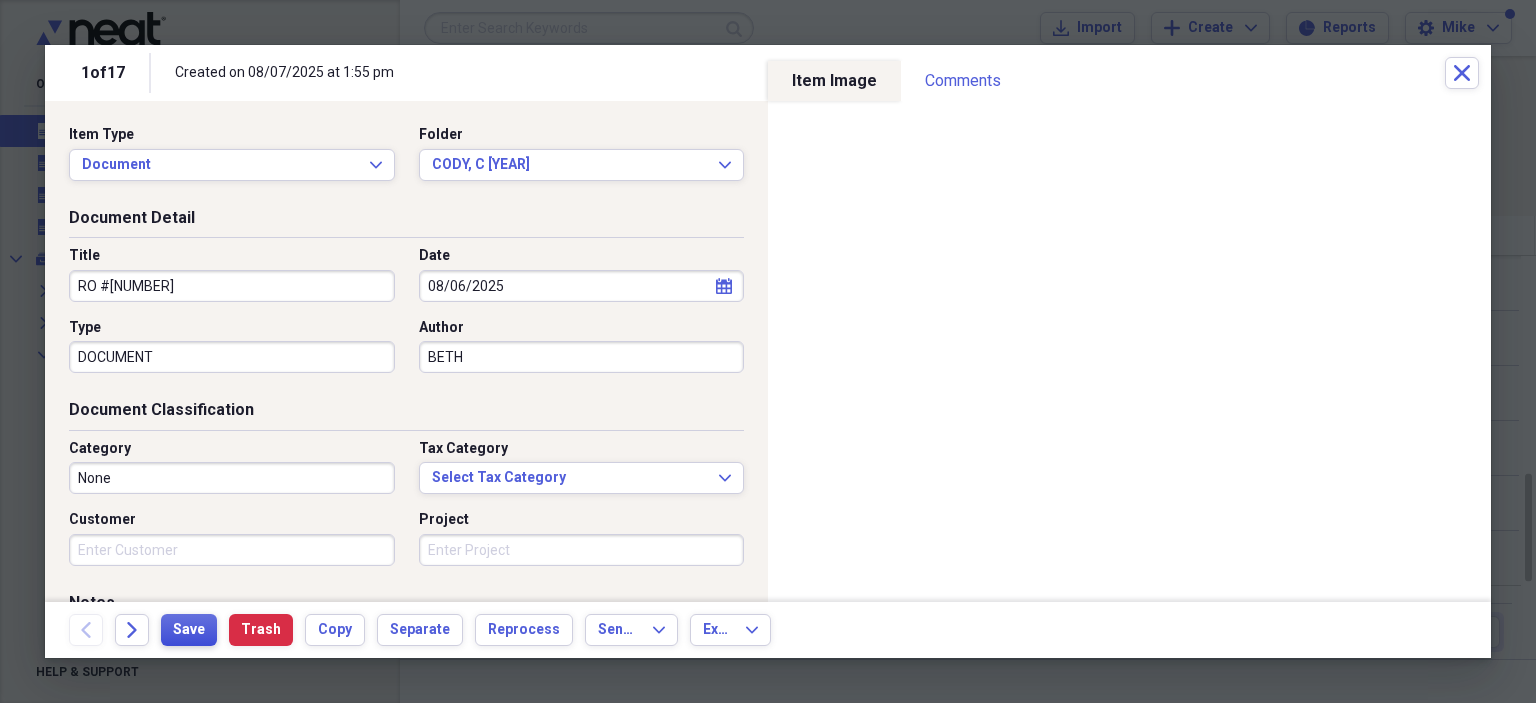 click on "Save" at bounding box center [189, 630] 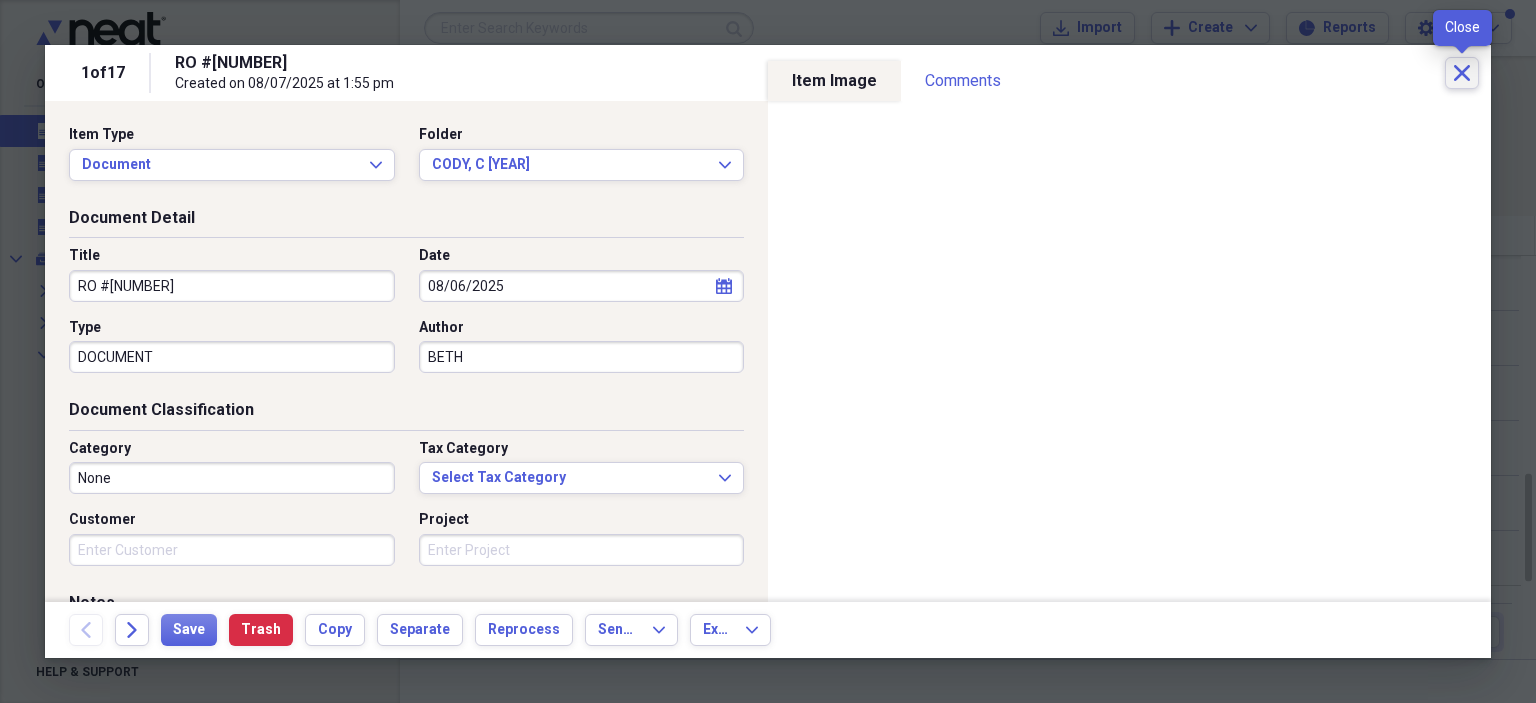 click on "Close" at bounding box center [1462, 73] 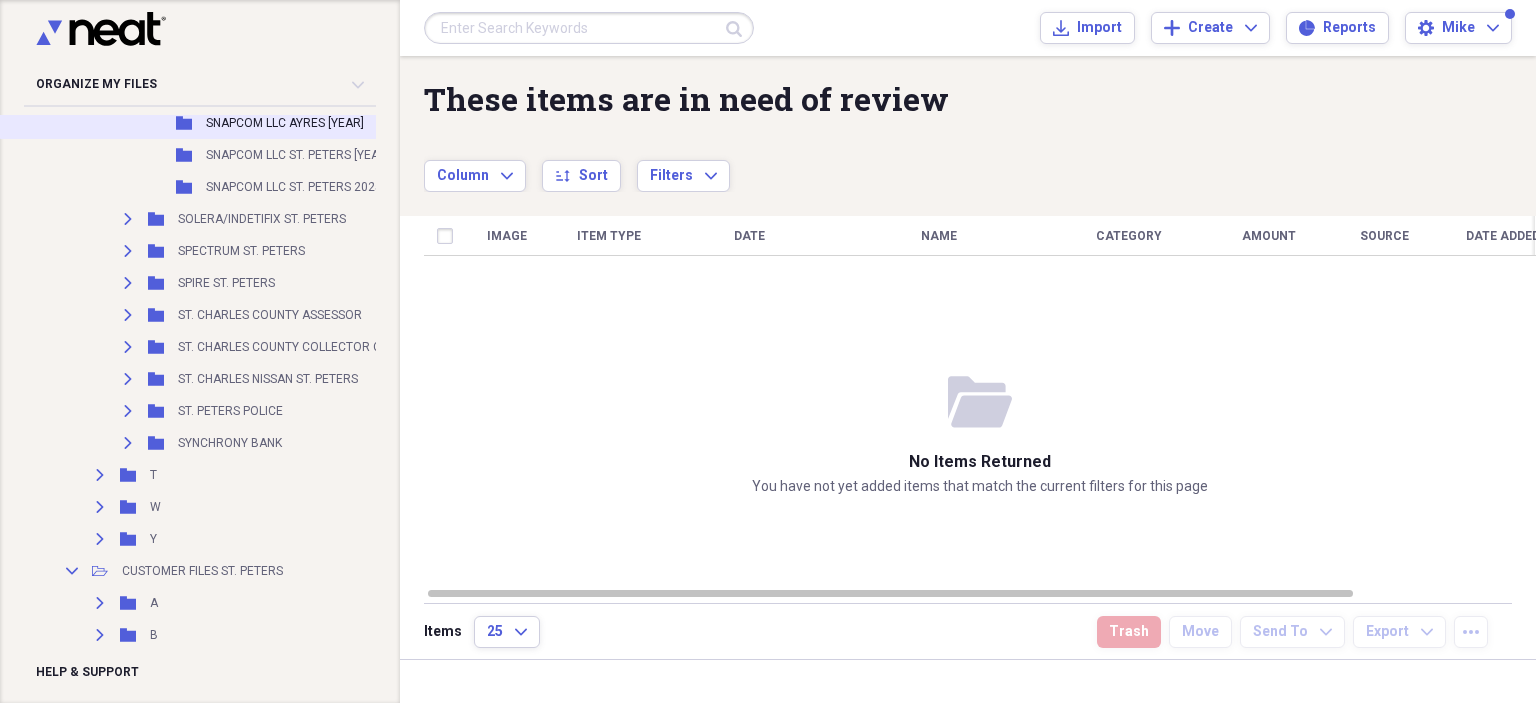 scroll, scrollTop: 700, scrollLeft: 0, axis: vertical 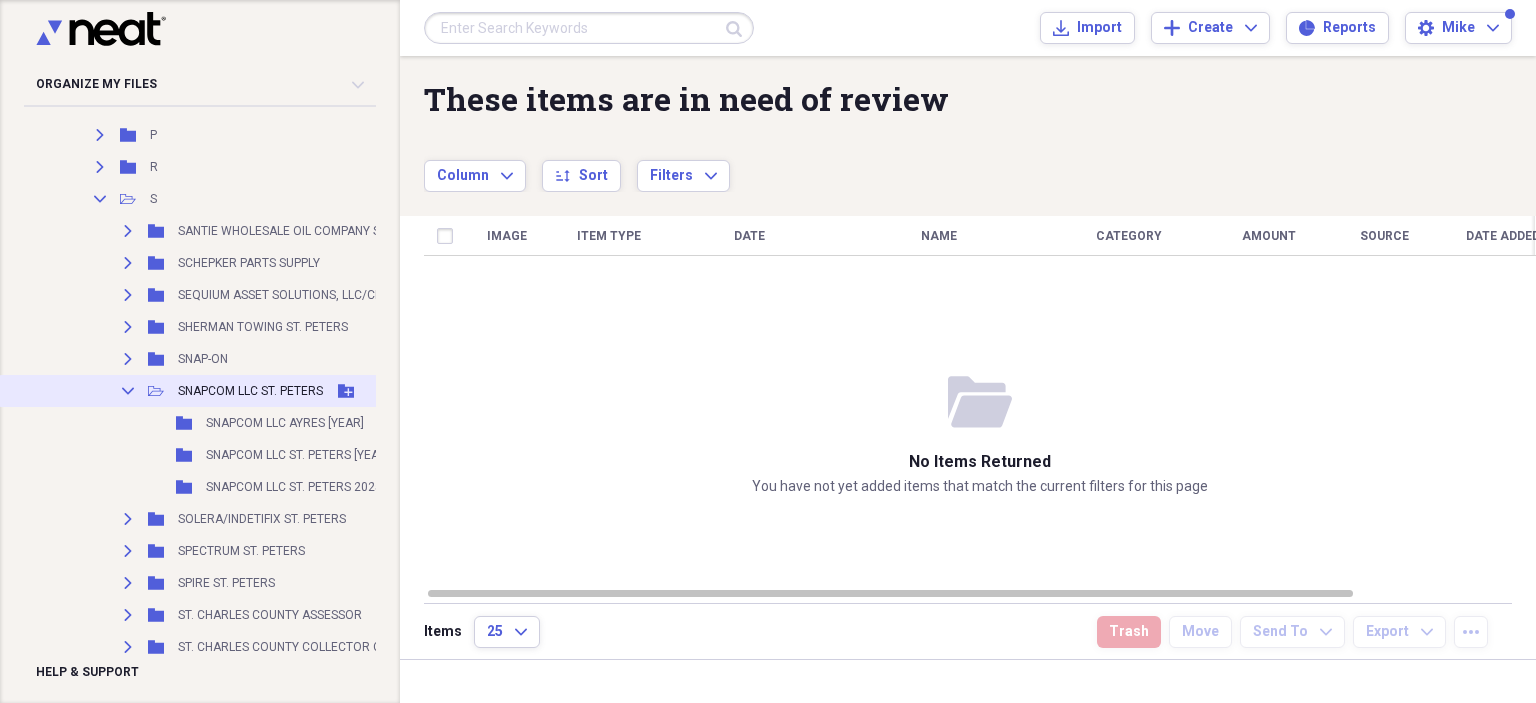 click on "Collapse" 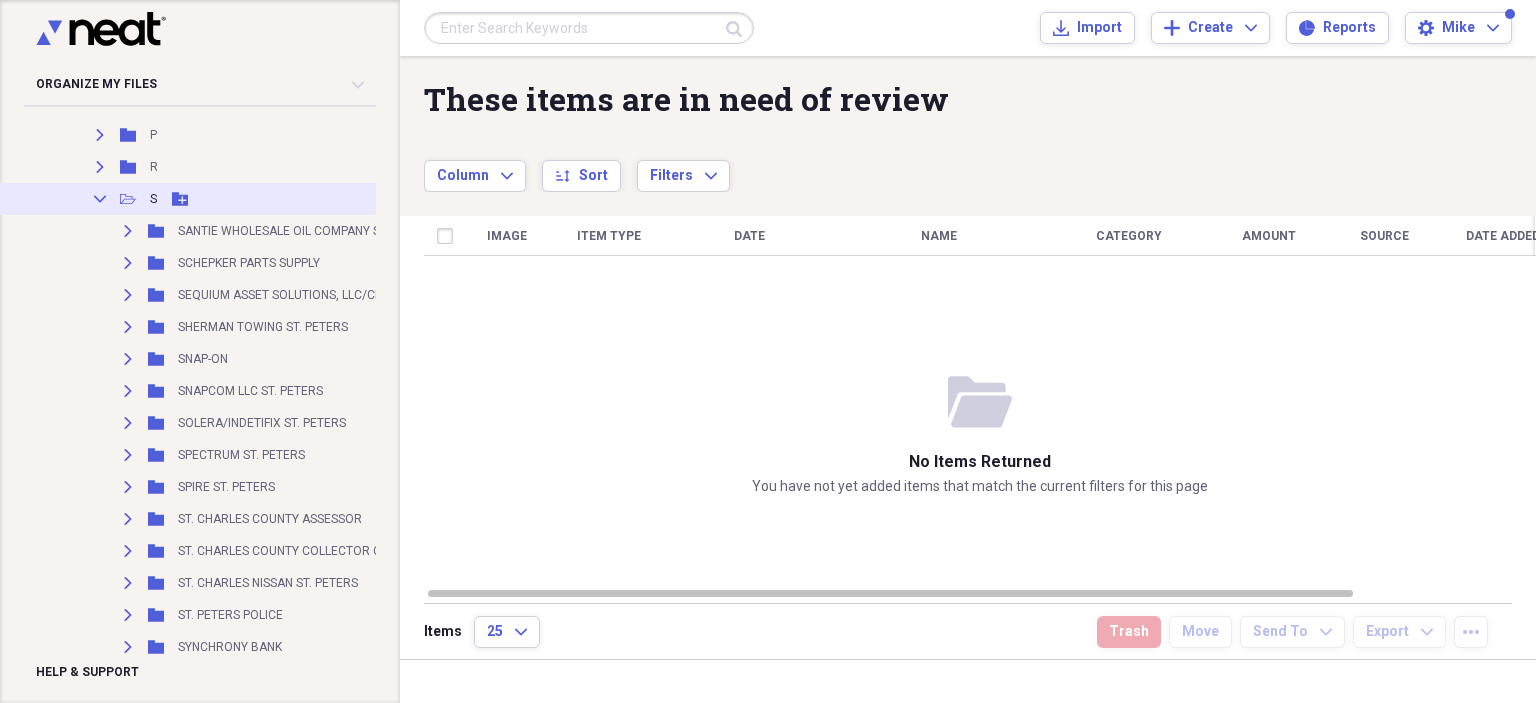 click on "Collapse" 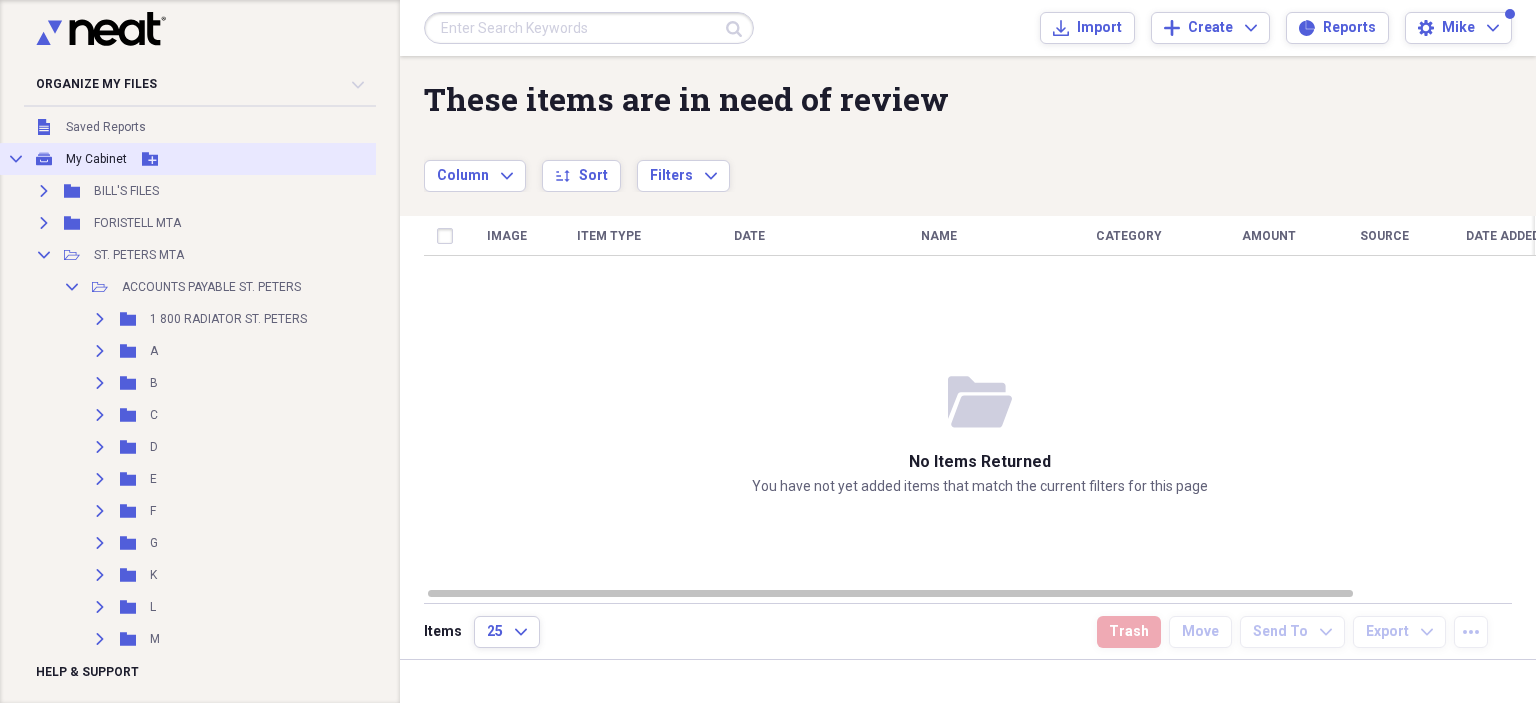 scroll, scrollTop: 0, scrollLeft: 0, axis: both 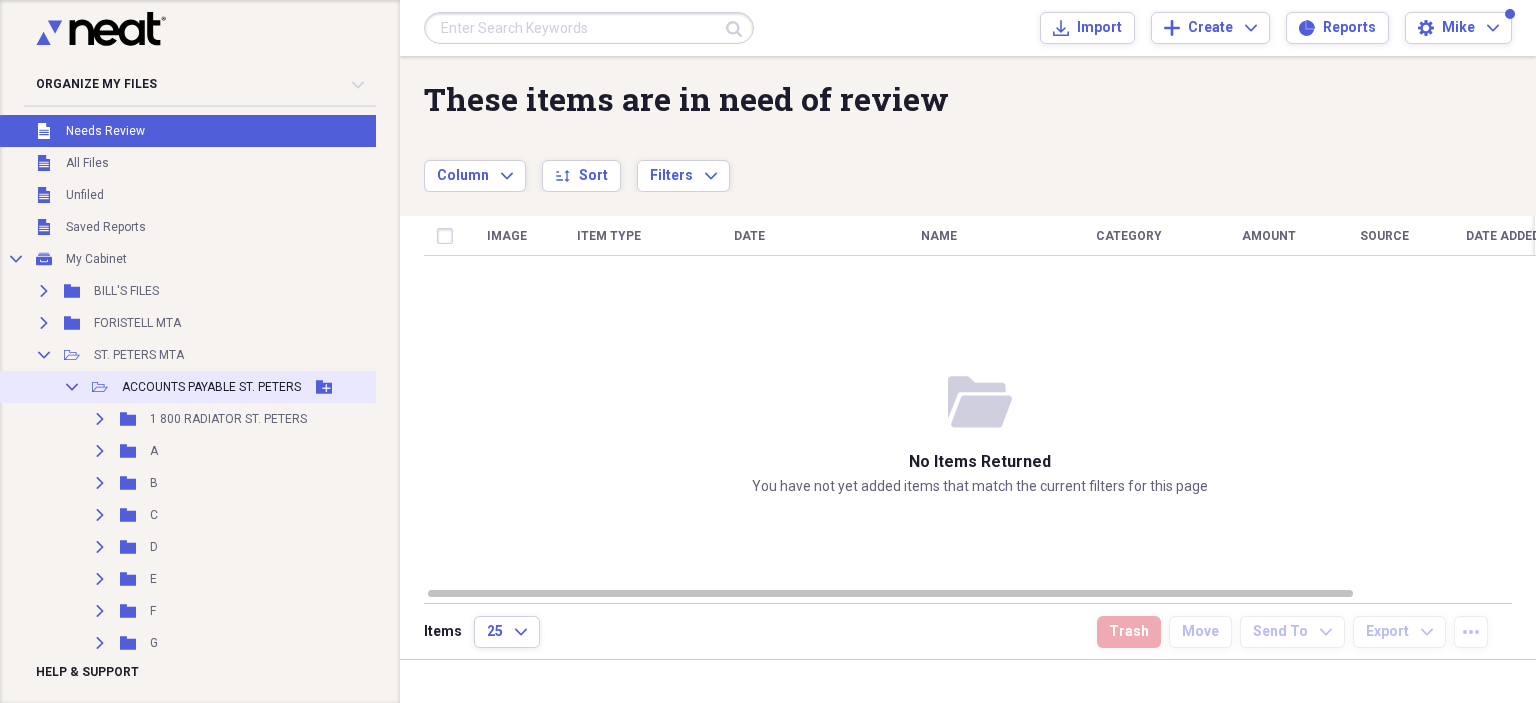 click on "Collapse" 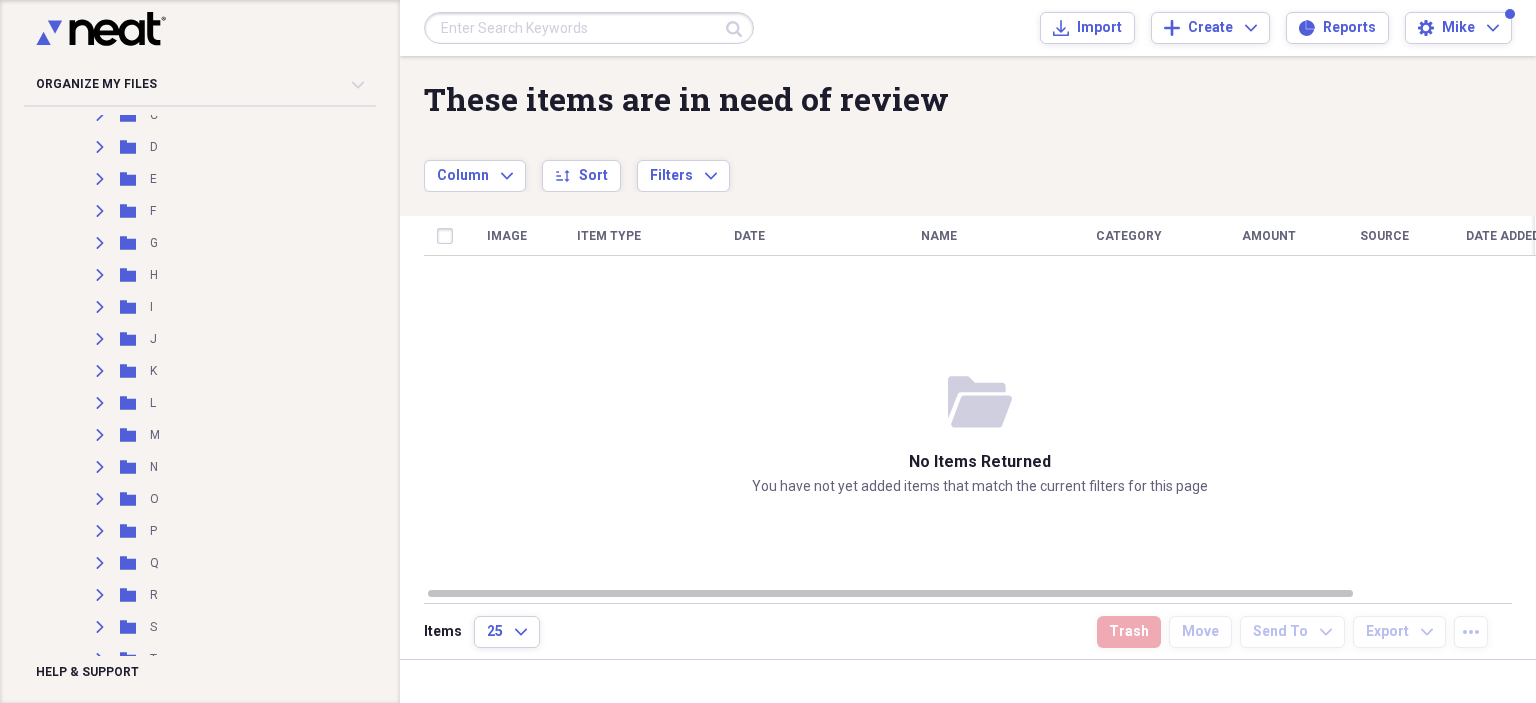 scroll, scrollTop: 100, scrollLeft: 0, axis: vertical 